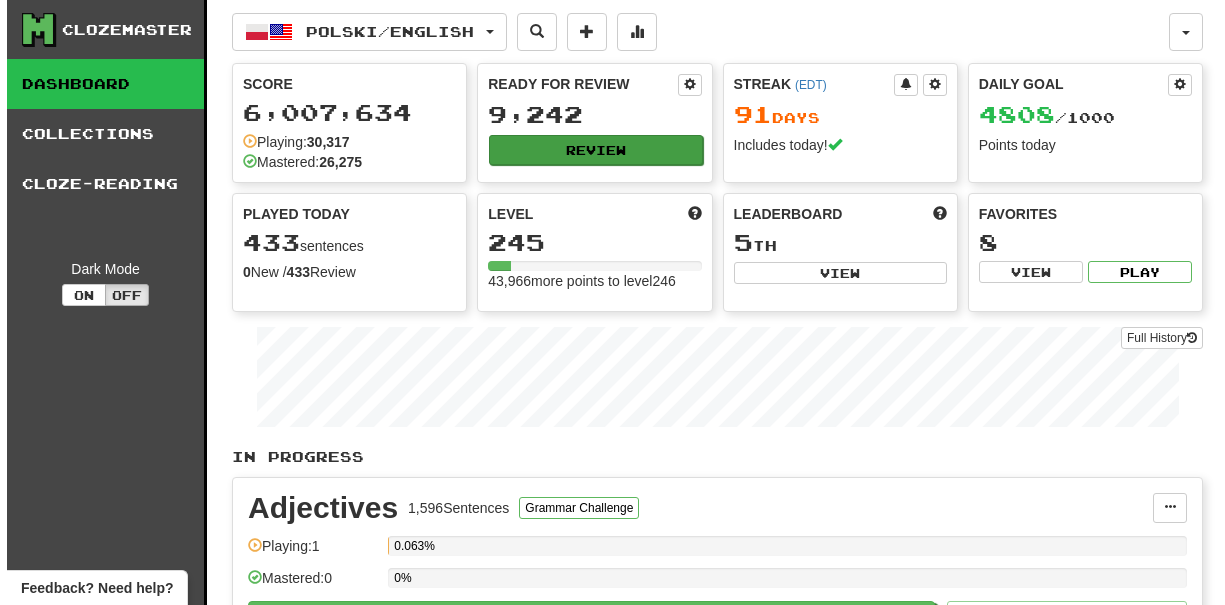 scroll, scrollTop: 0, scrollLeft: 0, axis: both 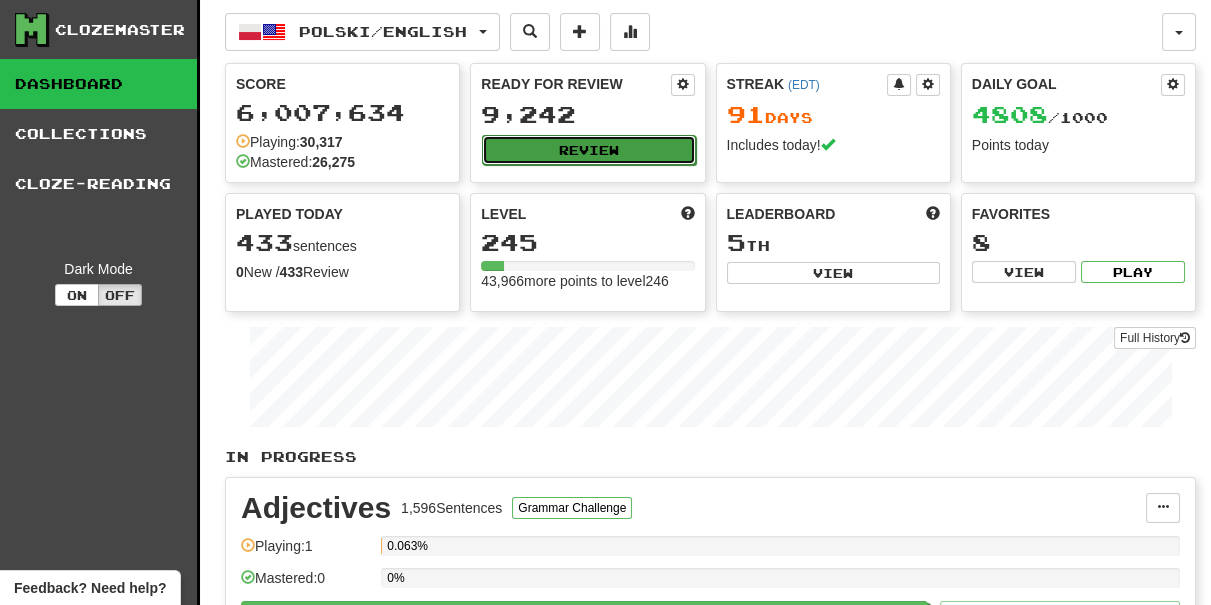 click on "Review" at bounding box center (588, 150) 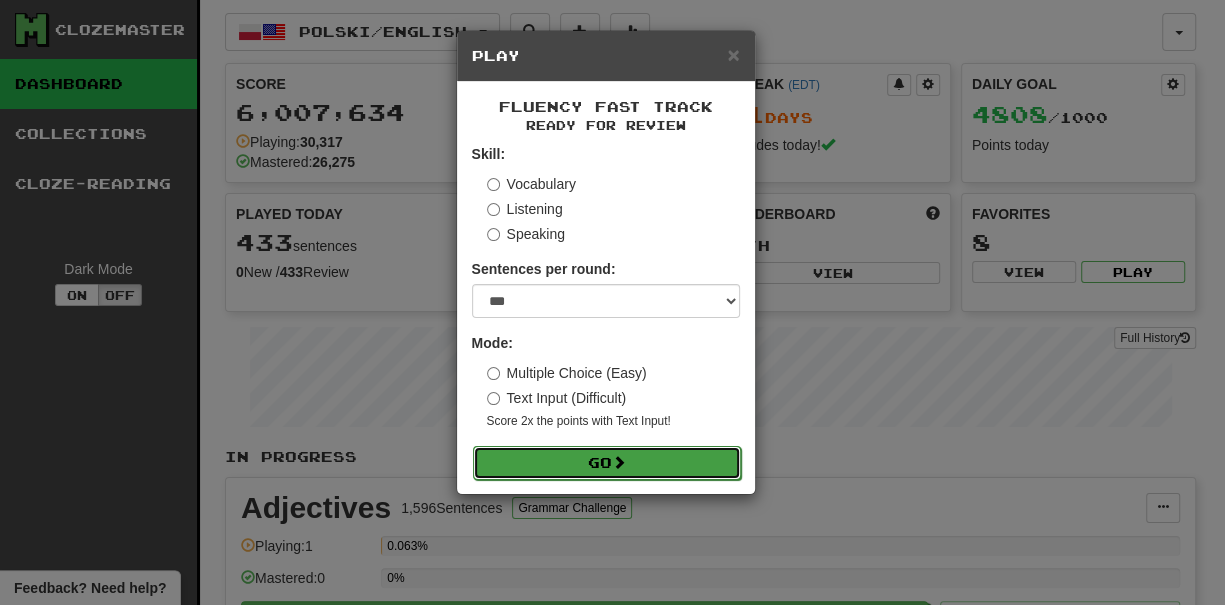click on "Go" at bounding box center (607, 463) 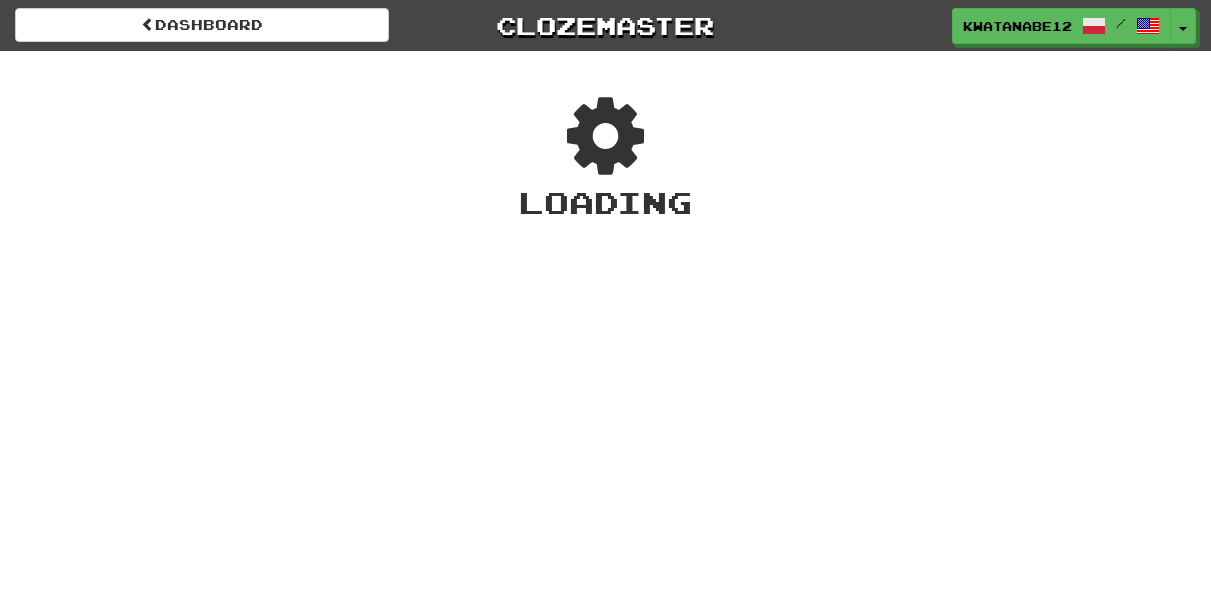 scroll, scrollTop: 0, scrollLeft: 0, axis: both 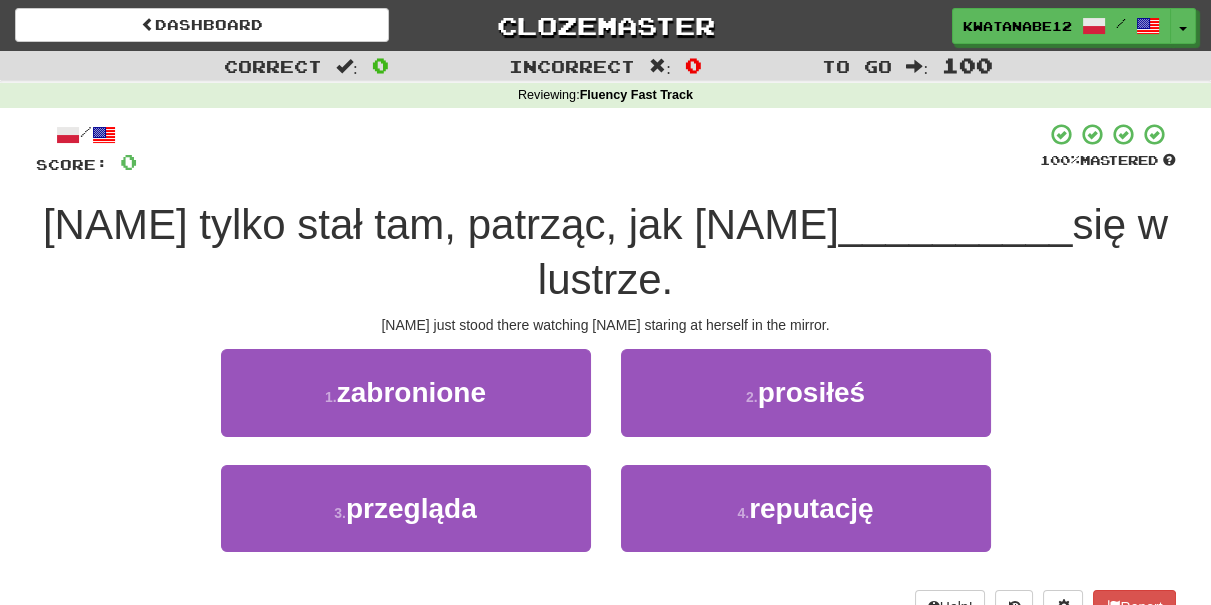 click on "[NAME] just stood there watching [NAME] staring at herself in the mirror." at bounding box center [606, 325] 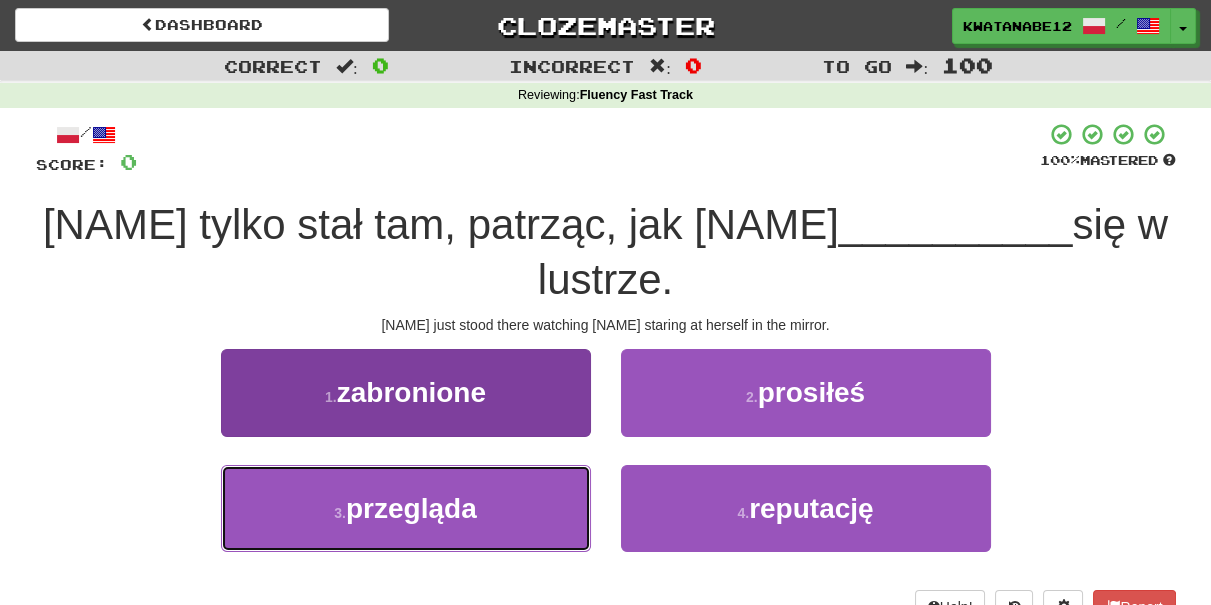 click on "[NUMBER] . [VERB]" at bounding box center [406, 508] 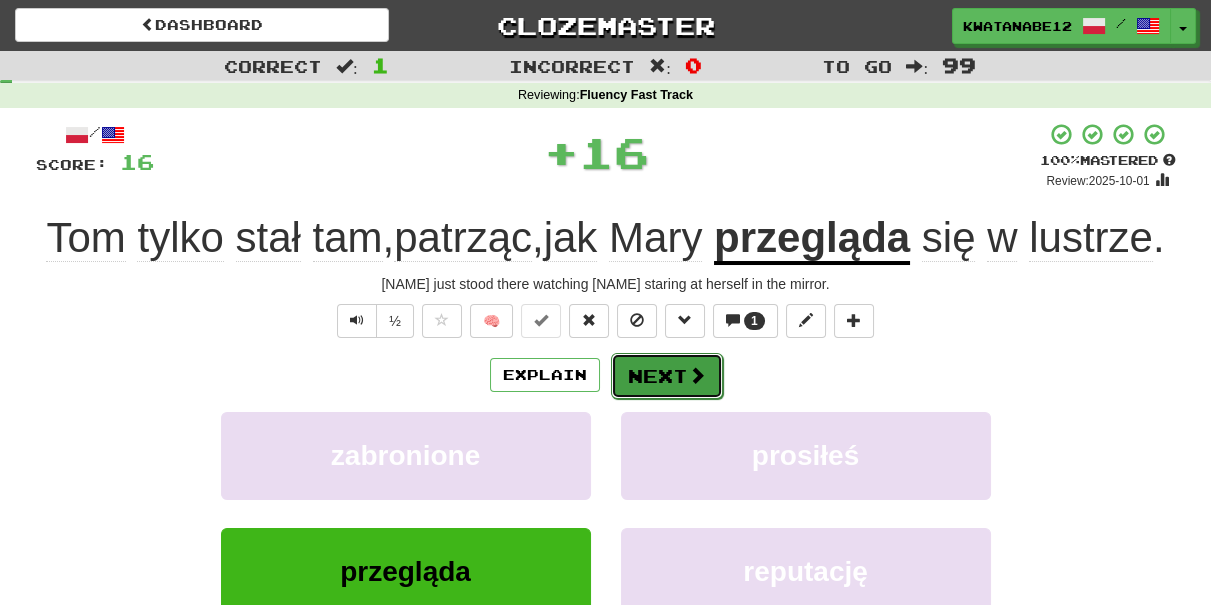 click on "Next" at bounding box center [667, 376] 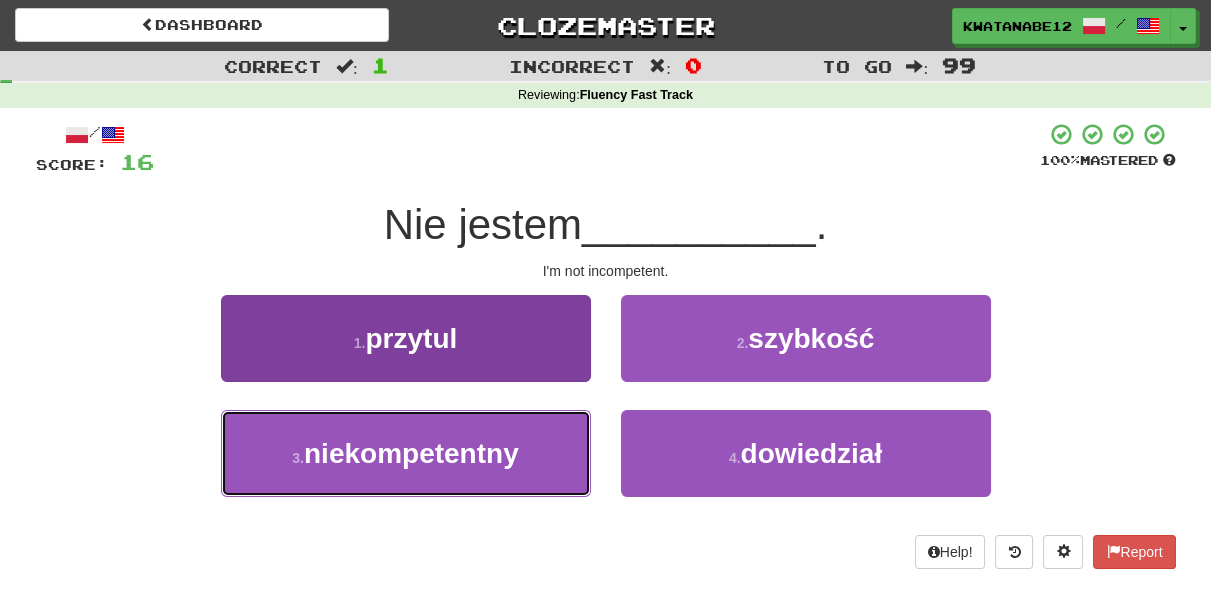 drag, startPoint x: 518, startPoint y: 457, endPoint x: 527, endPoint y: 444, distance: 15.811388 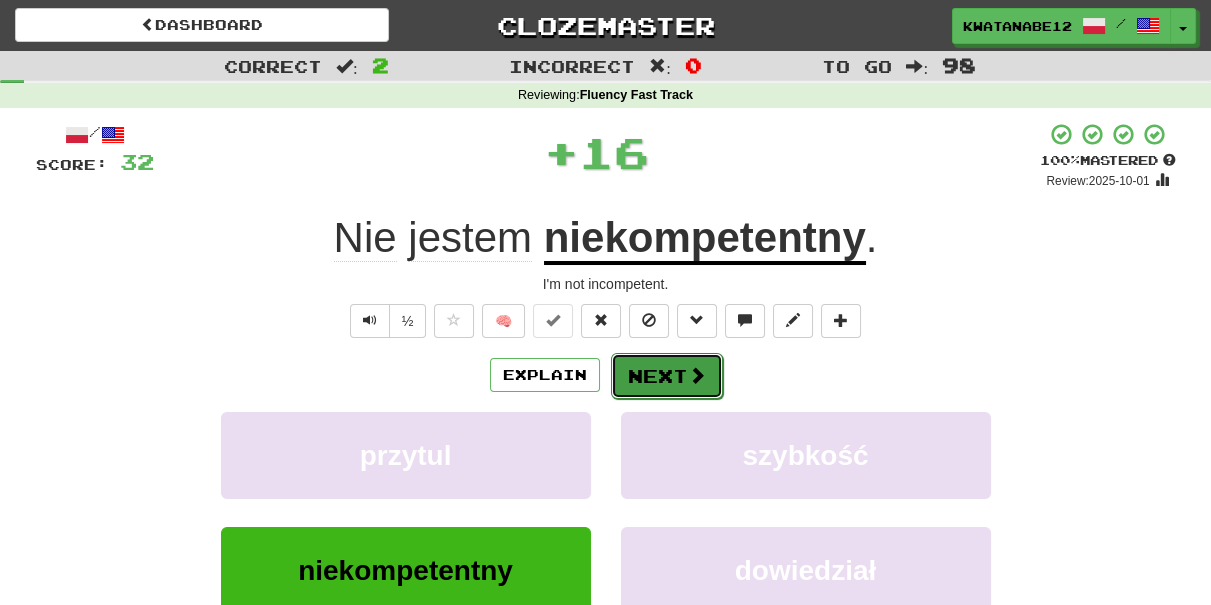 click on "Next" at bounding box center (667, 376) 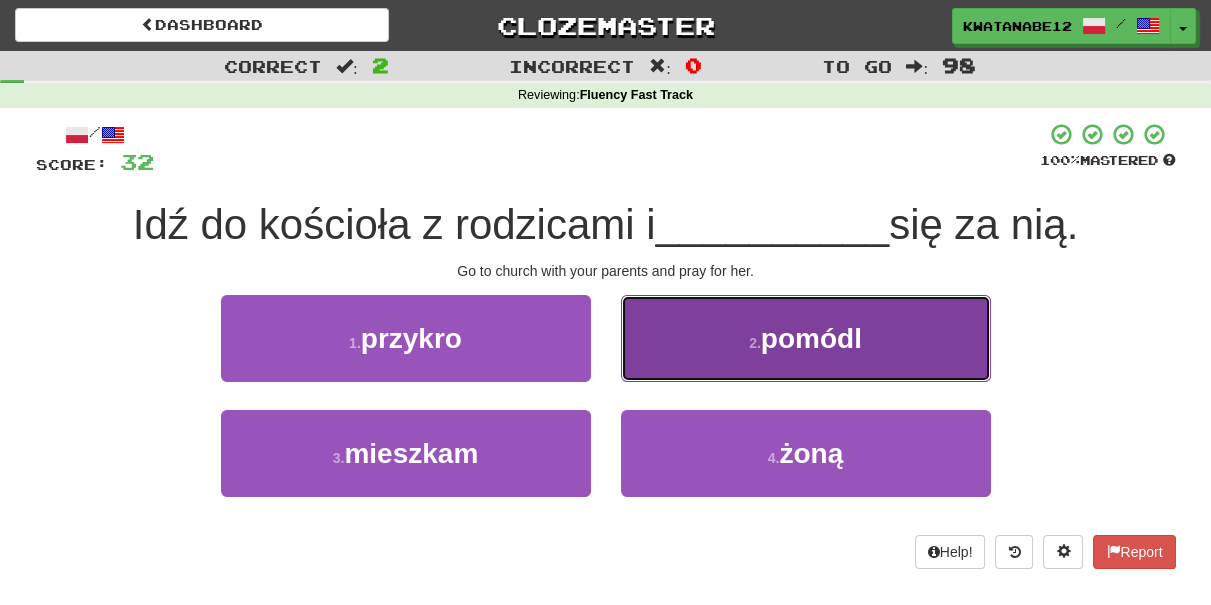 click on "2 . pomódl" at bounding box center [806, 338] 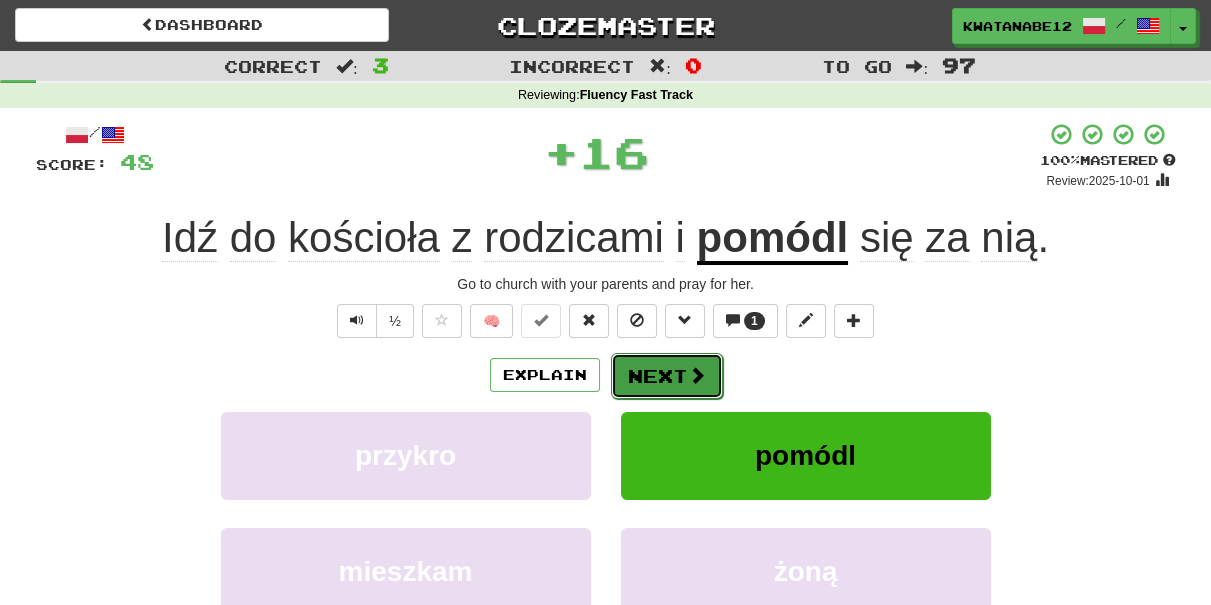 click on "Next" at bounding box center (667, 376) 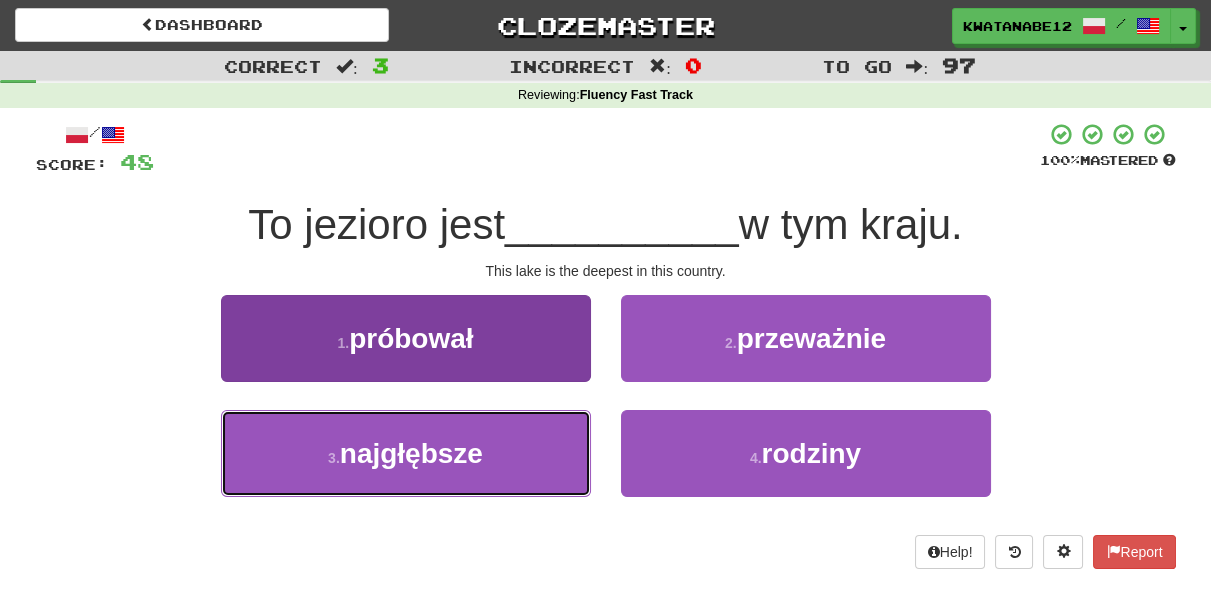 drag, startPoint x: 525, startPoint y: 447, endPoint x: 581, endPoint y: 431, distance: 58.24088 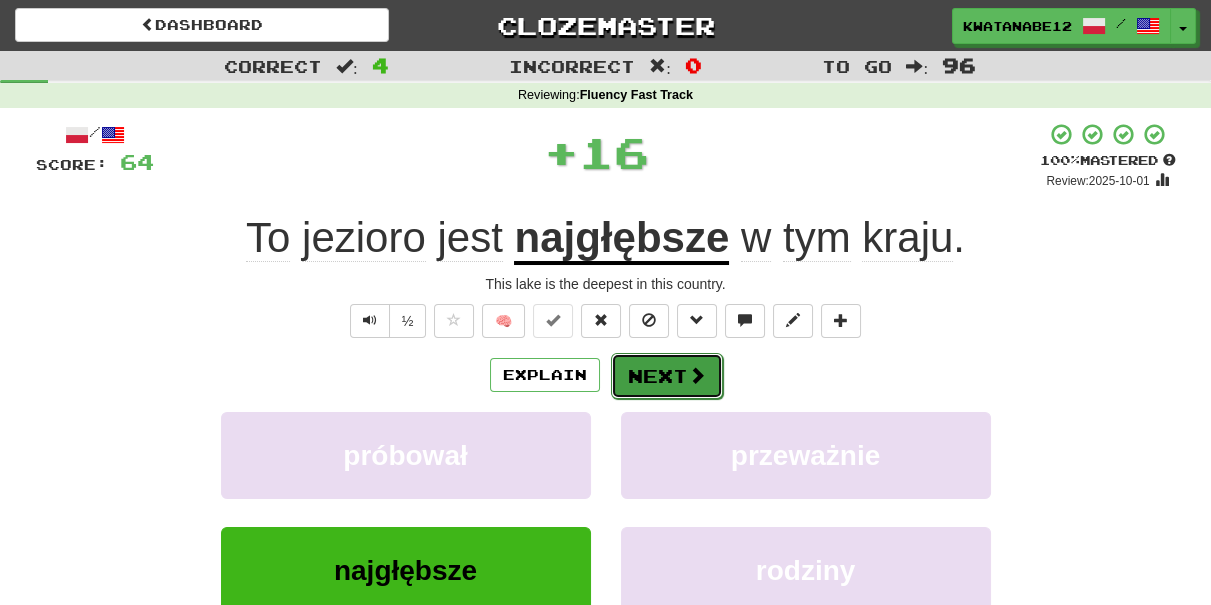 click on "Next" at bounding box center (667, 376) 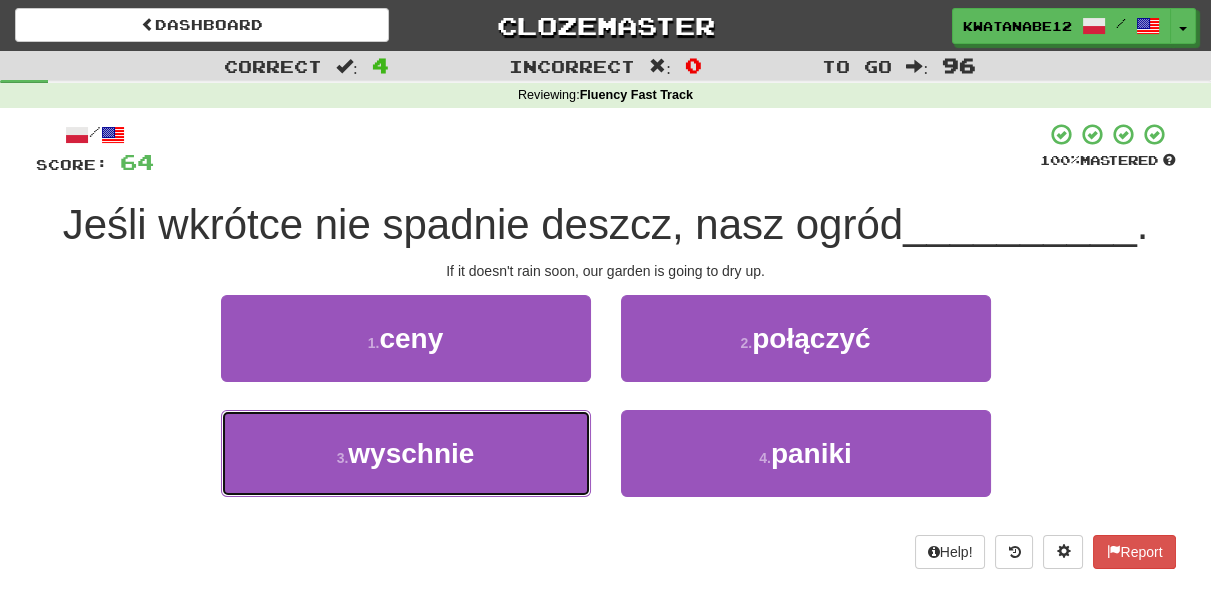 drag, startPoint x: 517, startPoint y: 460, endPoint x: 603, endPoint y: 398, distance: 106.01887 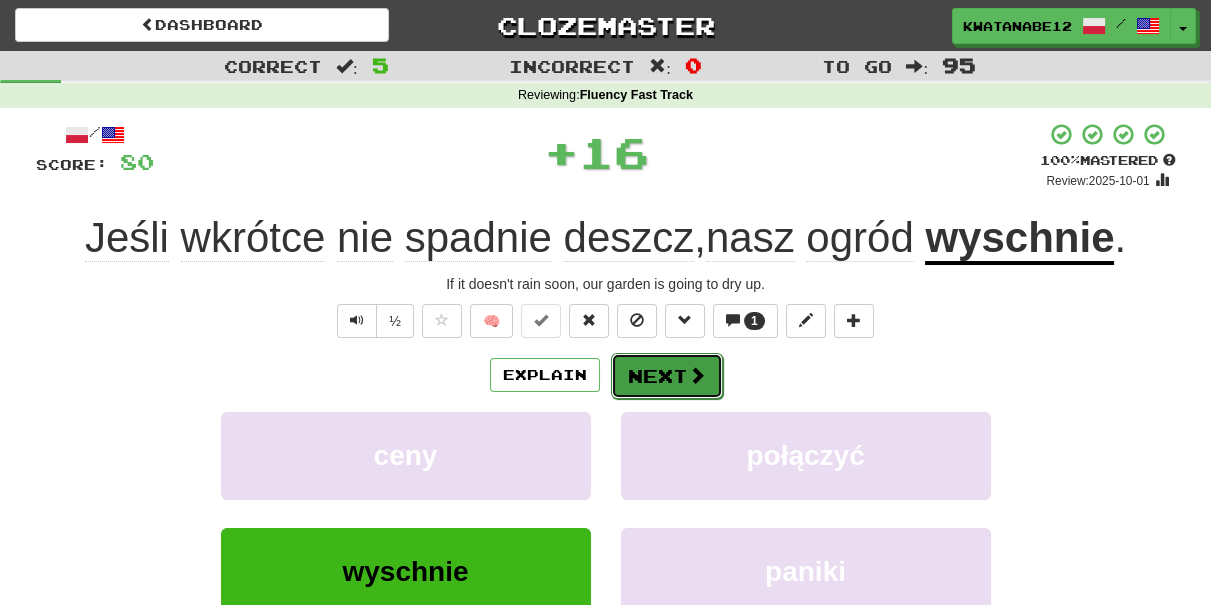 click on "Next" at bounding box center (667, 376) 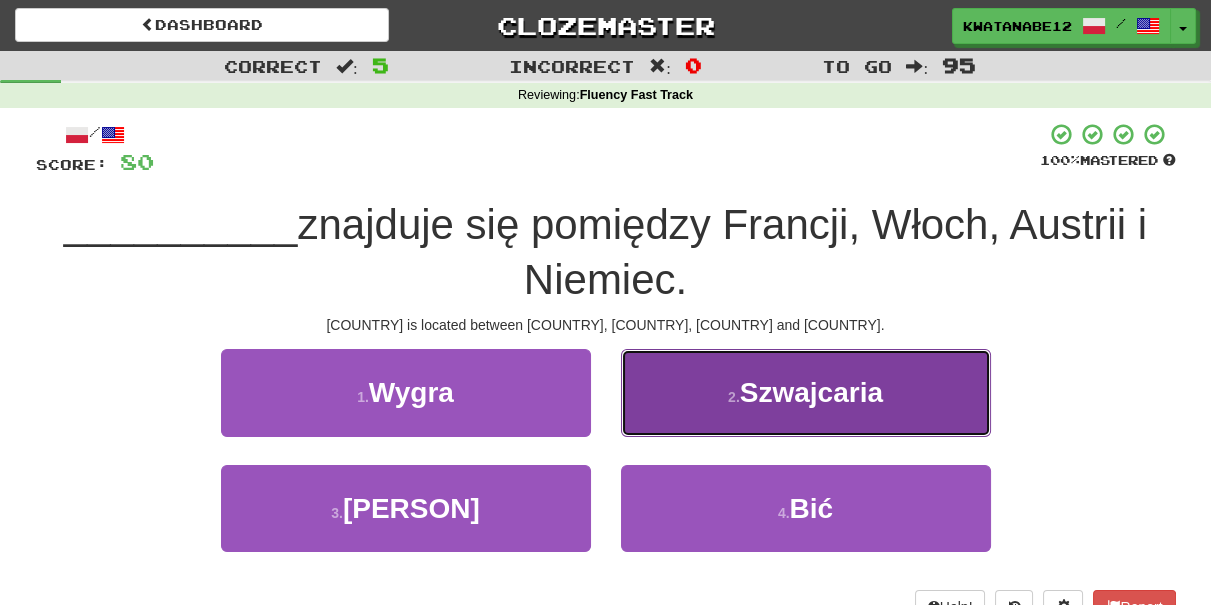 click on "[NUMBER] . [COUNTRY]" at bounding box center [806, 392] 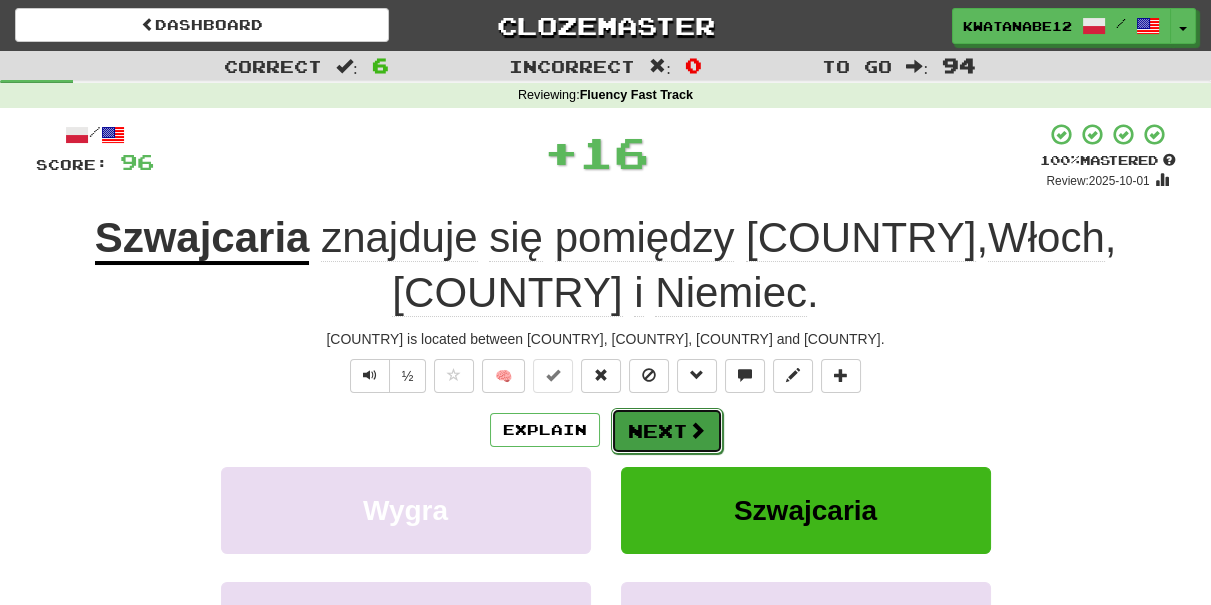 click on "Next" at bounding box center (667, 431) 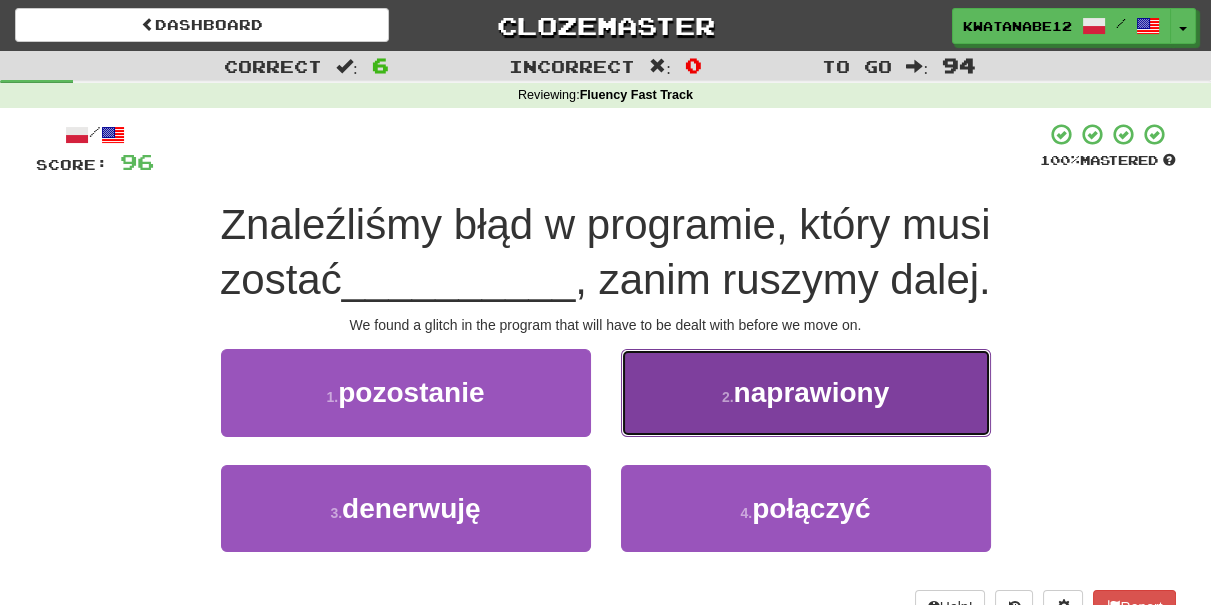 drag, startPoint x: 674, startPoint y: 400, endPoint x: 666, endPoint y: 415, distance: 17 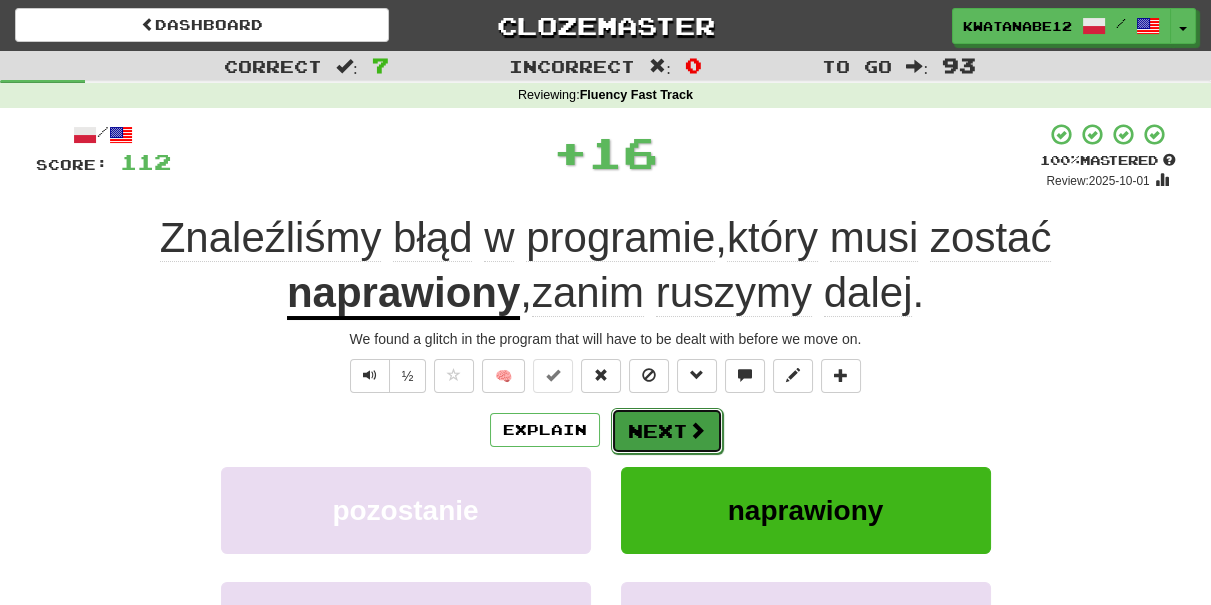 click on "Next" at bounding box center [667, 431] 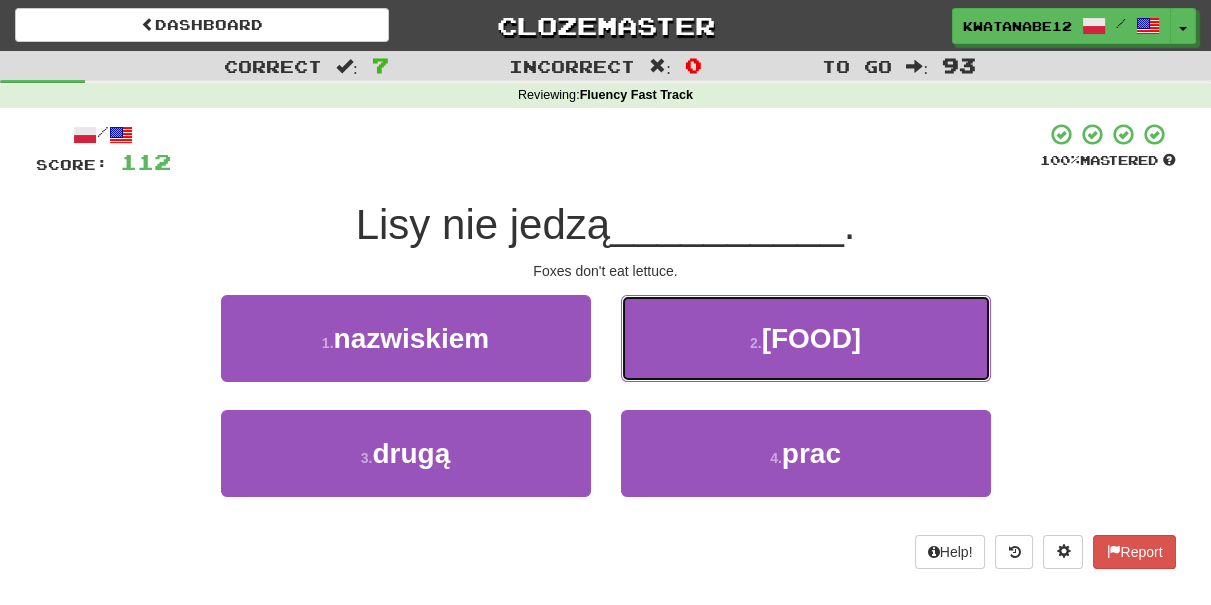 click on "2 . sałaty" at bounding box center [806, 338] 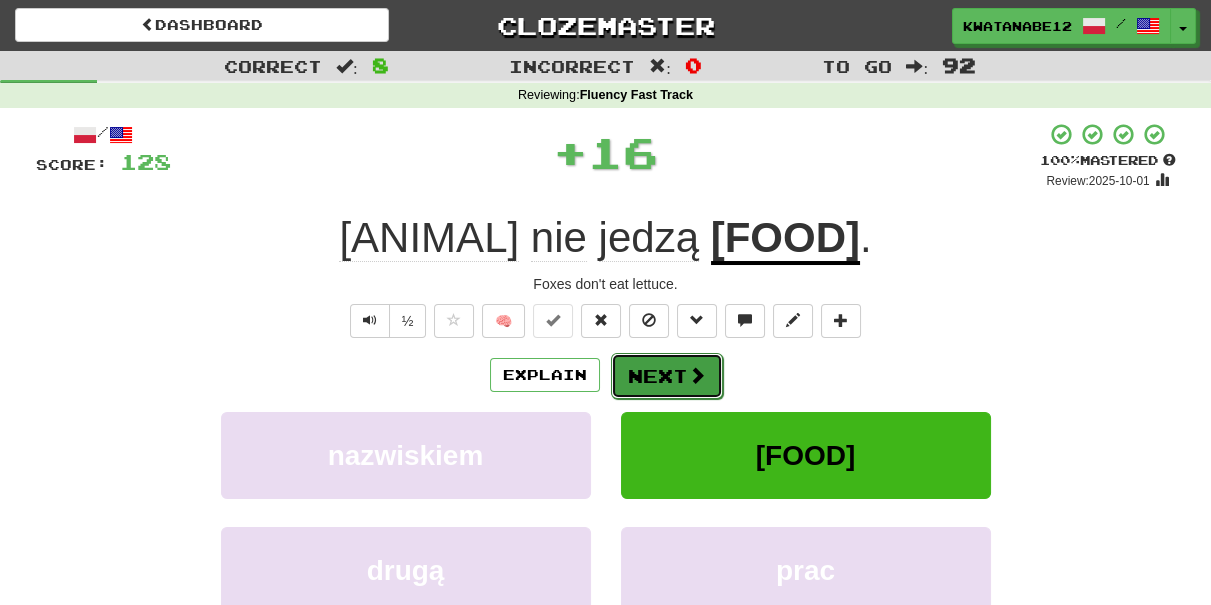 click on "Next" at bounding box center (667, 376) 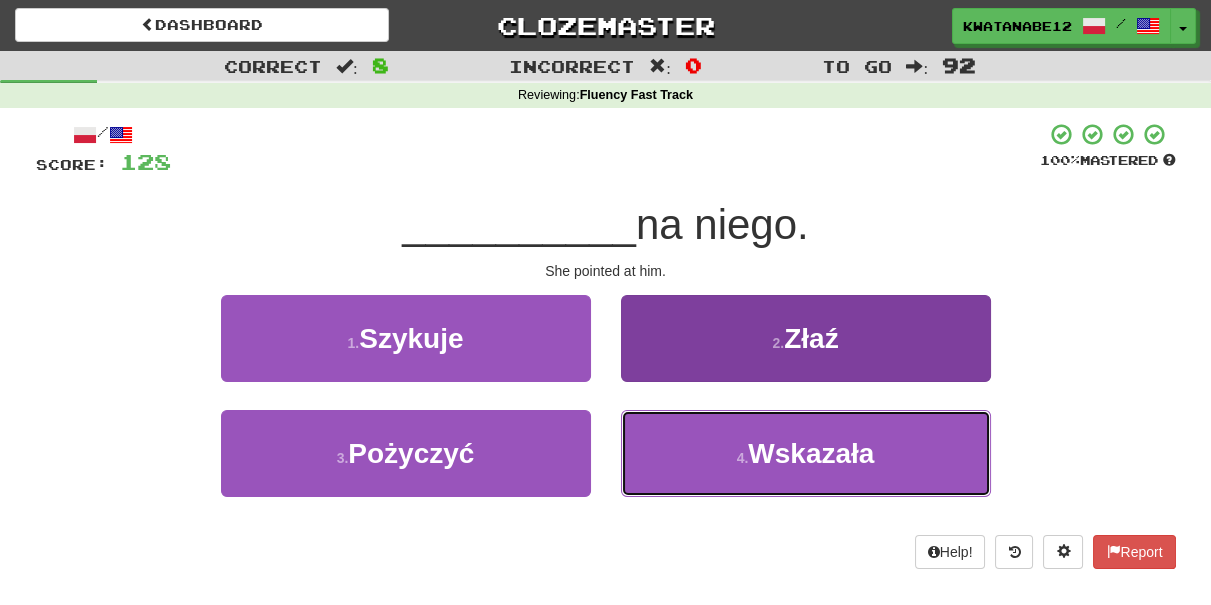 drag, startPoint x: 685, startPoint y: 451, endPoint x: 681, endPoint y: 437, distance: 14.56022 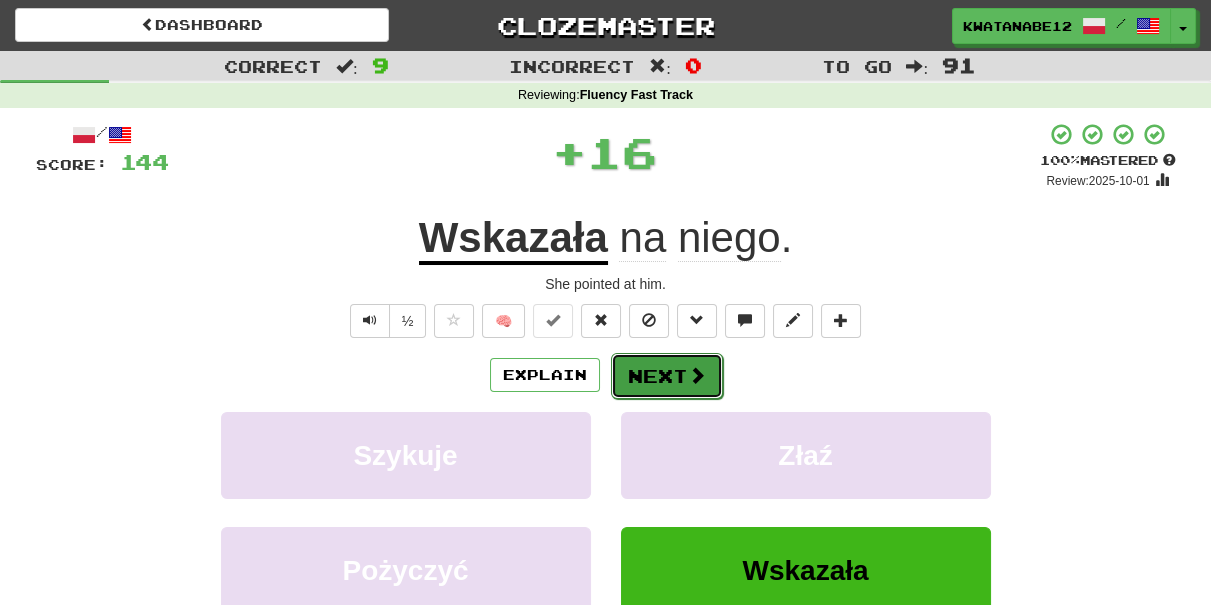 click on "Next" at bounding box center (667, 376) 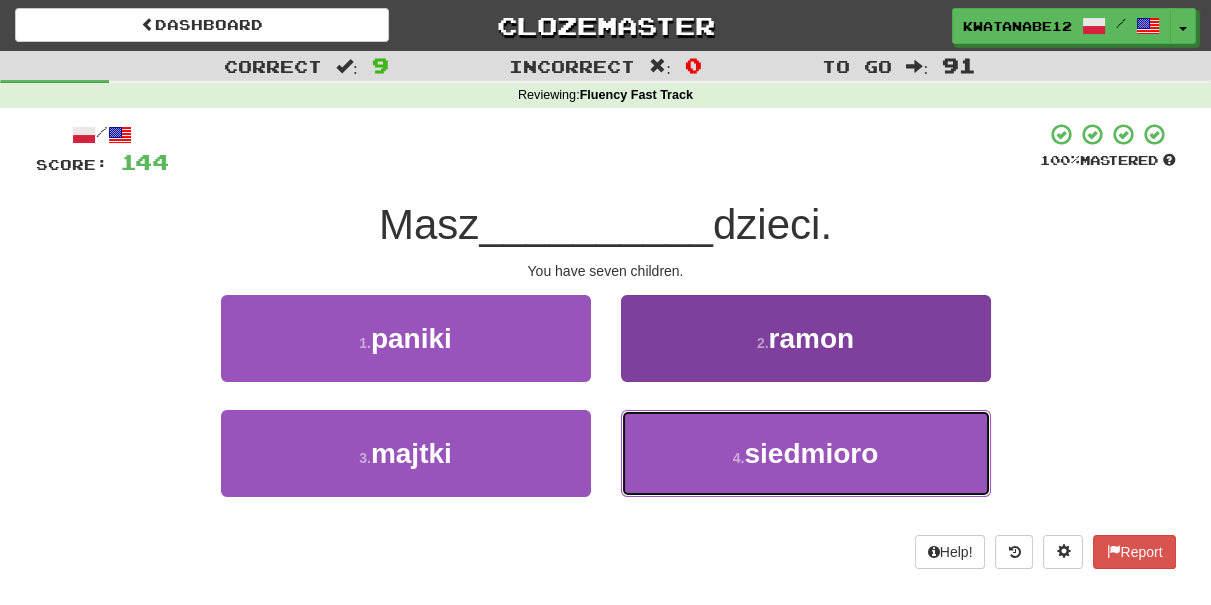 drag, startPoint x: 742, startPoint y: 448, endPoint x: 693, endPoint y: 421, distance: 55.946404 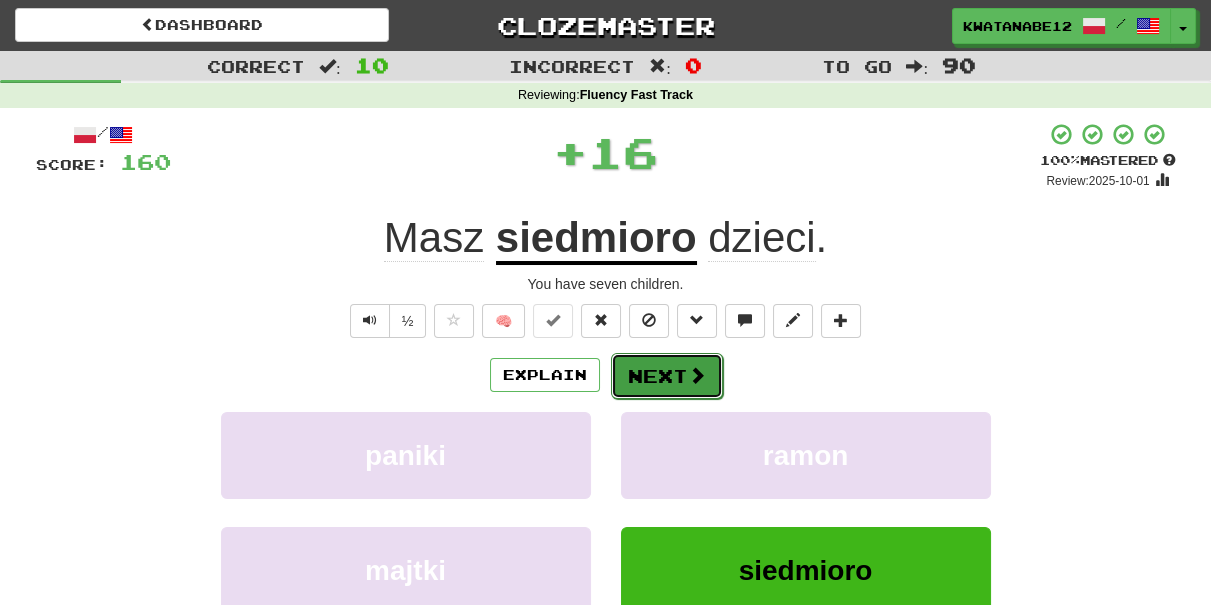 click on "Next" at bounding box center (667, 376) 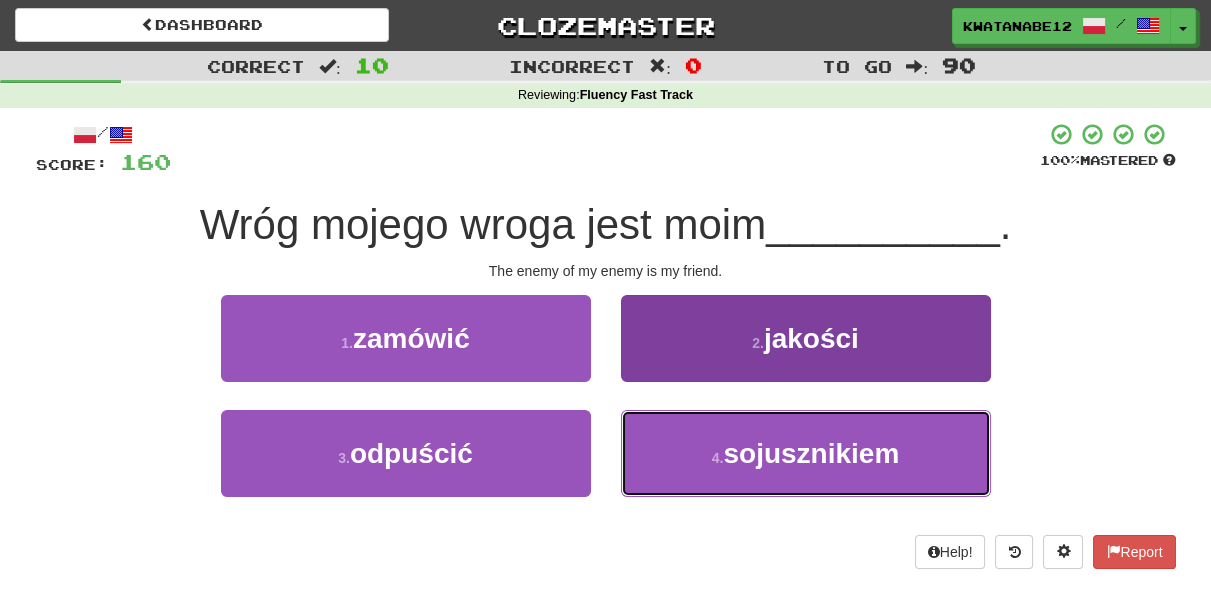 click on "[NUMBER] . [NOUN]" at bounding box center (806, 453) 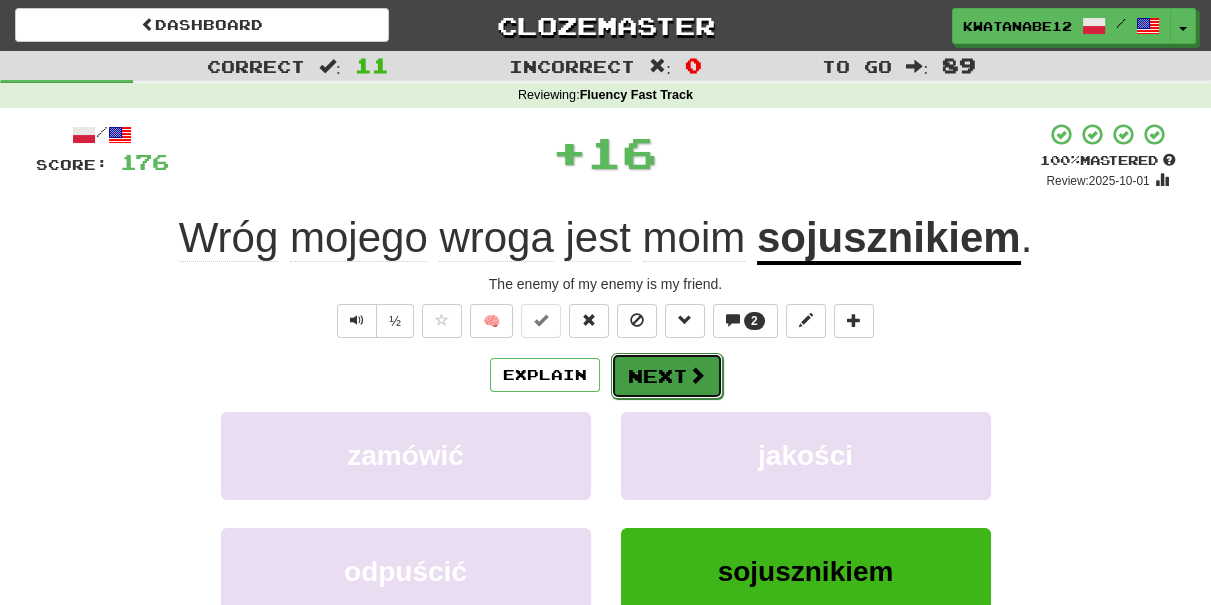 click on "Next" at bounding box center [667, 376] 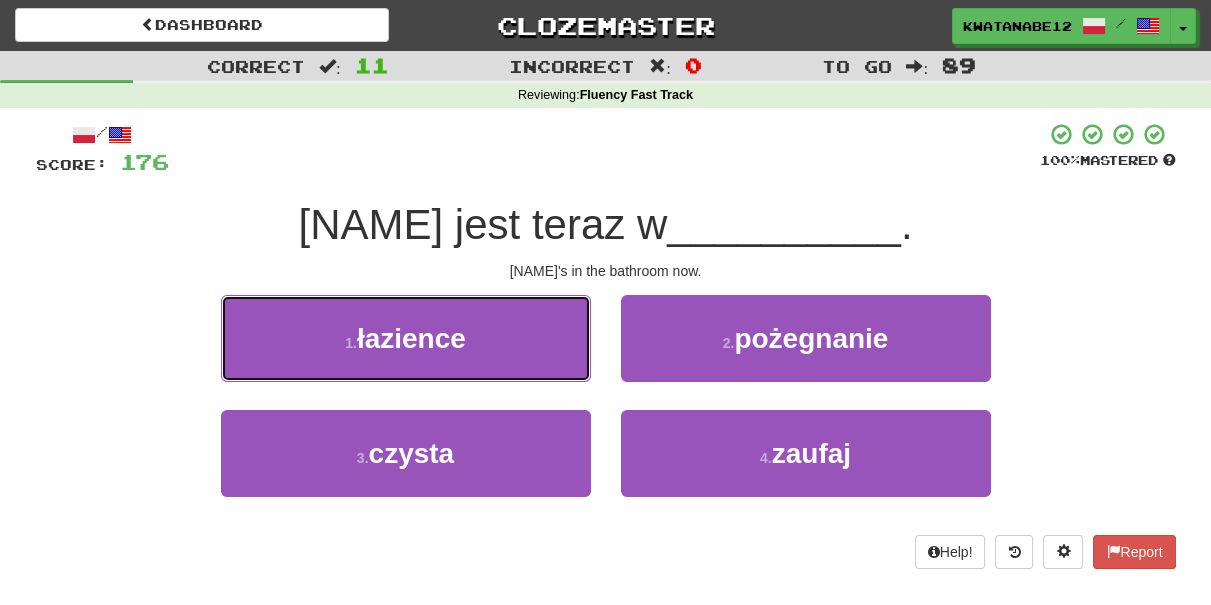 drag, startPoint x: 543, startPoint y: 330, endPoint x: 605, endPoint y: 347, distance: 64.288414 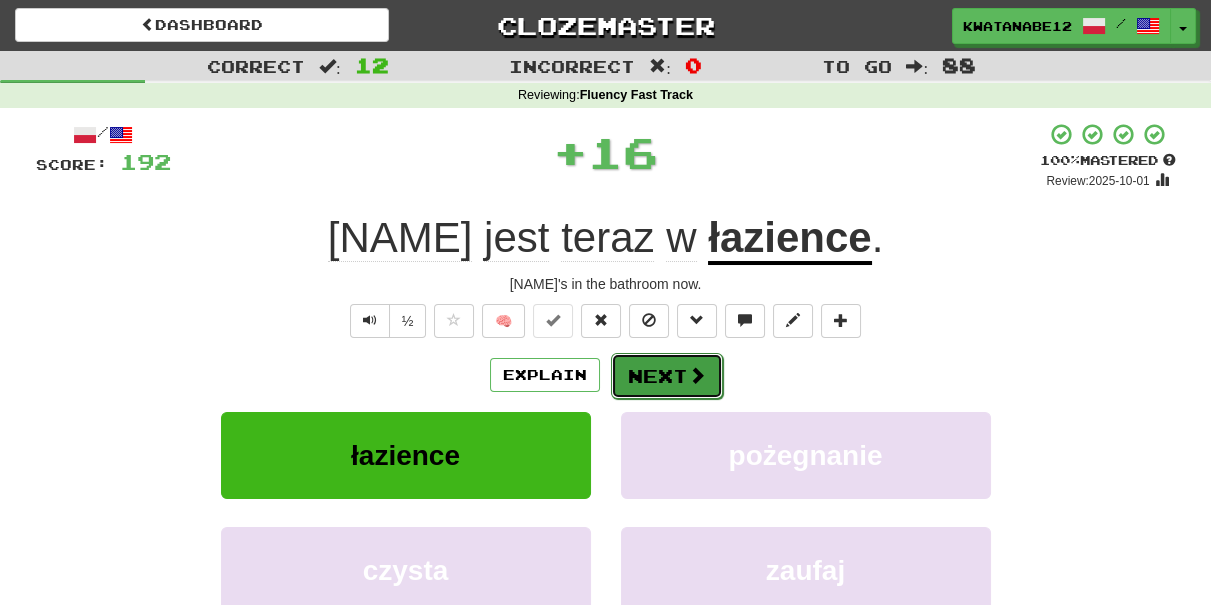 click on "Next" at bounding box center (667, 376) 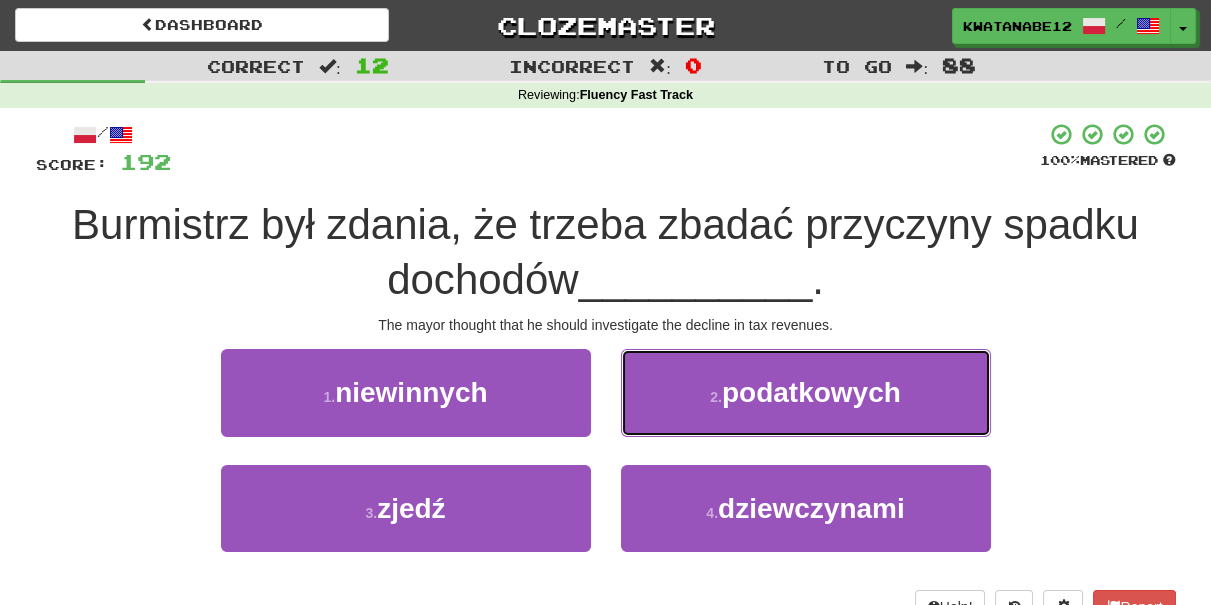 click on "[NUMBER] . [ADJECTIVE]" at bounding box center (806, 392) 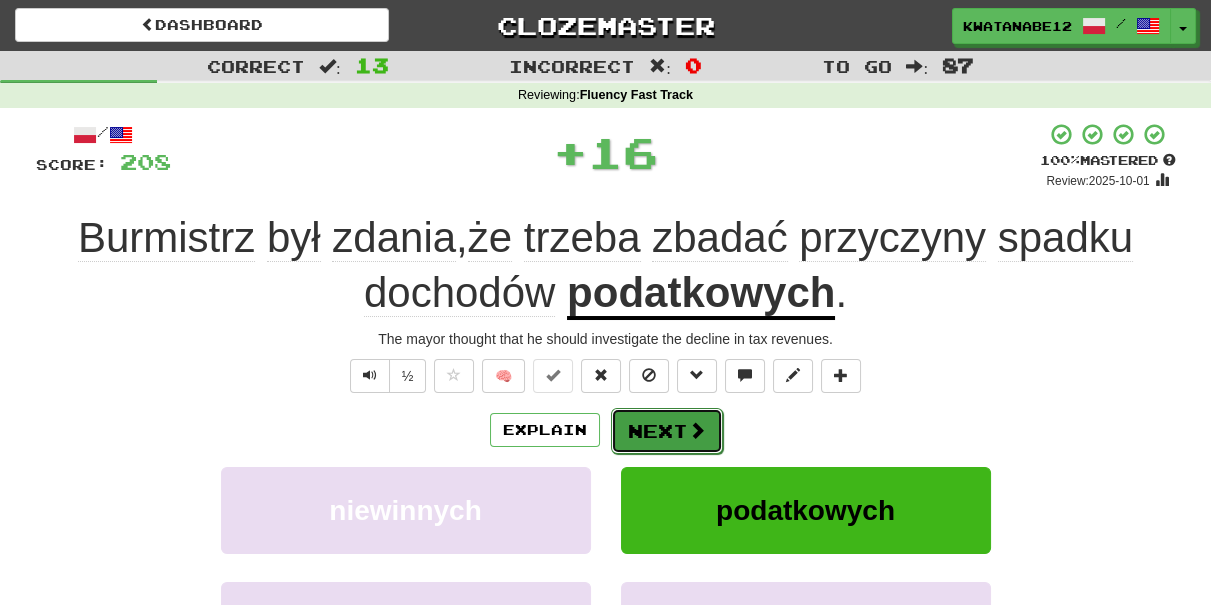 click on "Next" at bounding box center (667, 431) 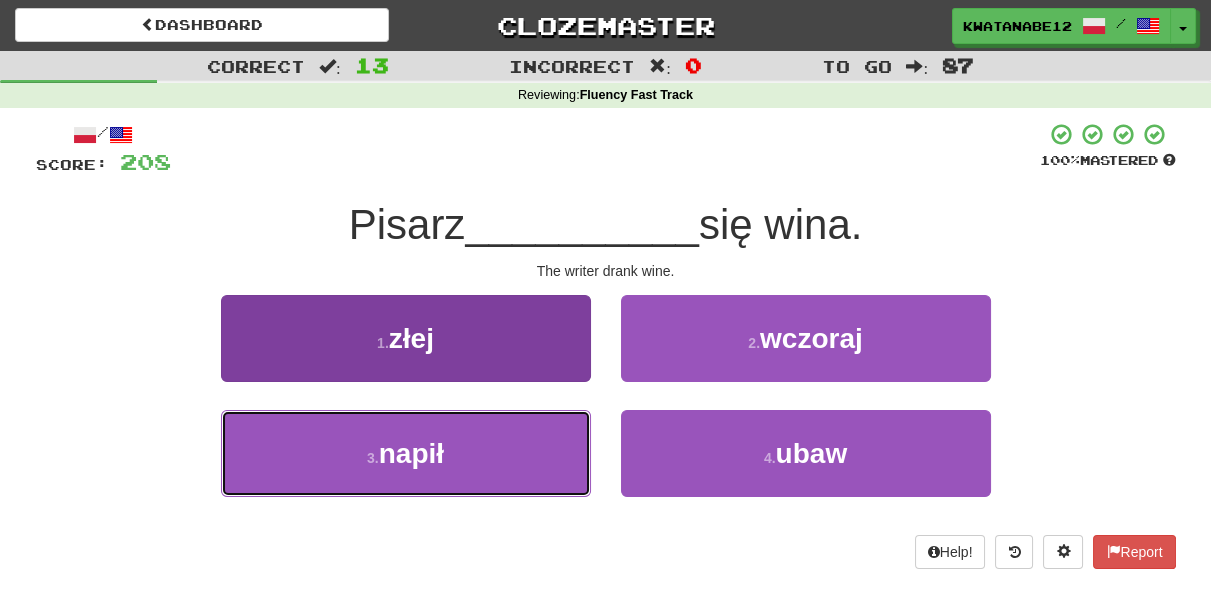 drag, startPoint x: 516, startPoint y: 451, endPoint x: 554, endPoint y: 439, distance: 39.849716 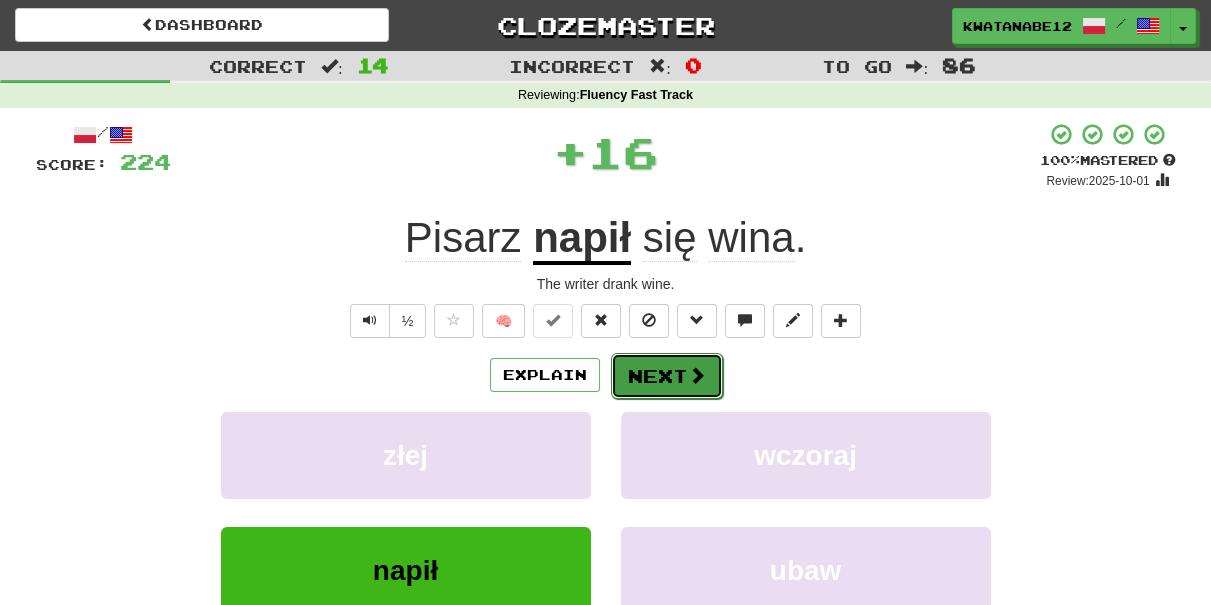 click on "Next" at bounding box center [667, 376] 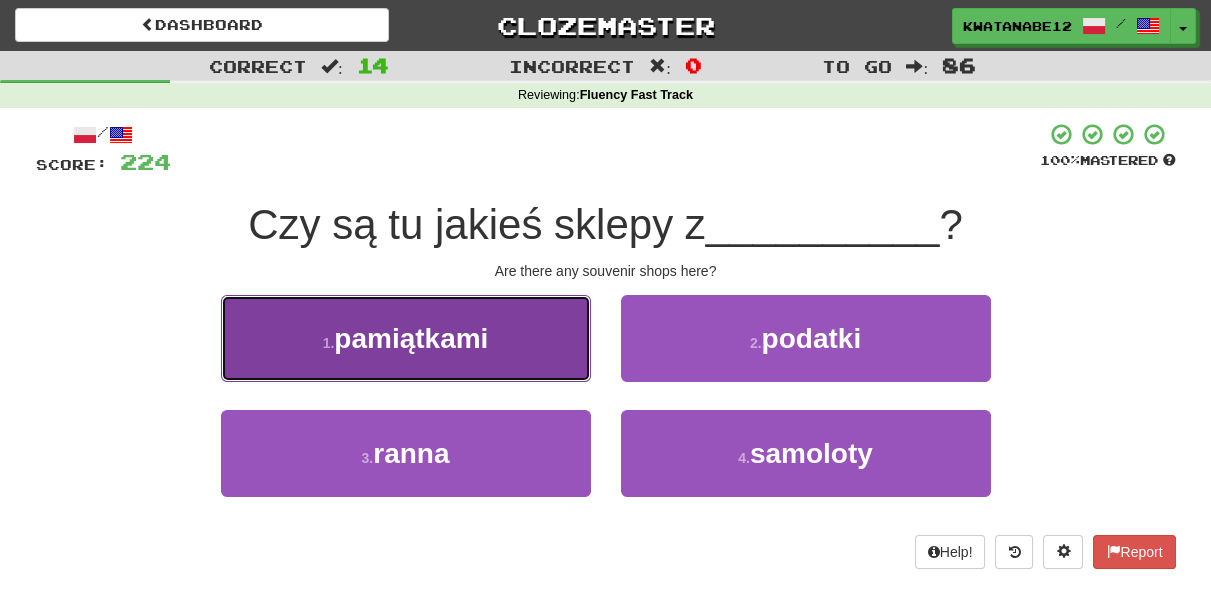 click on "1 . pamiątkami" at bounding box center [406, 338] 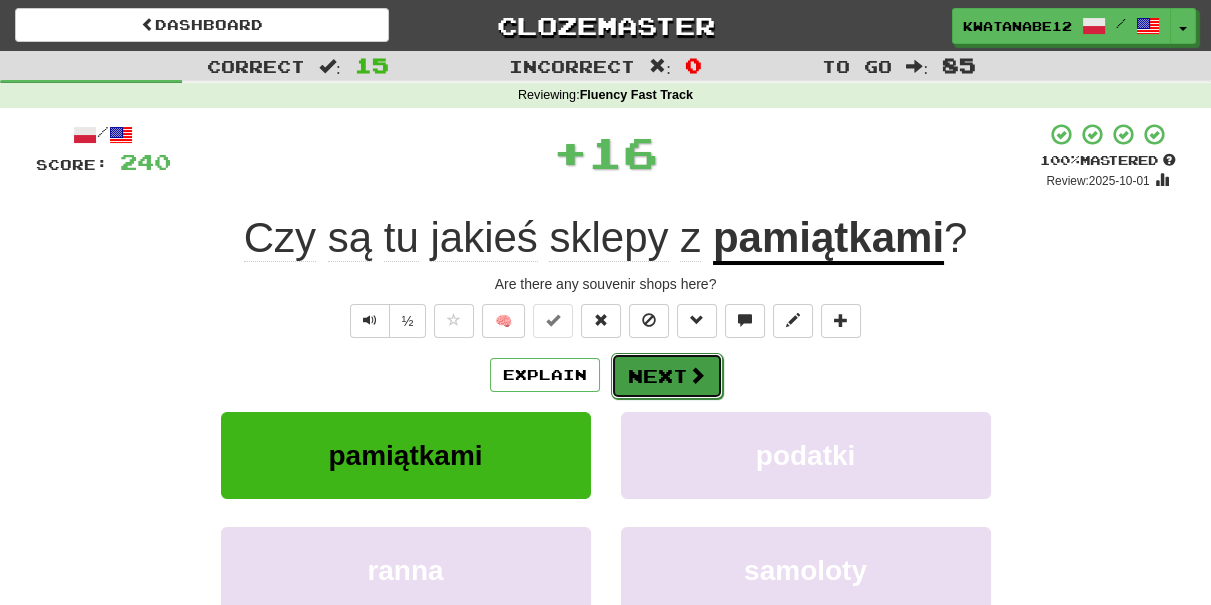 click on "Next" at bounding box center (667, 376) 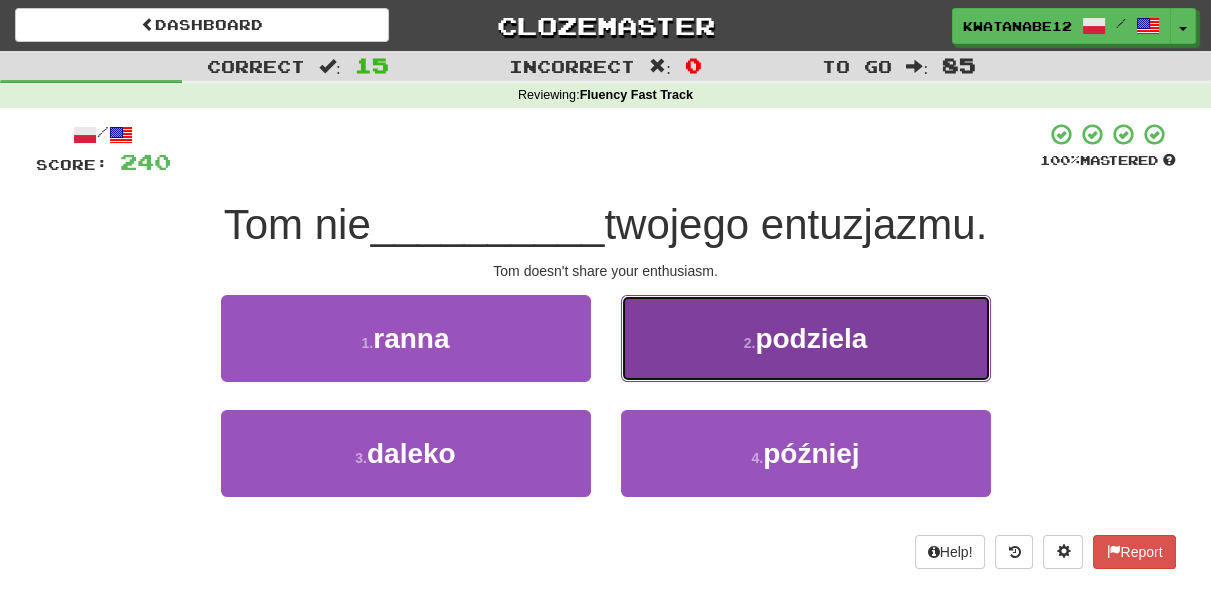 drag, startPoint x: 686, startPoint y: 337, endPoint x: 674, endPoint y: 348, distance: 16.27882 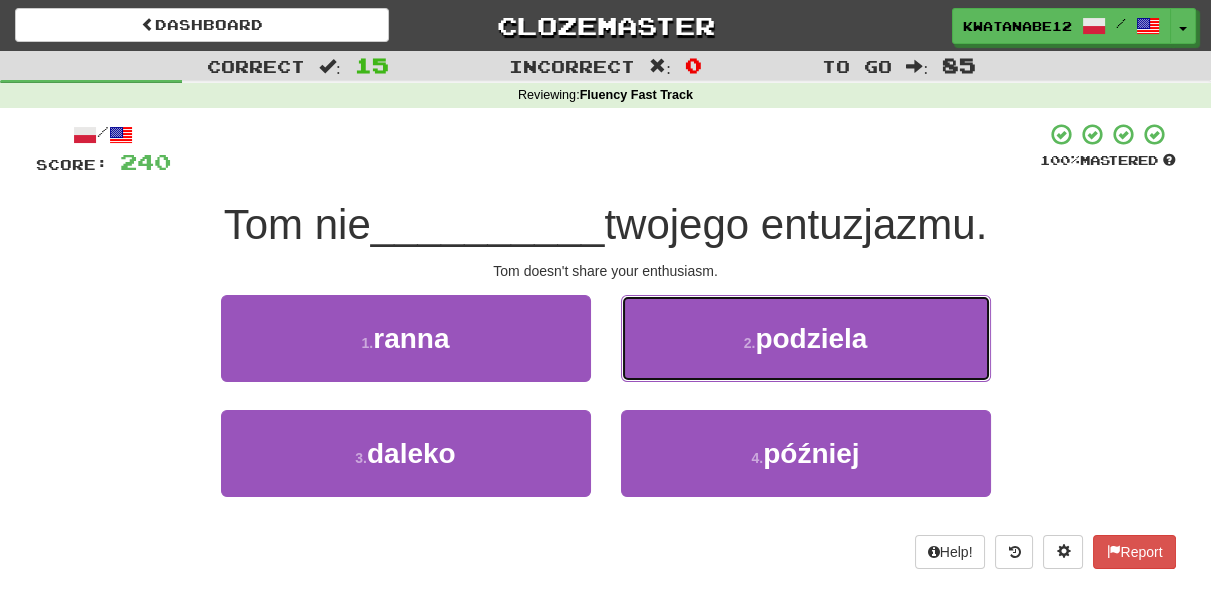 click on "[NUMBER] . [VERB]" at bounding box center (806, 338) 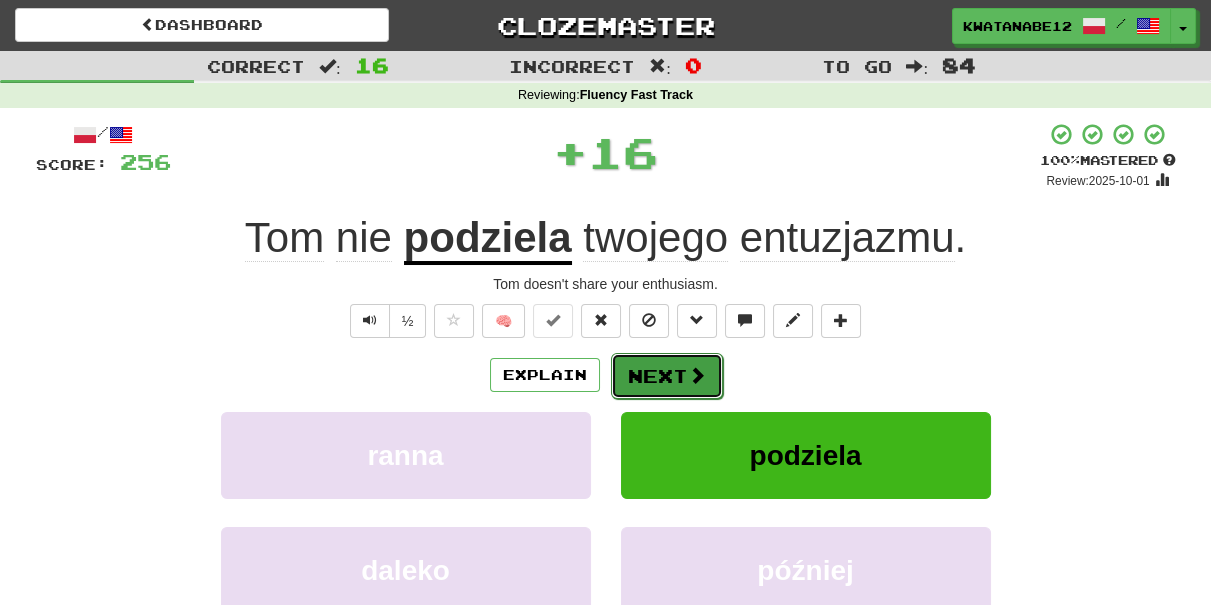 click on "Next" at bounding box center (667, 376) 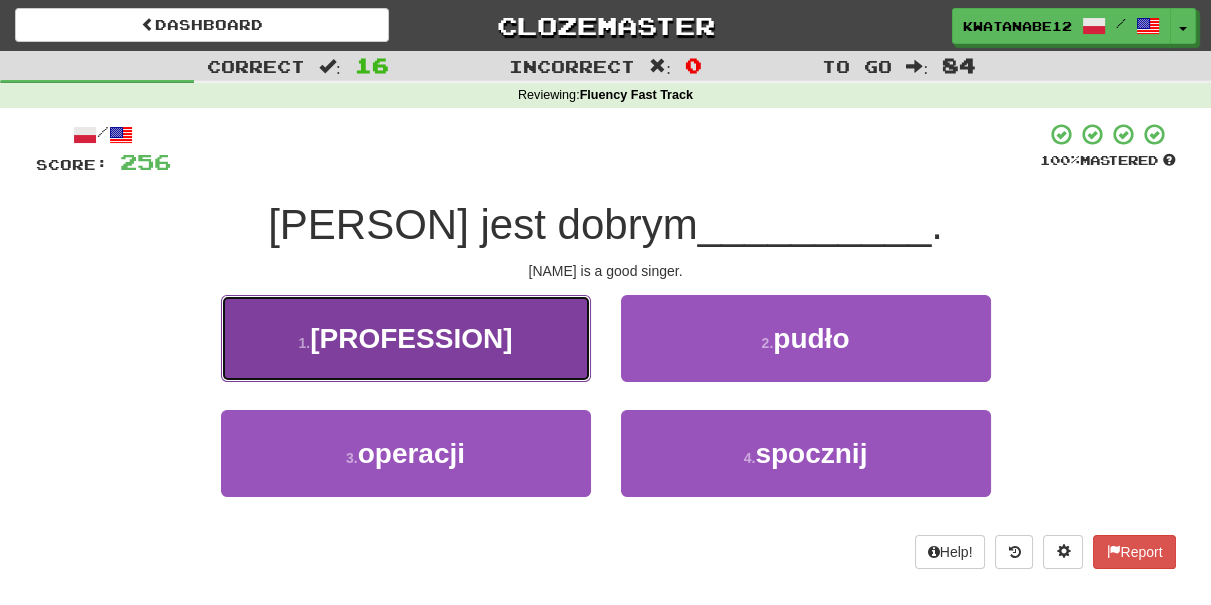 click on "1 . piosenkarzem" at bounding box center [406, 338] 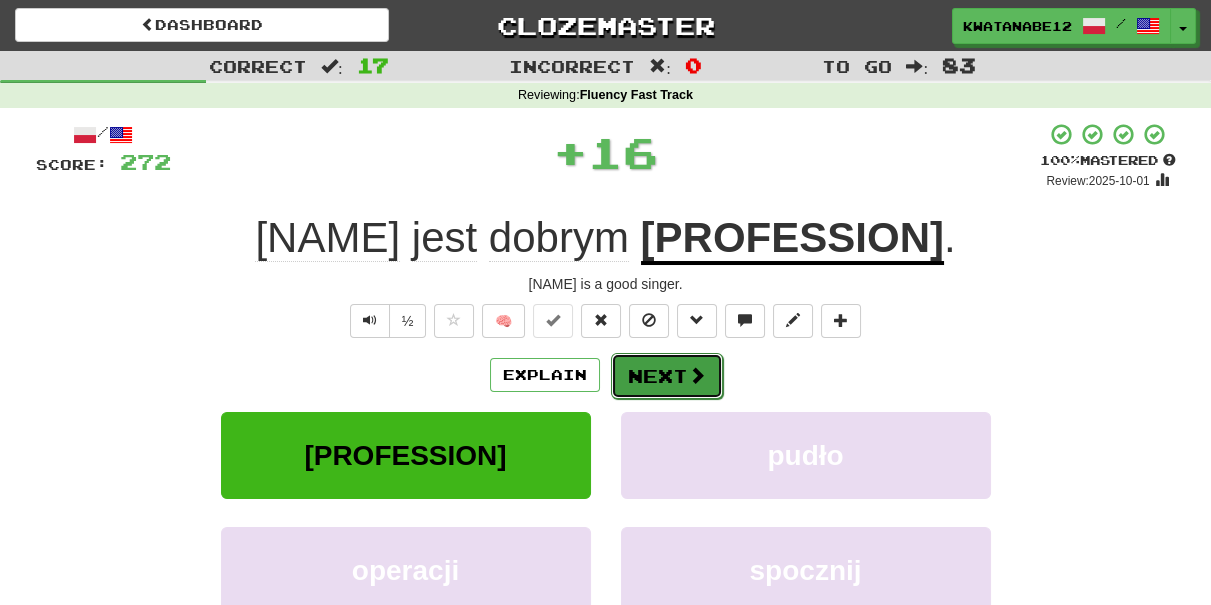 click on "Next" at bounding box center (667, 376) 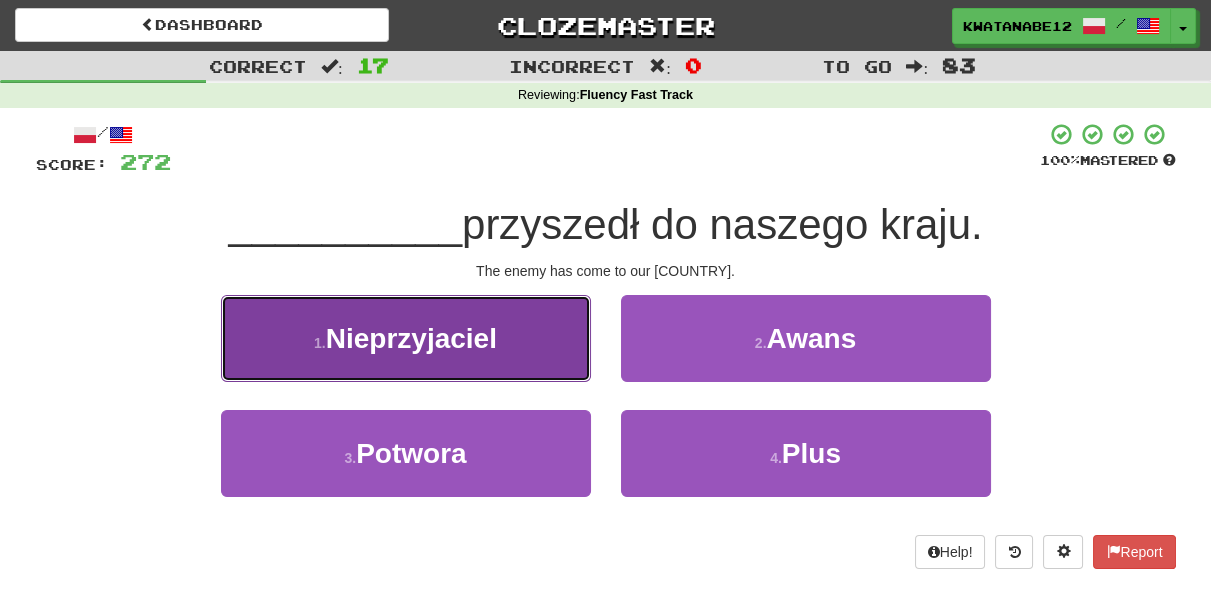 click on "1 . Nieprzyjaciel" at bounding box center (406, 338) 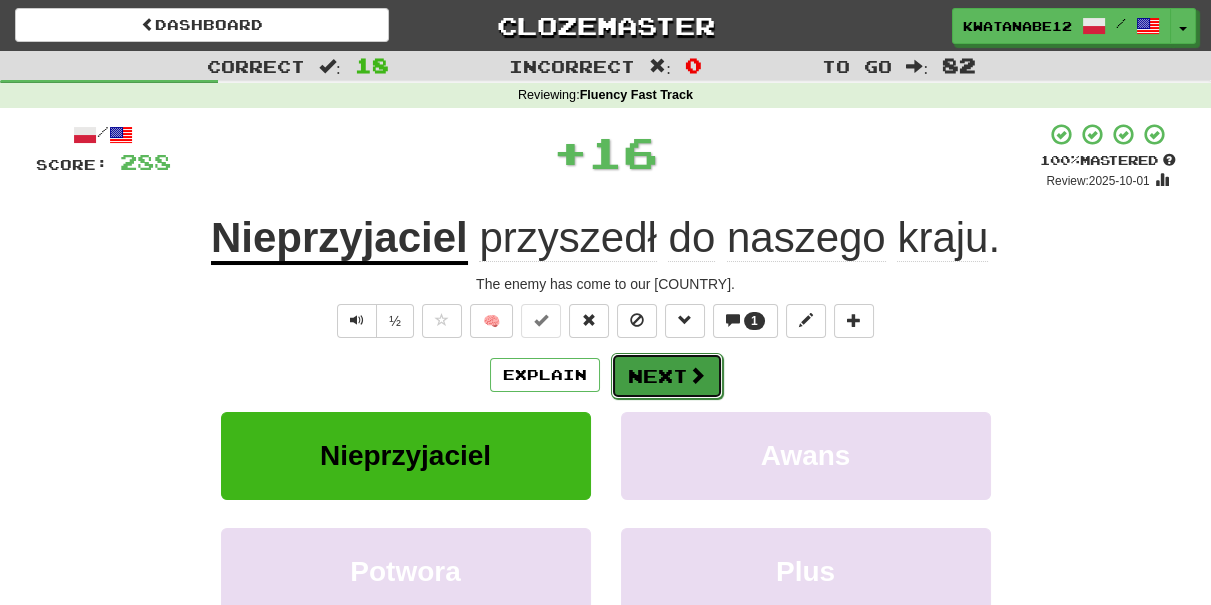 click on "Next" at bounding box center (667, 376) 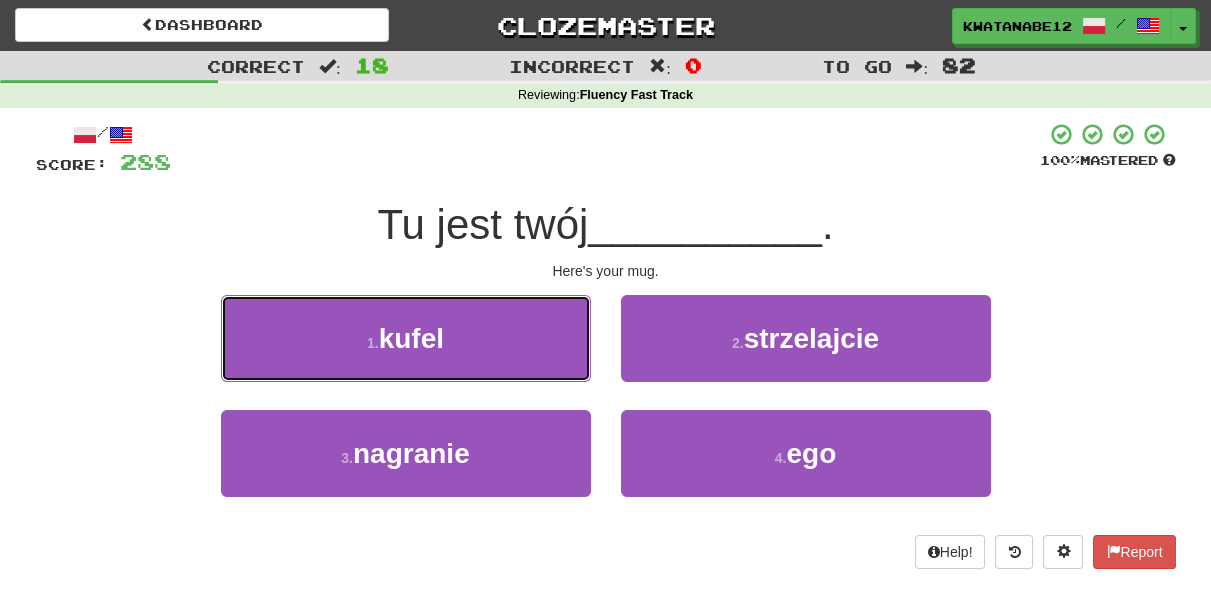 click on "1 . kufel" at bounding box center (406, 338) 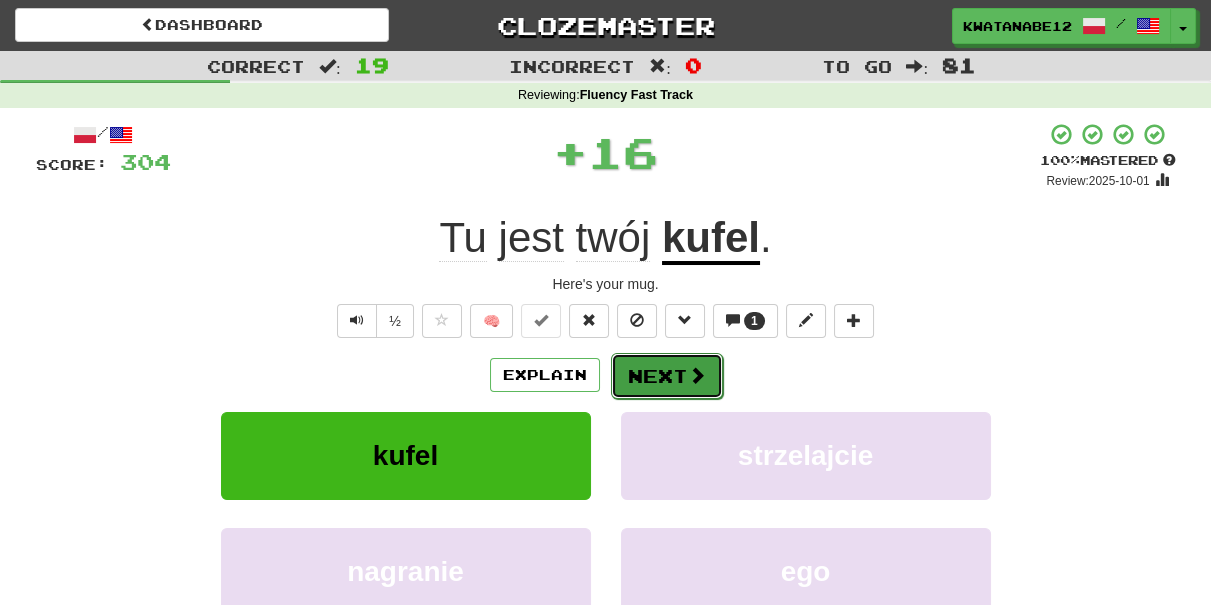 click on "Next" at bounding box center (667, 376) 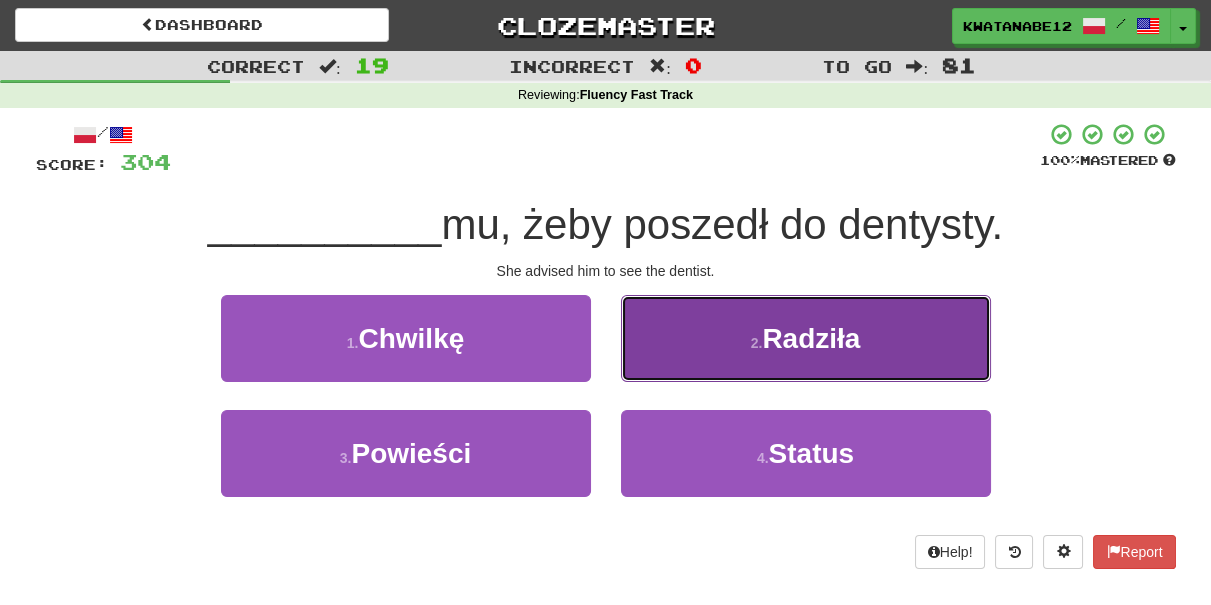 click on "[NUMBER] . [VERB]" at bounding box center [806, 338] 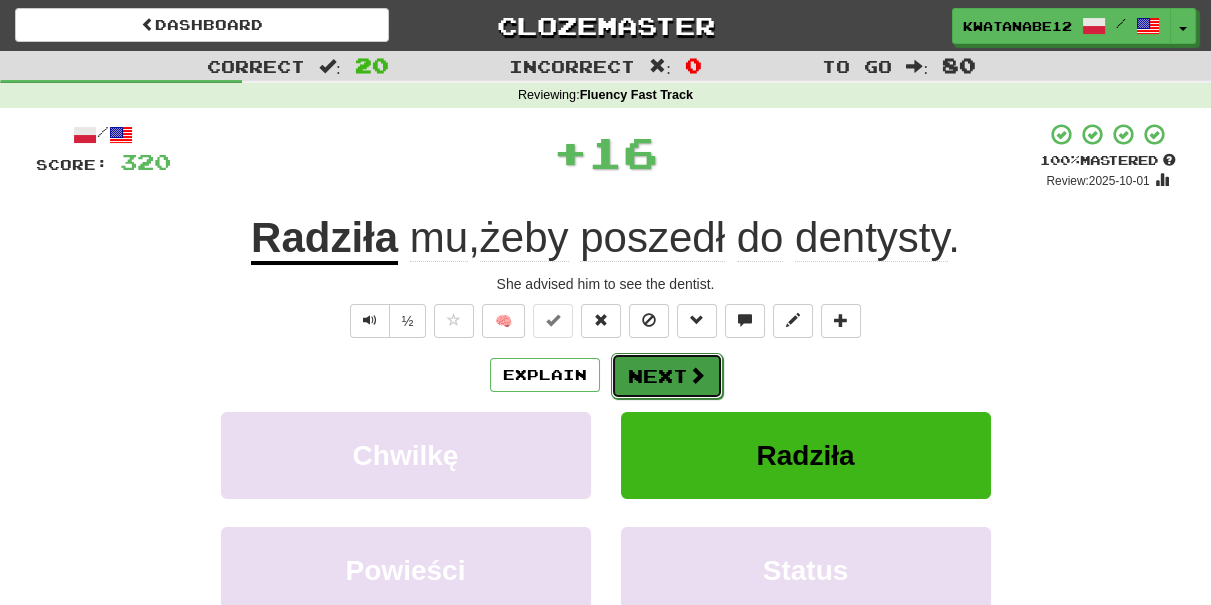 click on "Next" at bounding box center [667, 376] 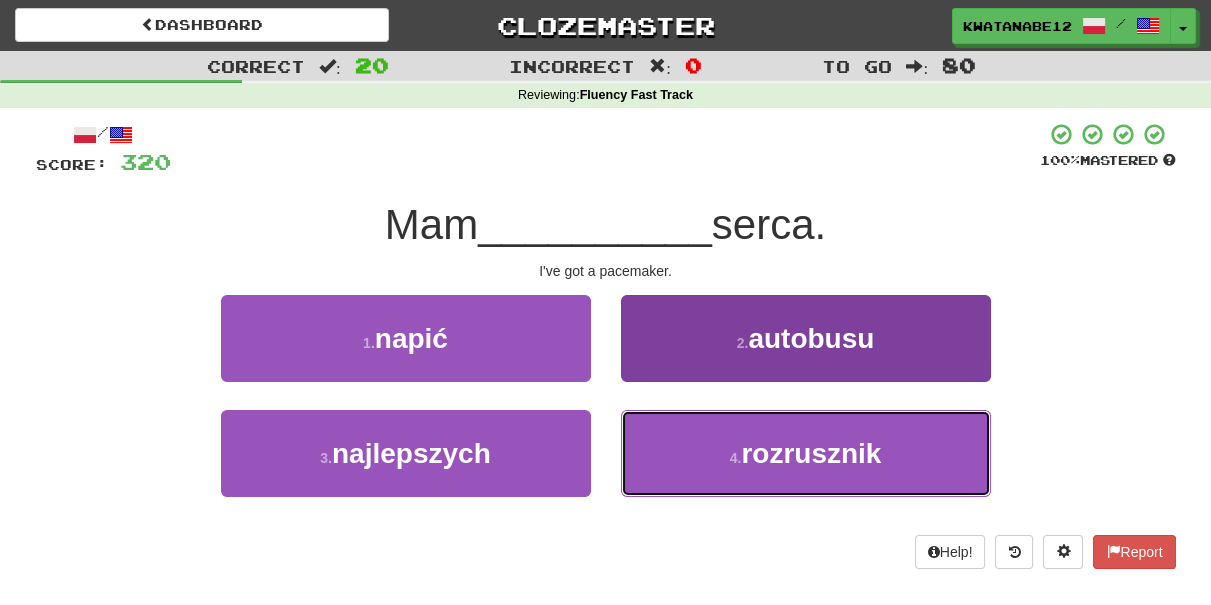 drag, startPoint x: 694, startPoint y: 452, endPoint x: 678, endPoint y: 411, distance: 44.011364 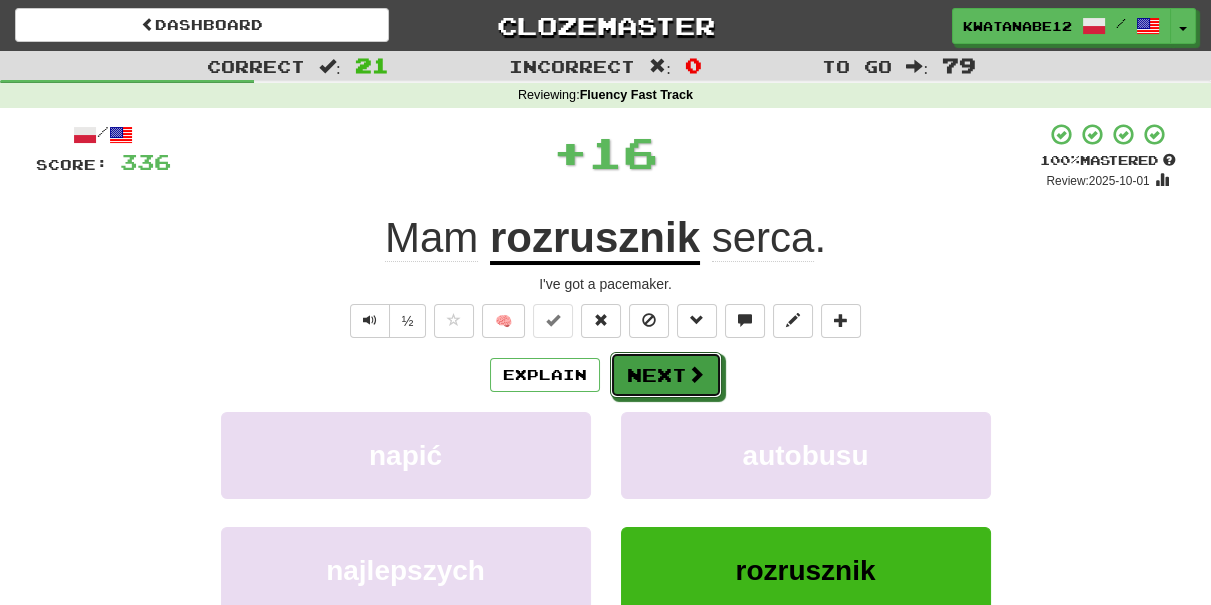 drag, startPoint x: 663, startPoint y: 375, endPoint x: 565, endPoint y: 287, distance: 131.7118 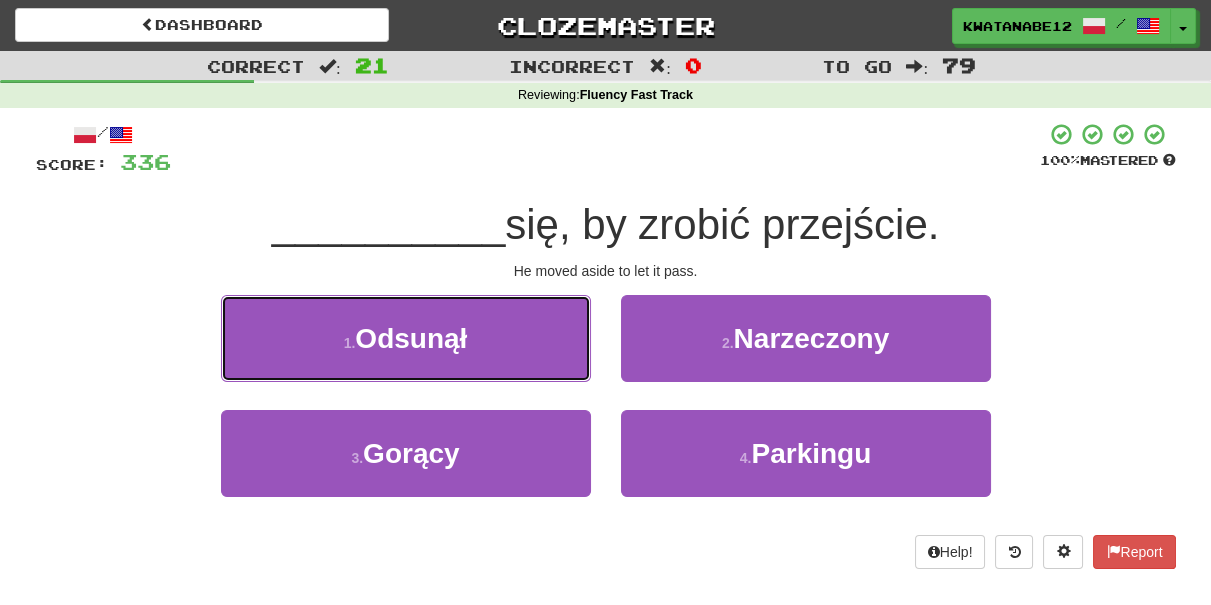 click on "1 . Odsunął" at bounding box center (406, 338) 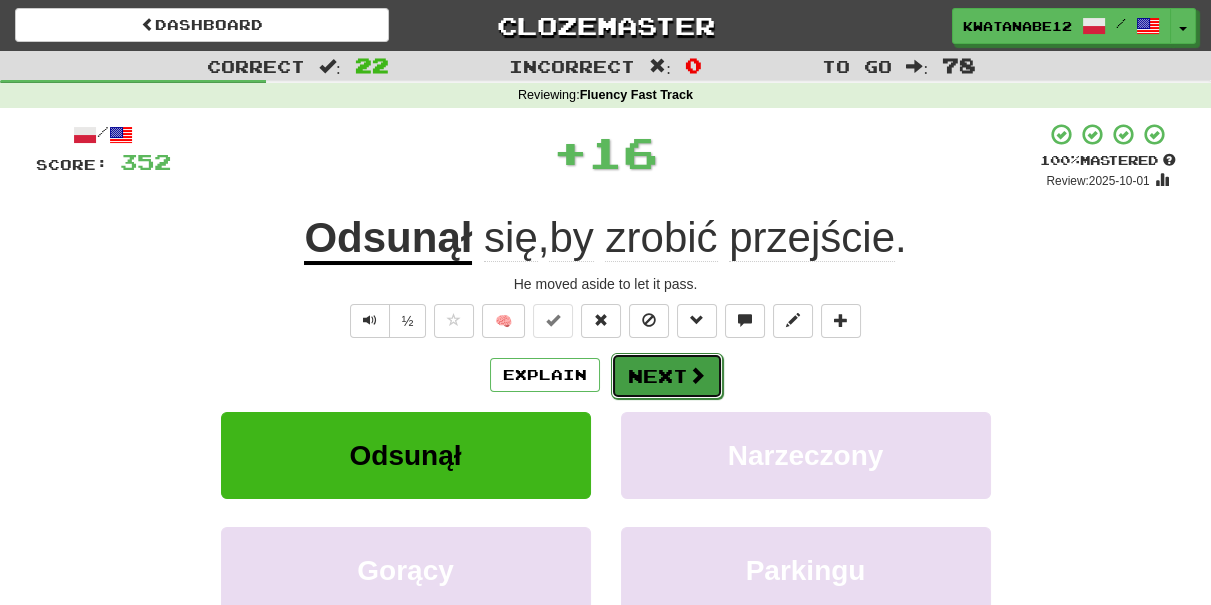 click on "Next" at bounding box center [667, 376] 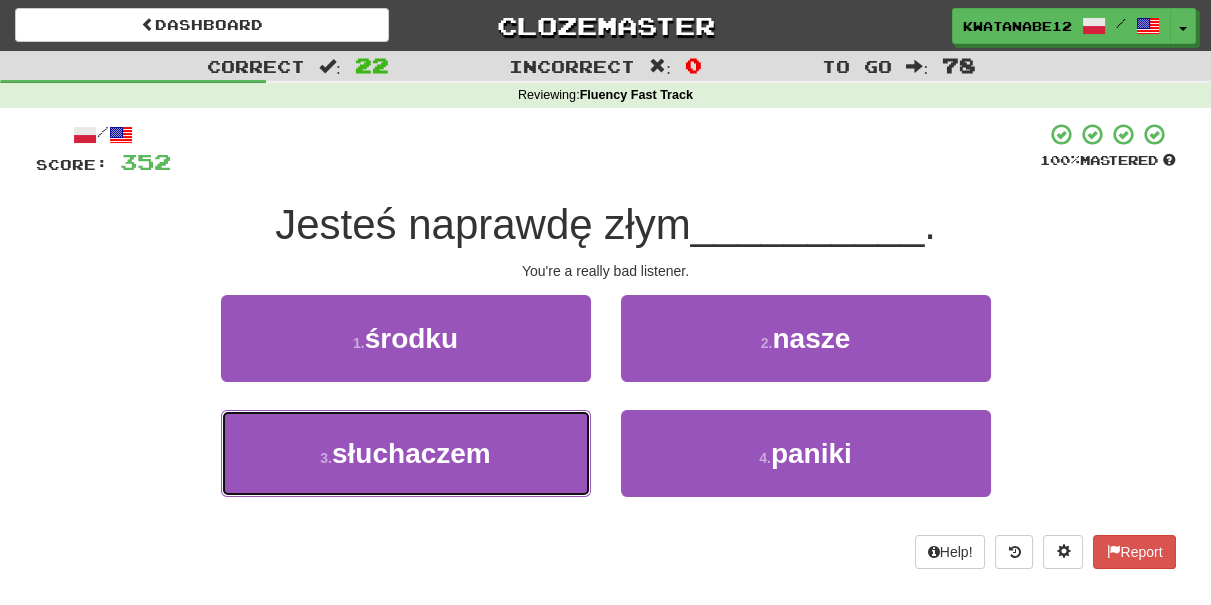 drag, startPoint x: 533, startPoint y: 416, endPoint x: 574, endPoint y: 405, distance: 42.44997 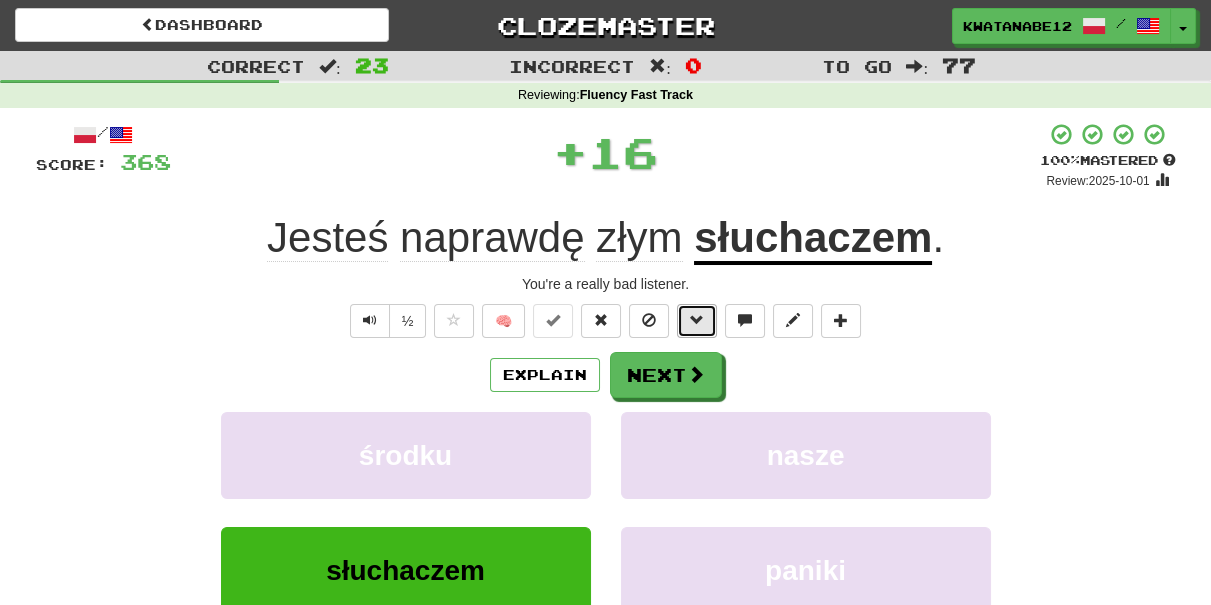 click at bounding box center (697, 321) 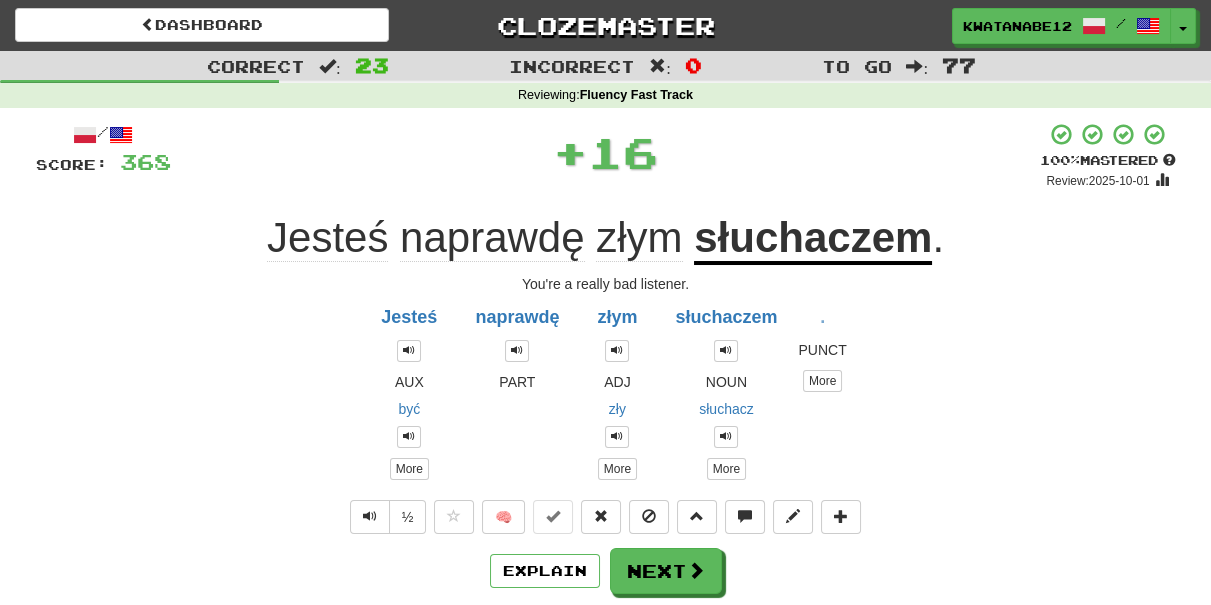 click on "Jesteś AUX być More naprawdę PART złym ADJ zły More słuchaczem NOUN słuchacz More . PUNCT More" at bounding box center (606, 387) 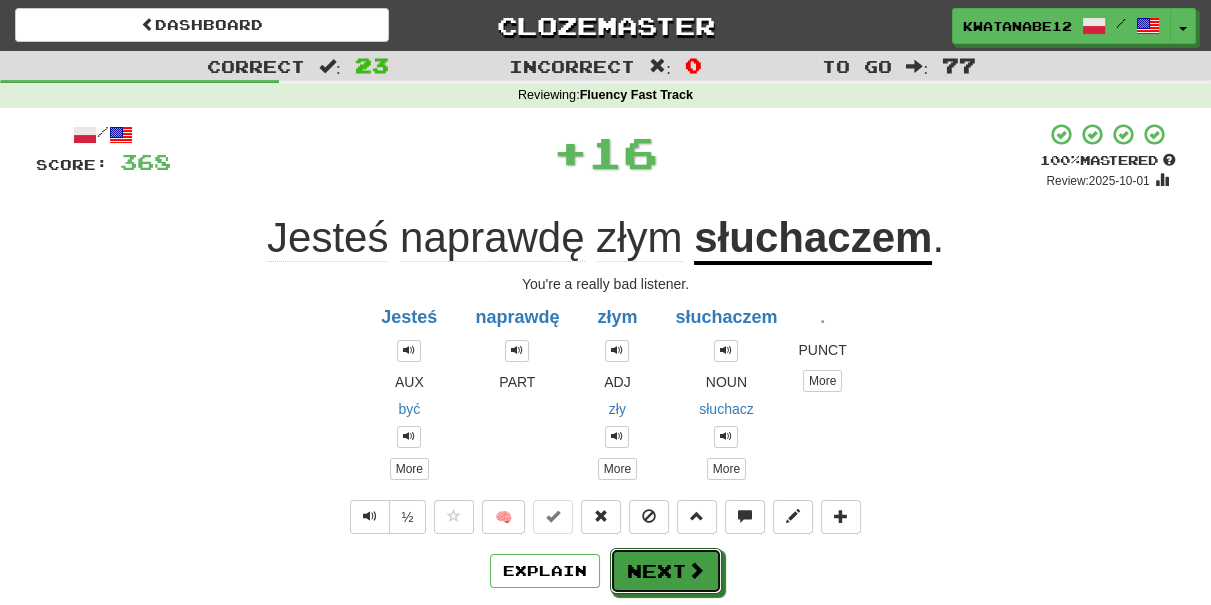 click on "Next" at bounding box center [666, 571] 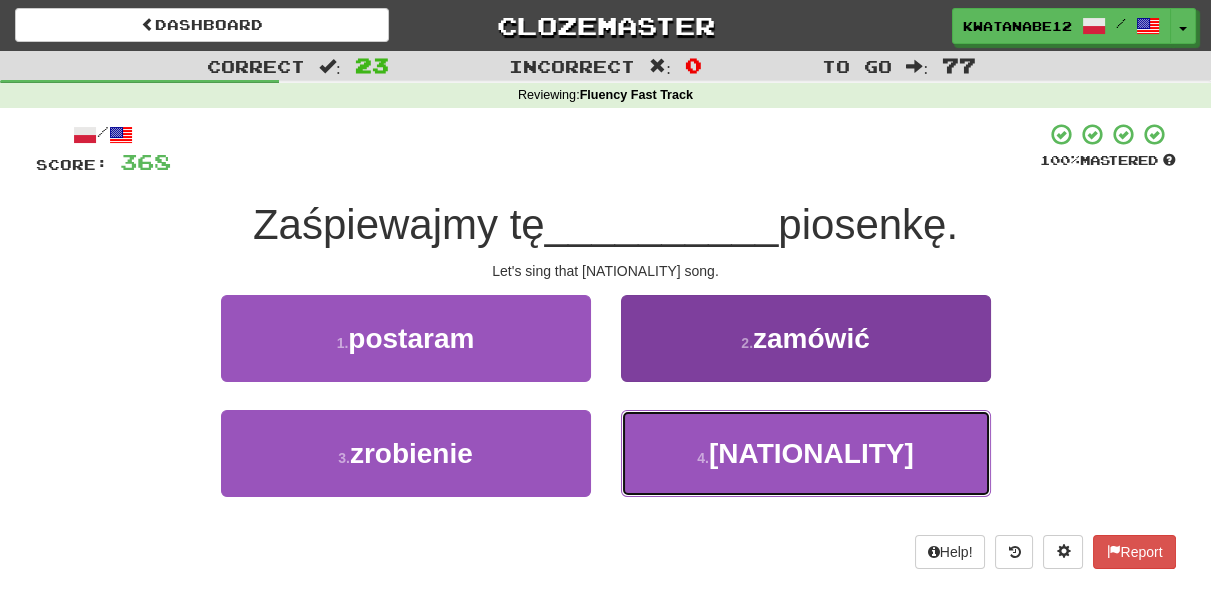 click on "[NUMBER] . [NATIONALITY]" at bounding box center [806, 453] 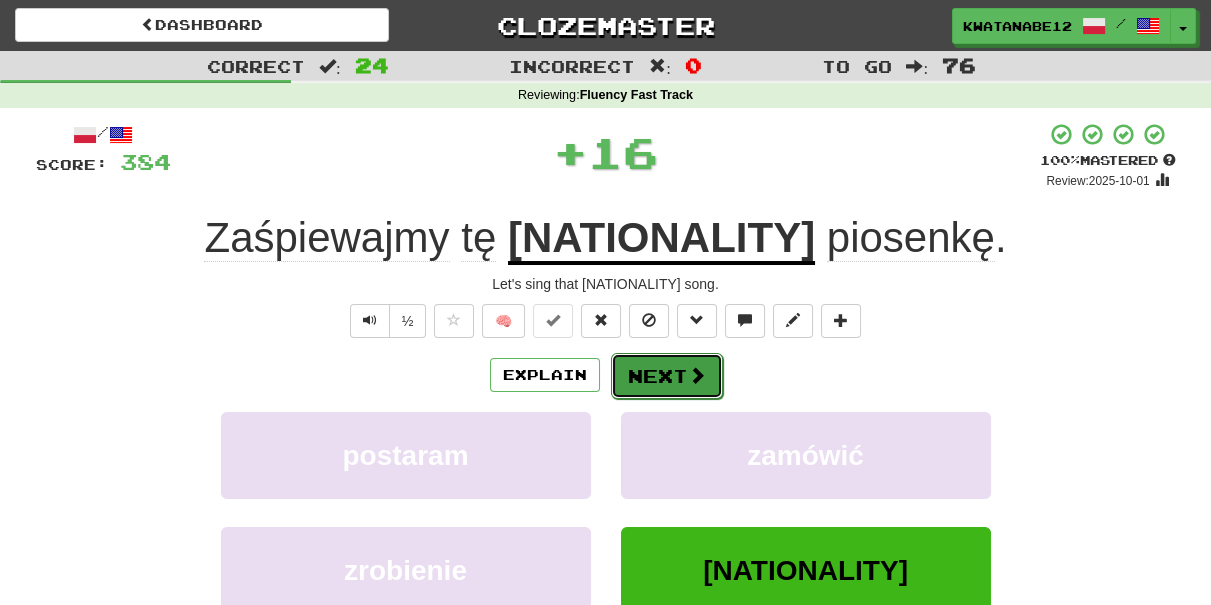 click on "Next" at bounding box center (667, 376) 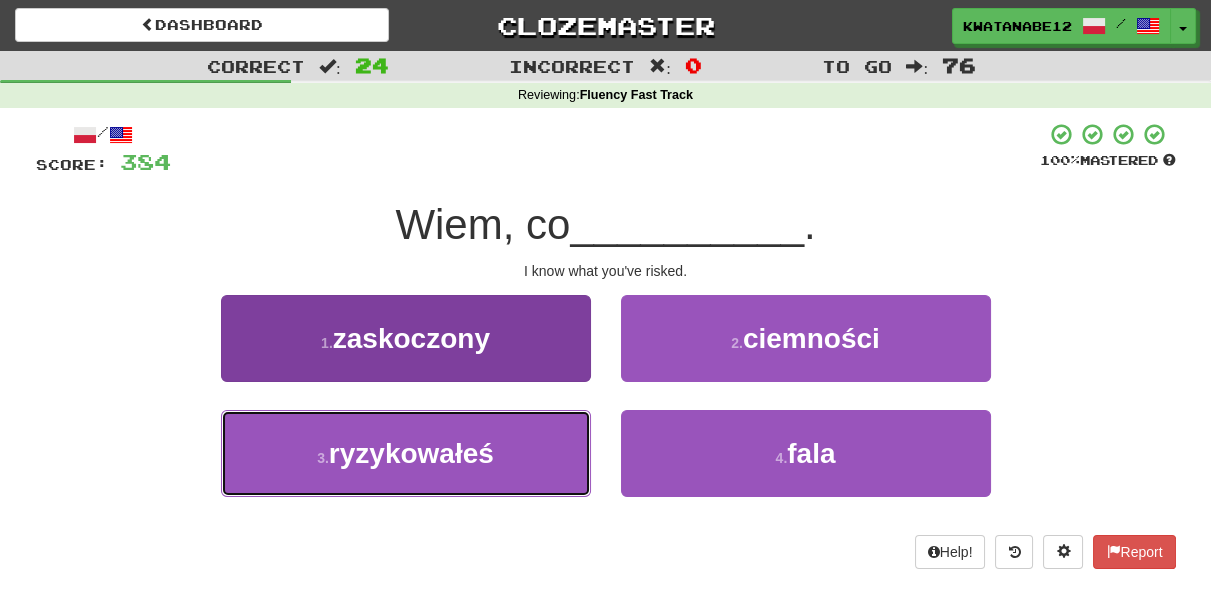 drag, startPoint x: 481, startPoint y: 457, endPoint x: 576, endPoint y: 427, distance: 99.62429 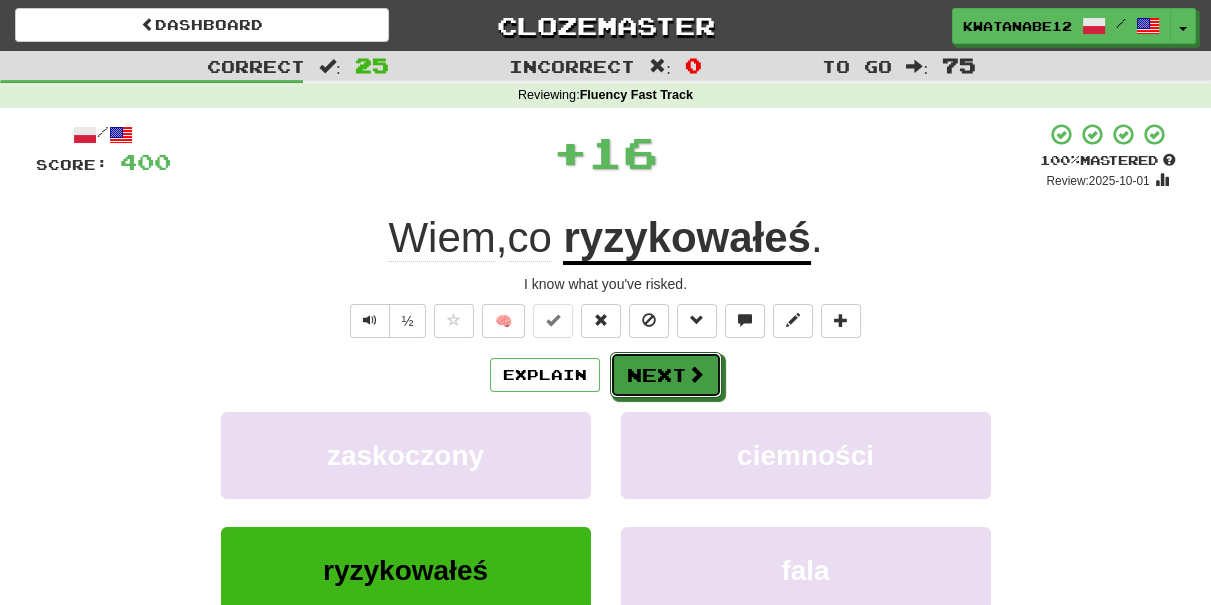 click on "Explain Next" at bounding box center (606, 375) 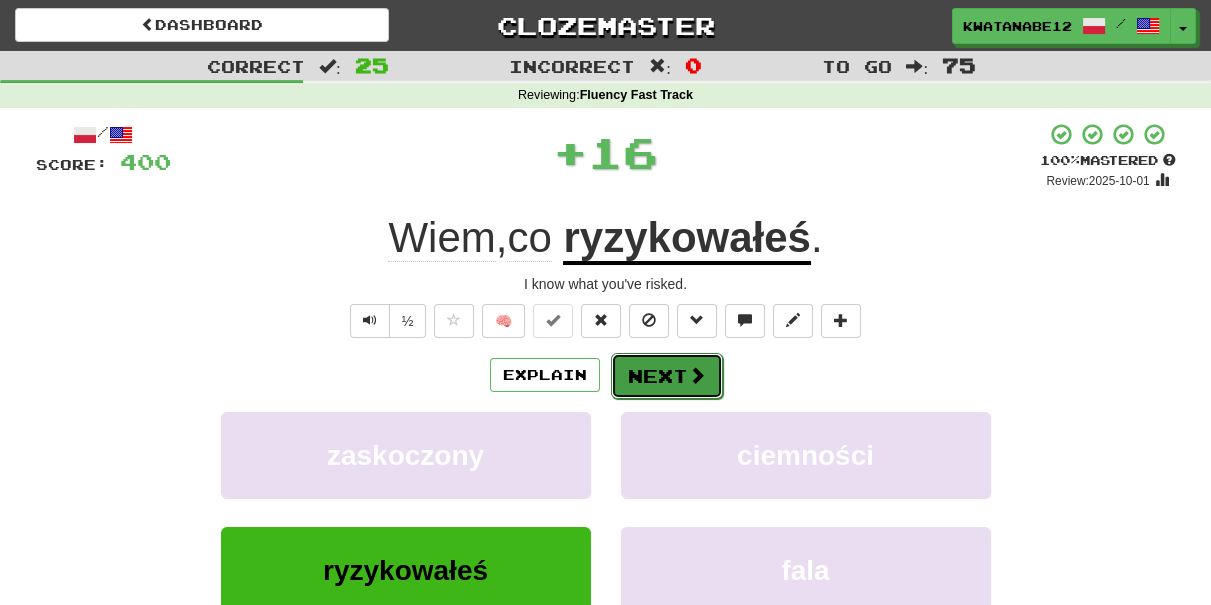 click on "Next" at bounding box center (667, 376) 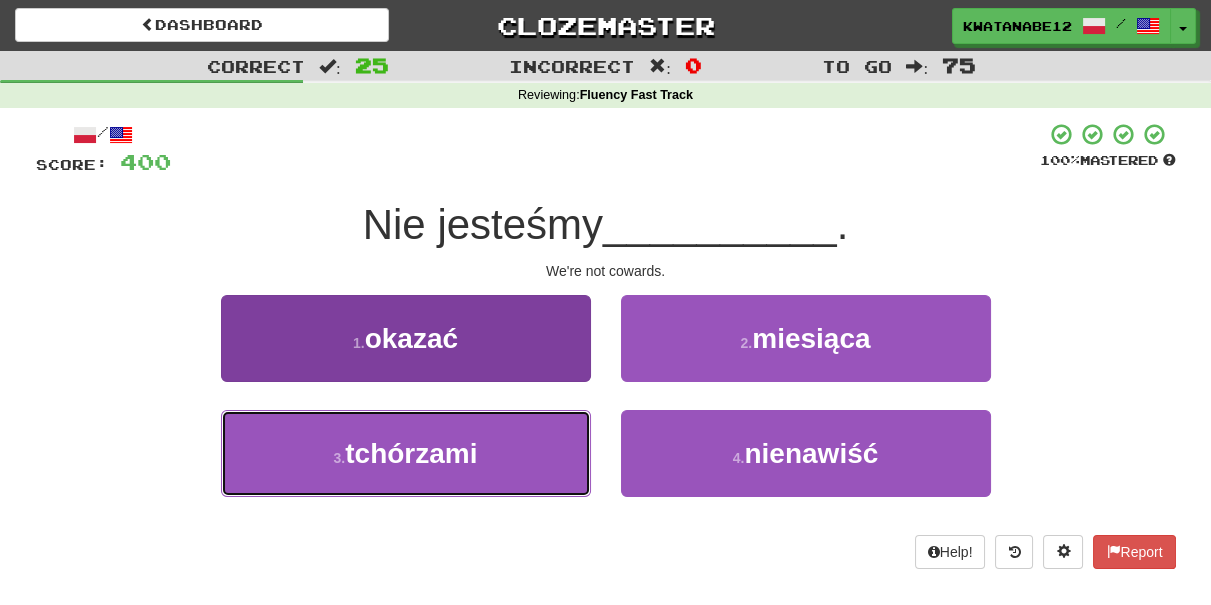 drag, startPoint x: 507, startPoint y: 455, endPoint x: 541, endPoint y: 448, distance: 34.713108 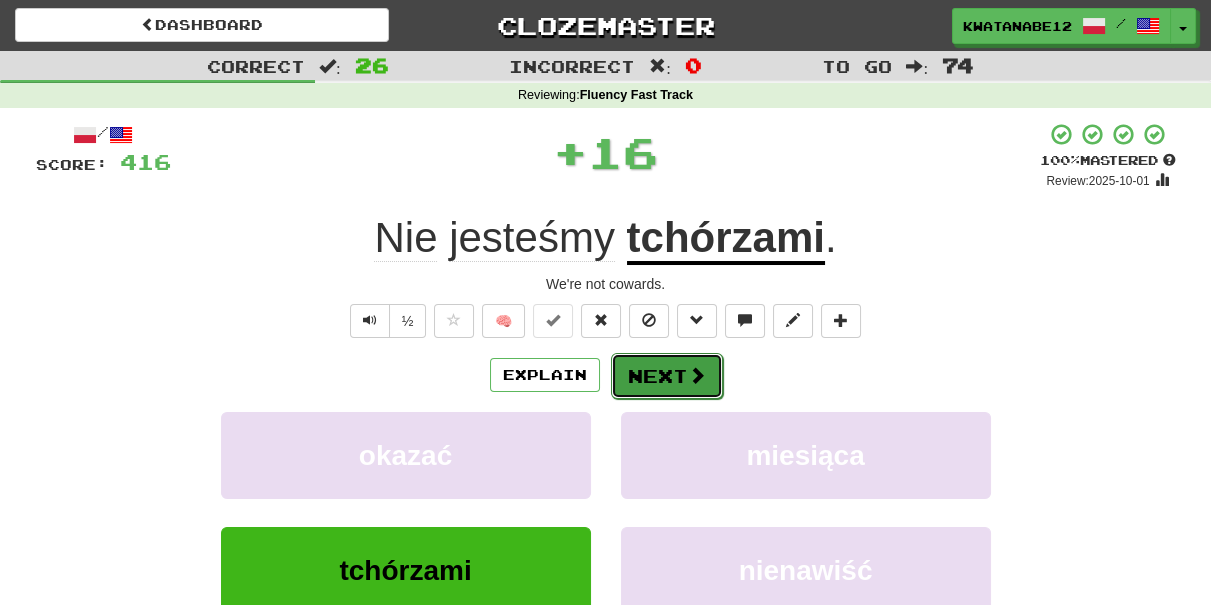 click on "Next" at bounding box center [667, 376] 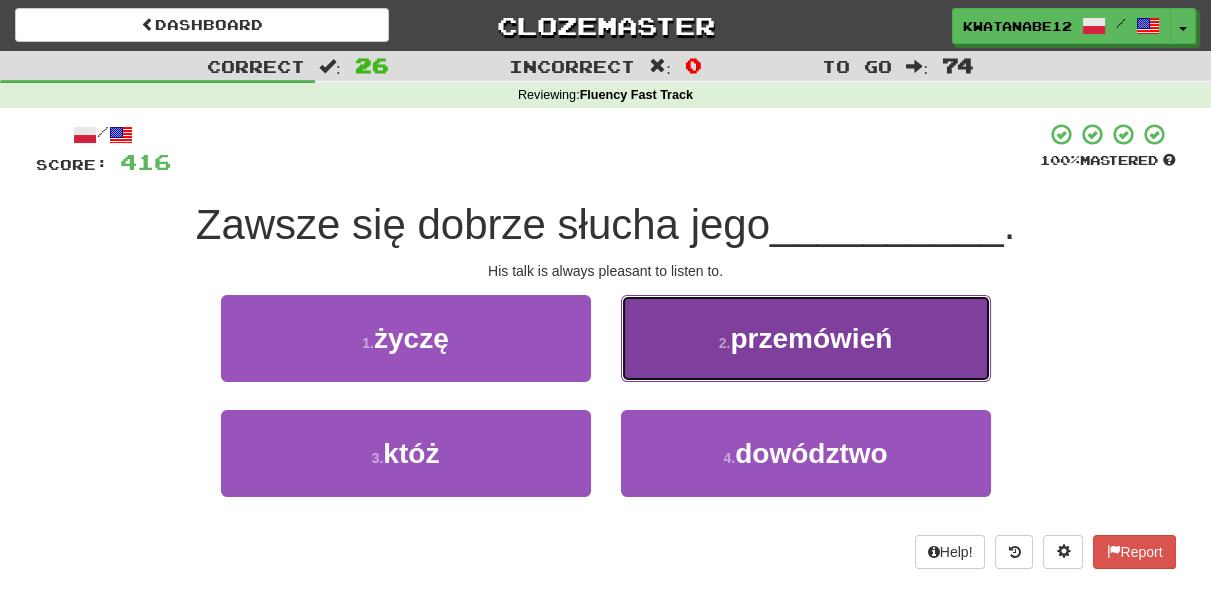 click on "2 . przemówień" at bounding box center (806, 338) 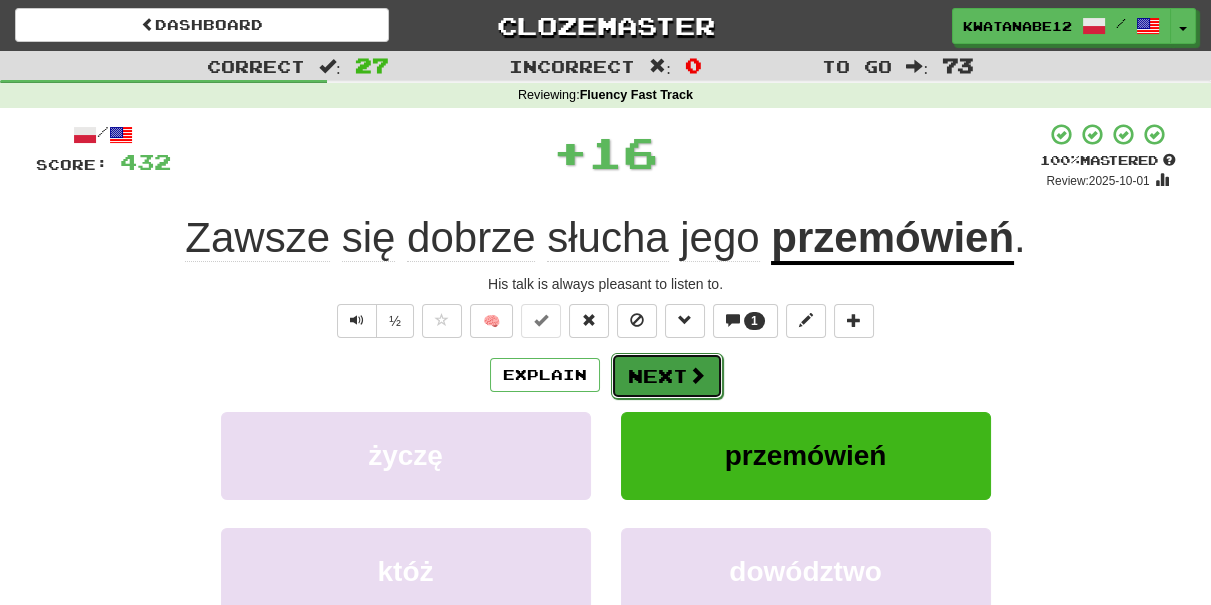 drag, startPoint x: 687, startPoint y: 354, endPoint x: 650, endPoint y: 374, distance: 42.059483 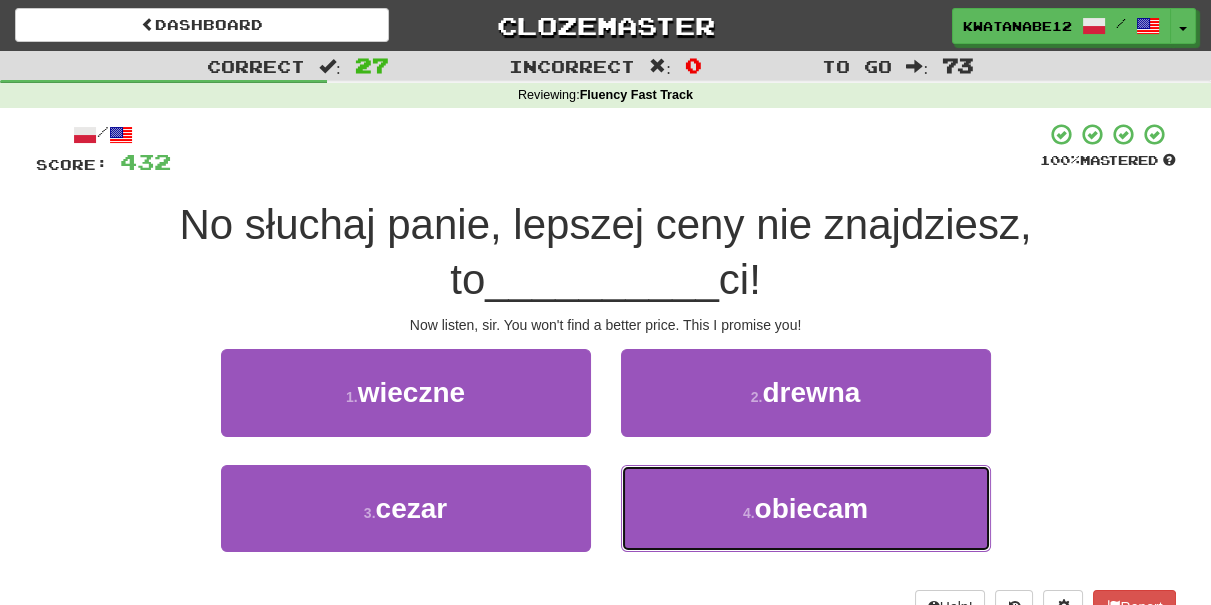 click on "4 . obiecam" at bounding box center [806, 508] 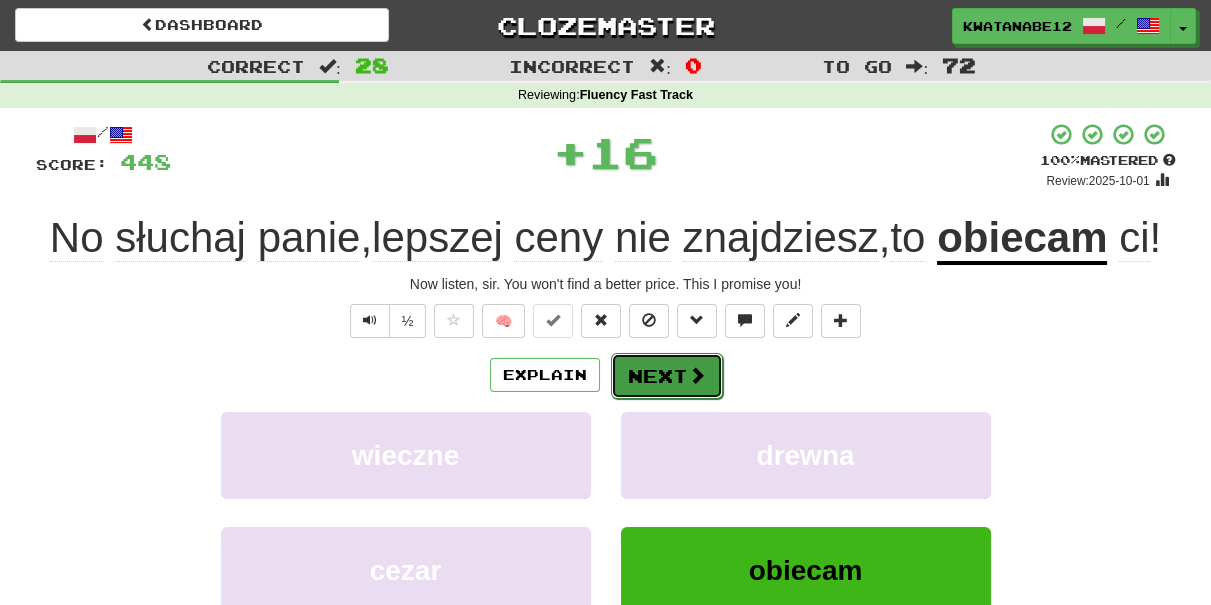 click on "Next" at bounding box center [667, 376] 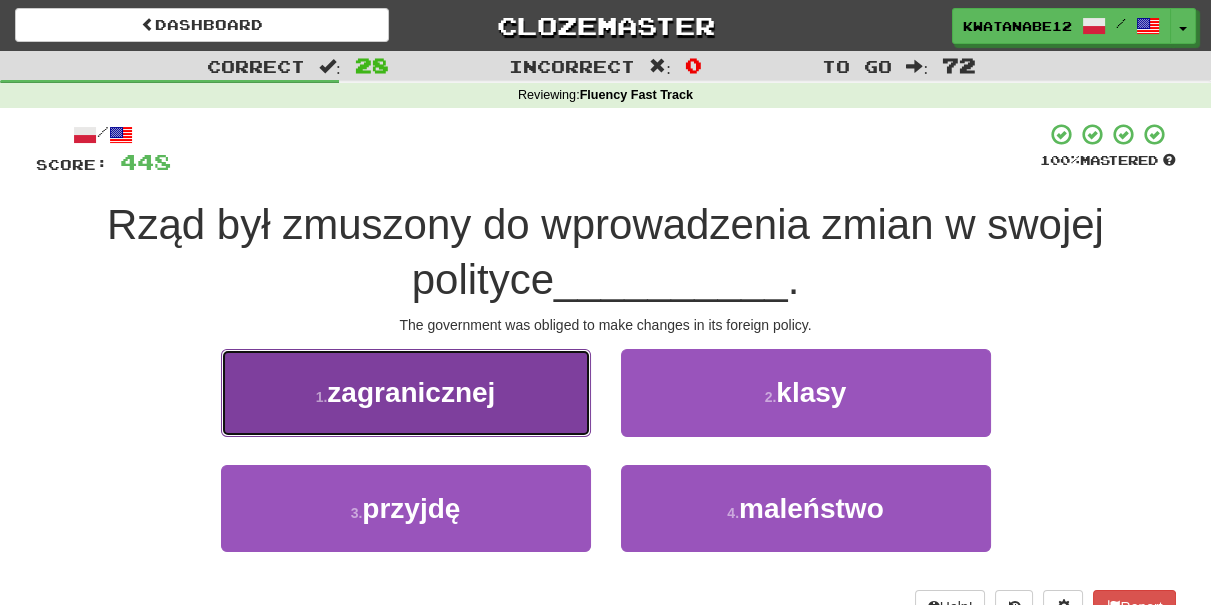click on "1 . zagranicznej" at bounding box center (406, 392) 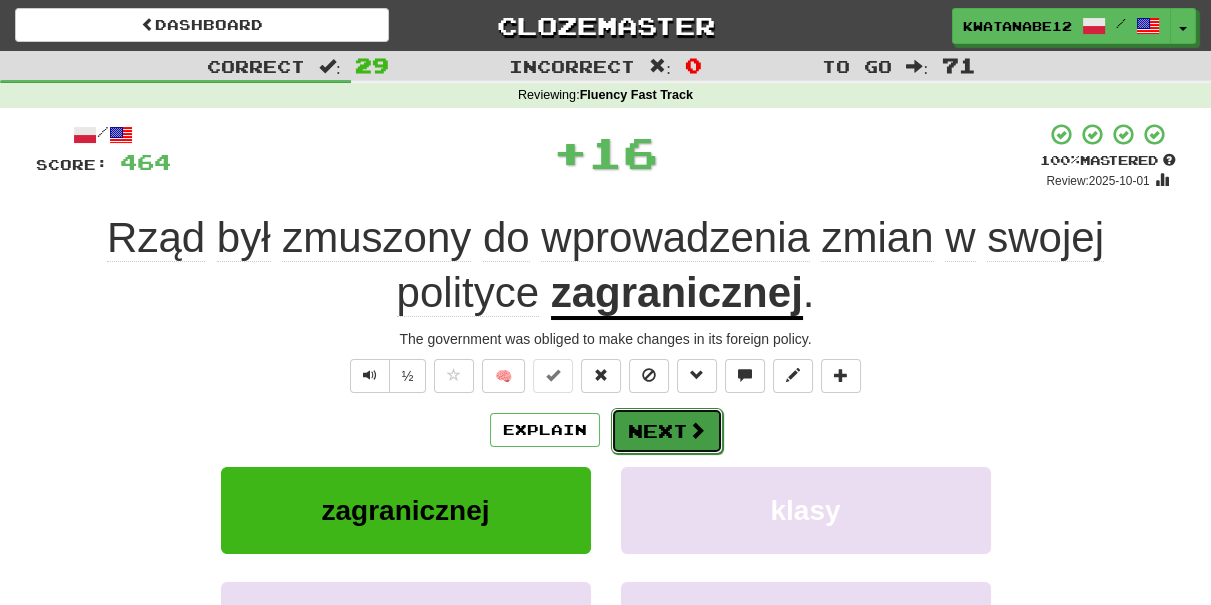 click on "Next" at bounding box center (667, 431) 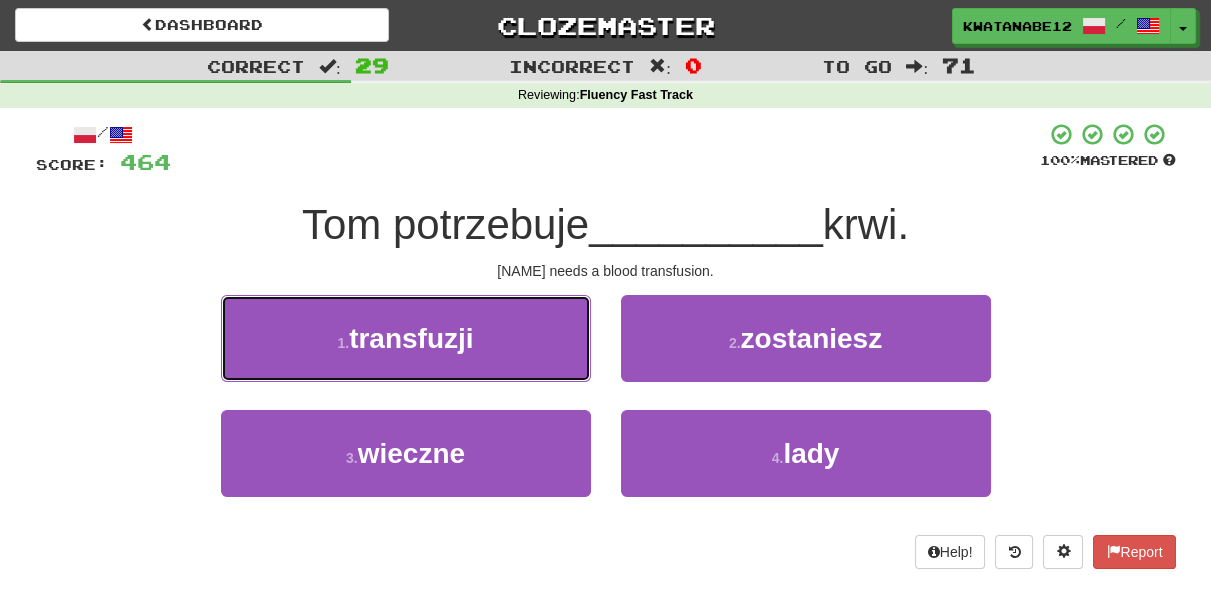 click on "1 . transfuzji" at bounding box center [406, 338] 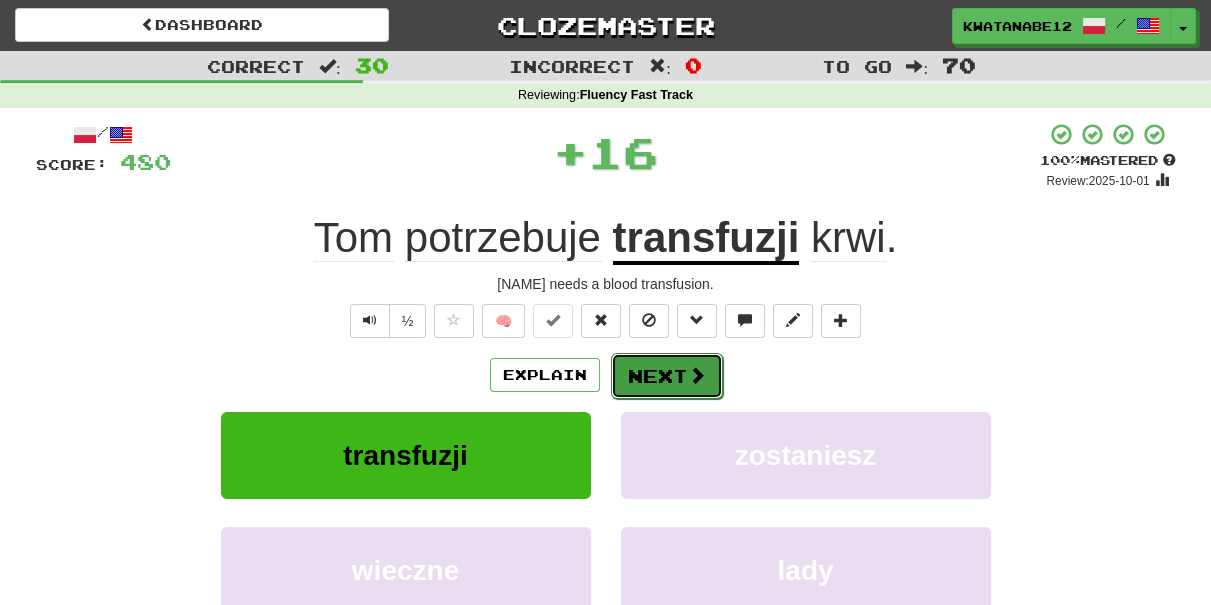 drag, startPoint x: 656, startPoint y: 361, endPoint x: 671, endPoint y: 361, distance: 15 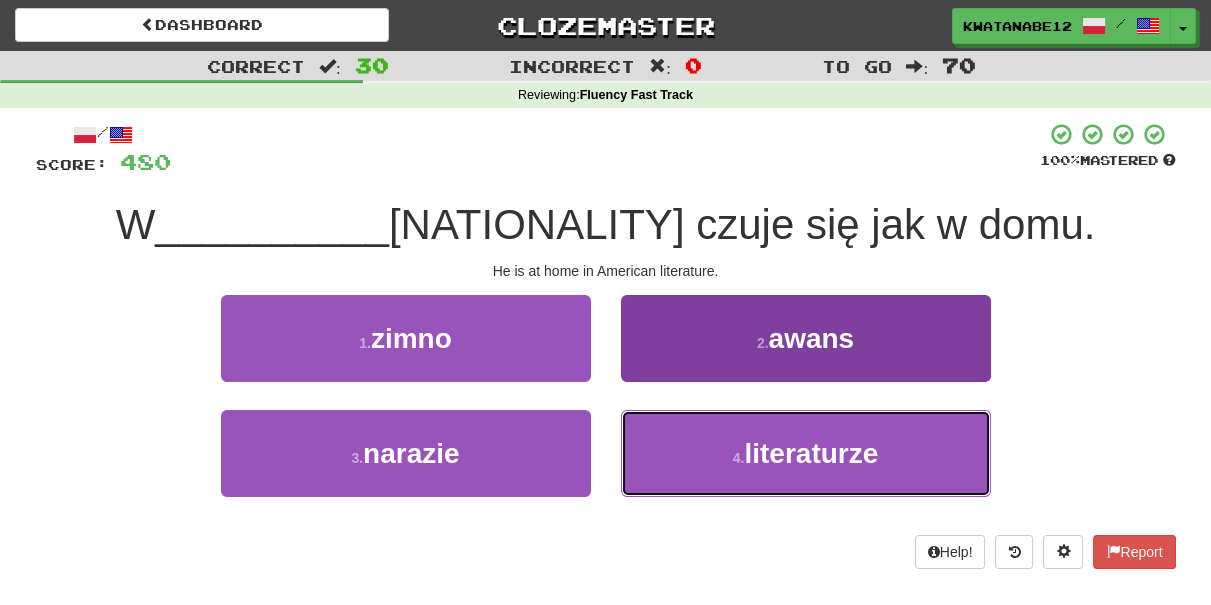 click on "4 . literaturze" at bounding box center [806, 453] 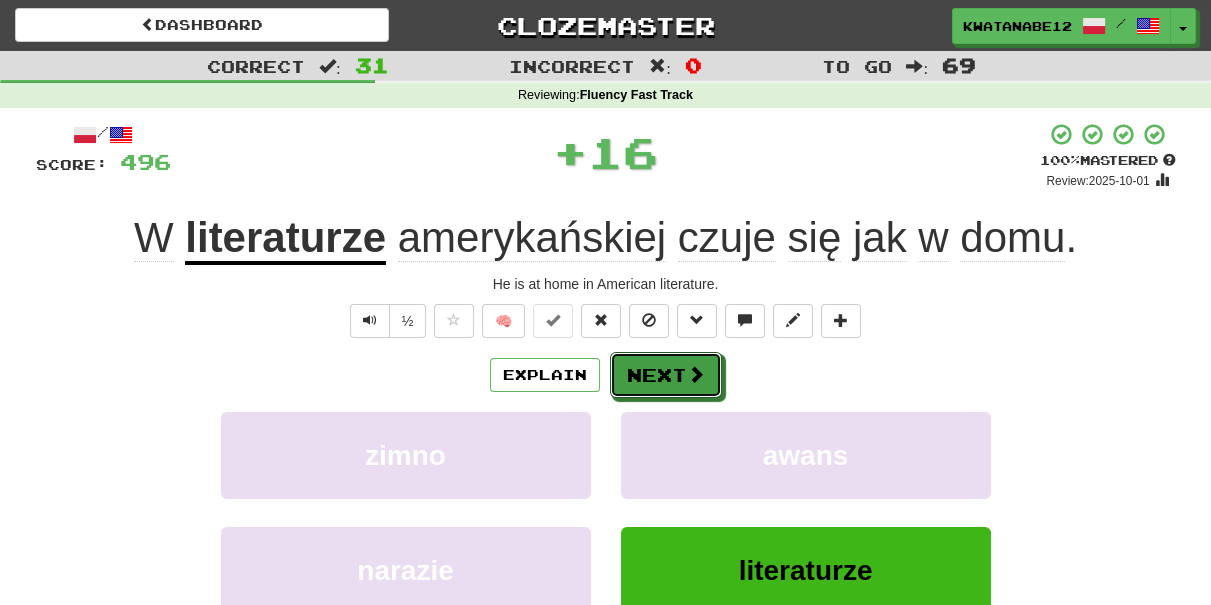 drag, startPoint x: 671, startPoint y: 385, endPoint x: 657, endPoint y: 326, distance: 60.63827 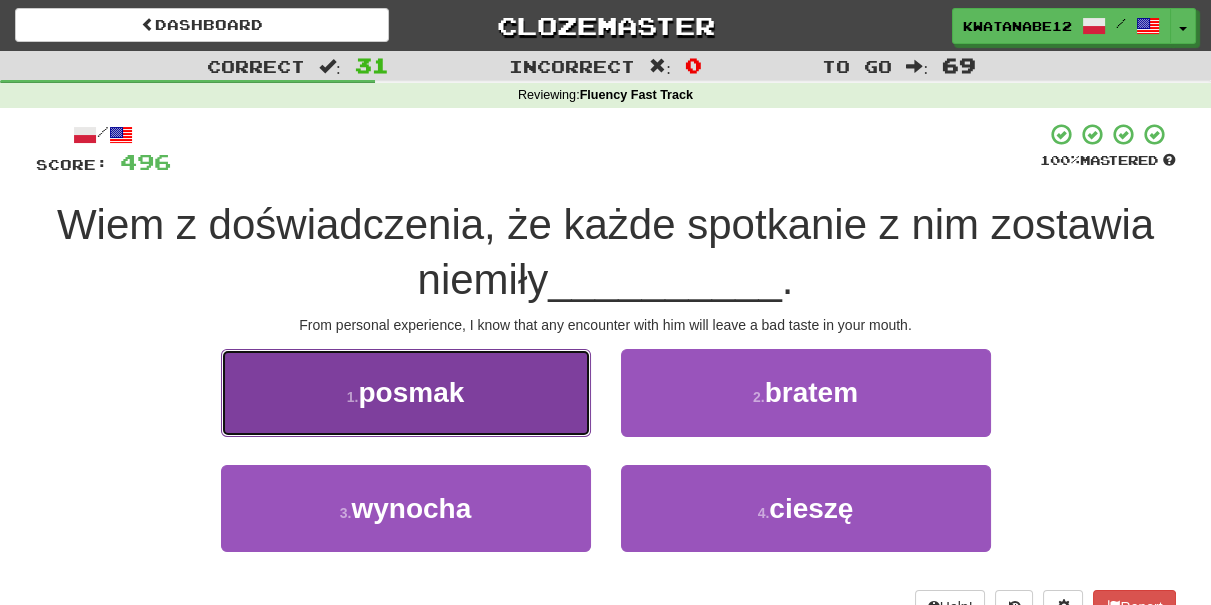 click on "1 .  posmak" at bounding box center (406, 392) 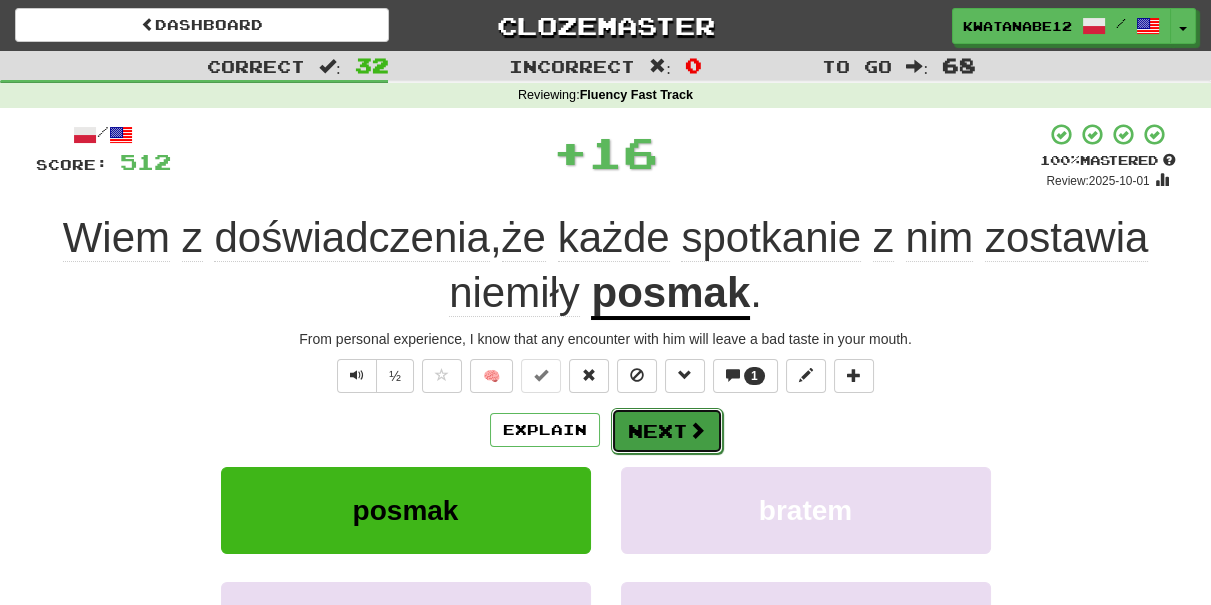click on "Next" at bounding box center [667, 431] 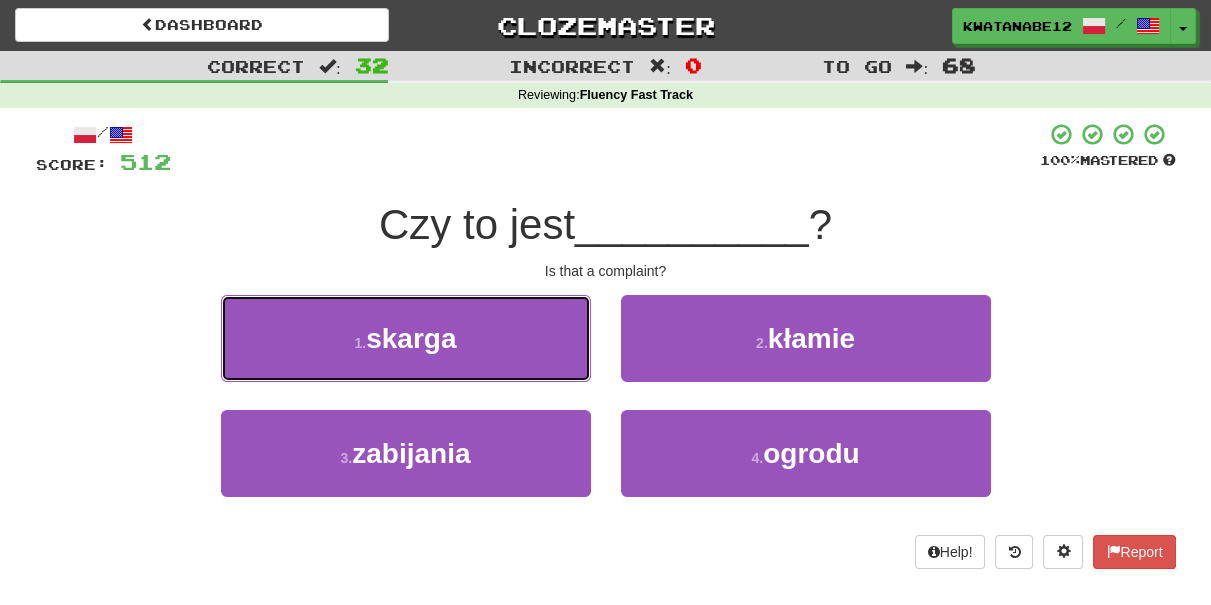 drag, startPoint x: 490, startPoint y: 385, endPoint x: 532, endPoint y: 392, distance: 42.579338 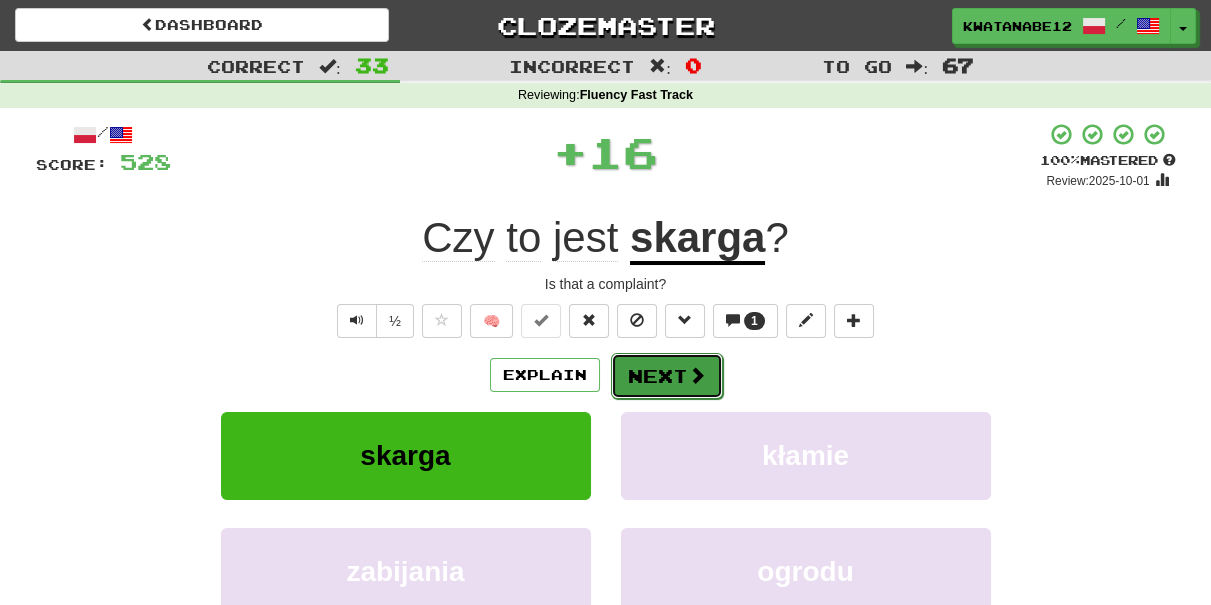 click on "Next" at bounding box center [667, 376] 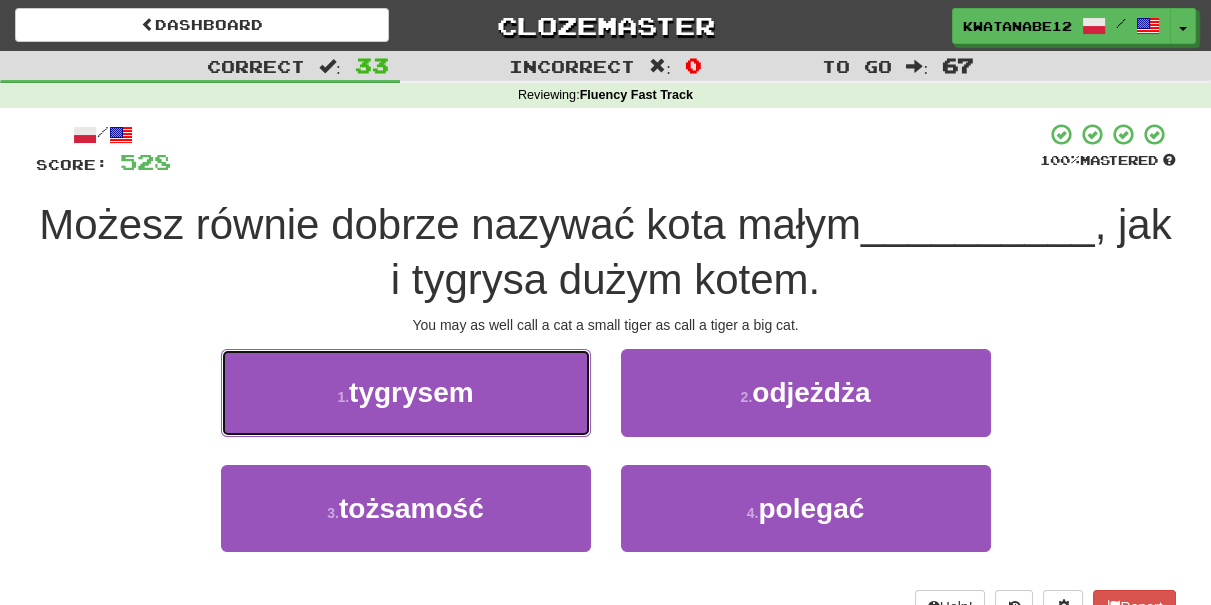 click on "1 . tygrysem" at bounding box center (406, 392) 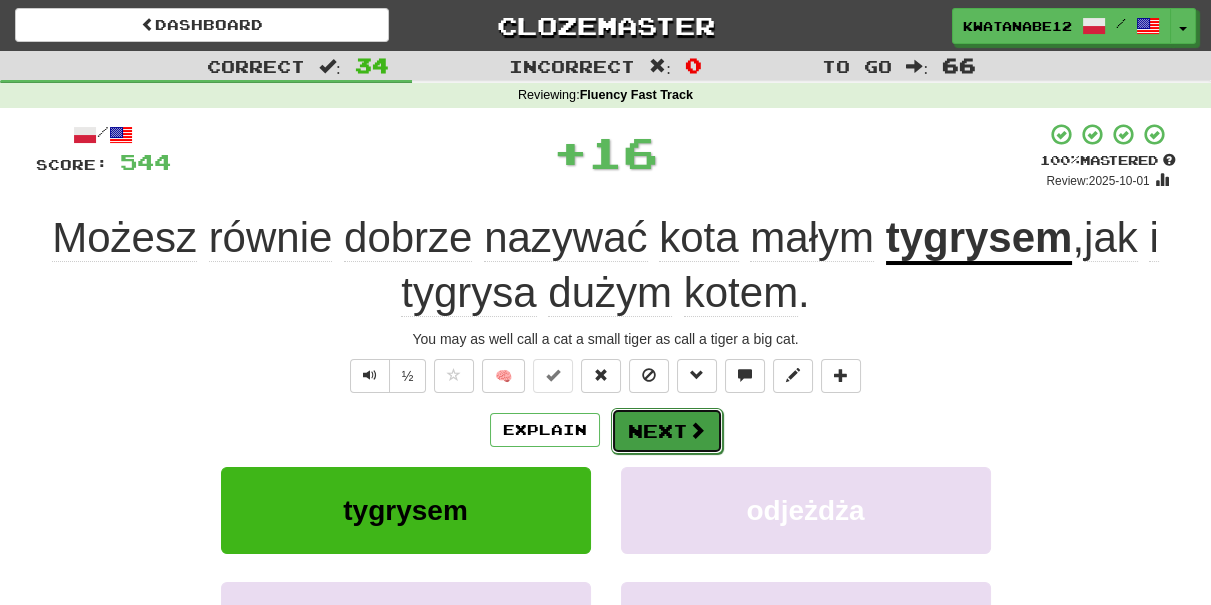 click on "Next" at bounding box center [667, 431] 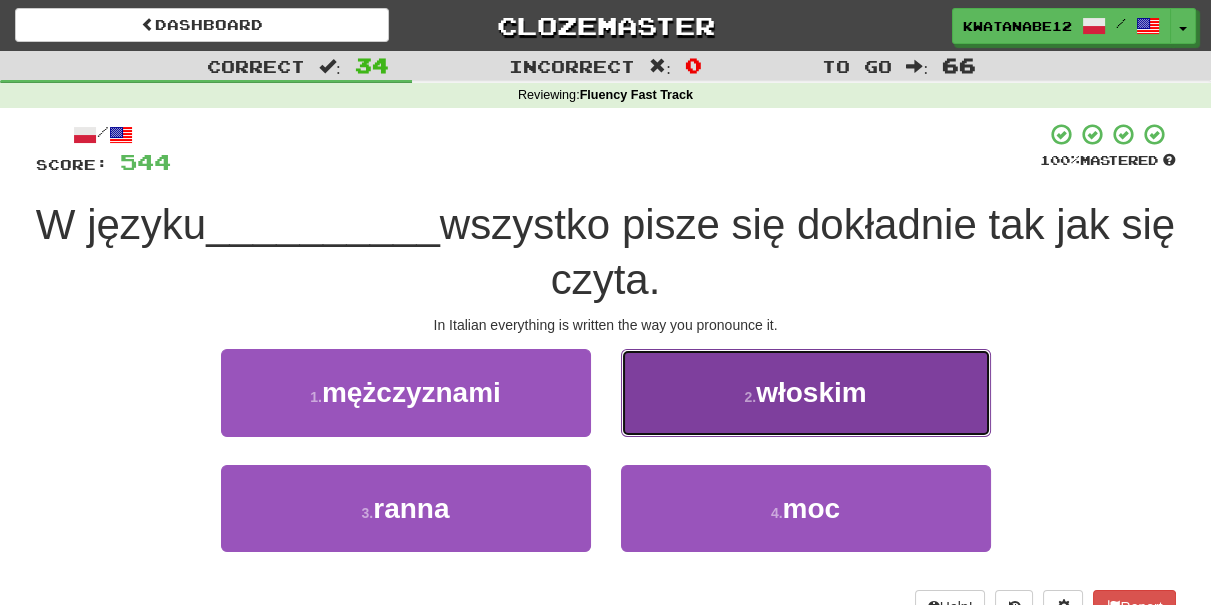 click on "2 . włoskim" at bounding box center (806, 392) 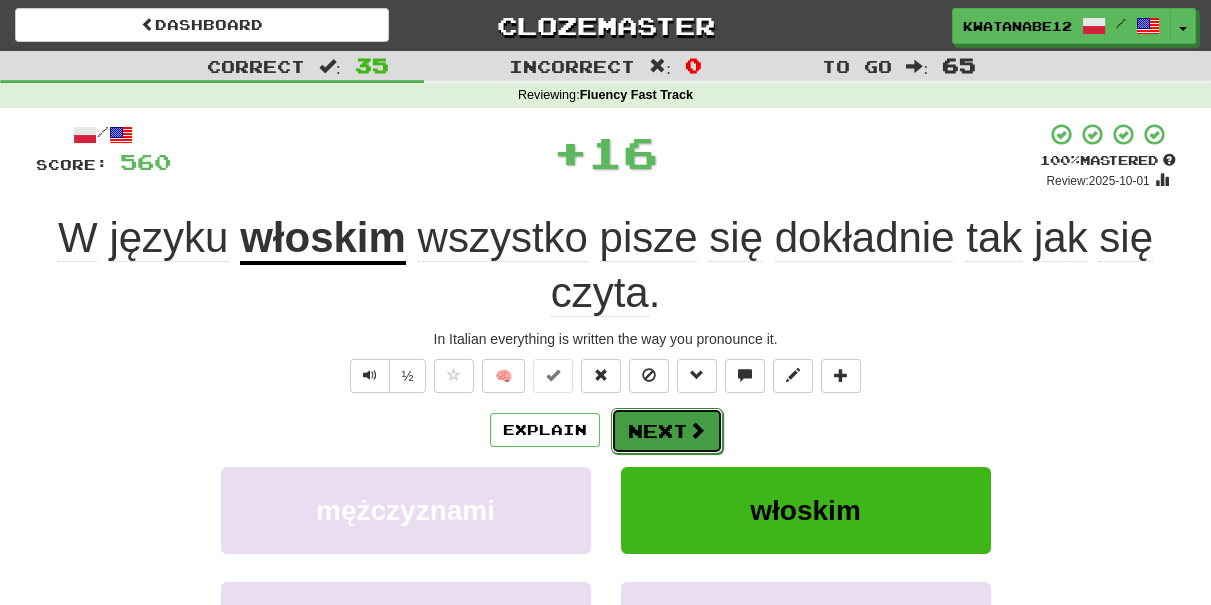click on "Next" at bounding box center (667, 431) 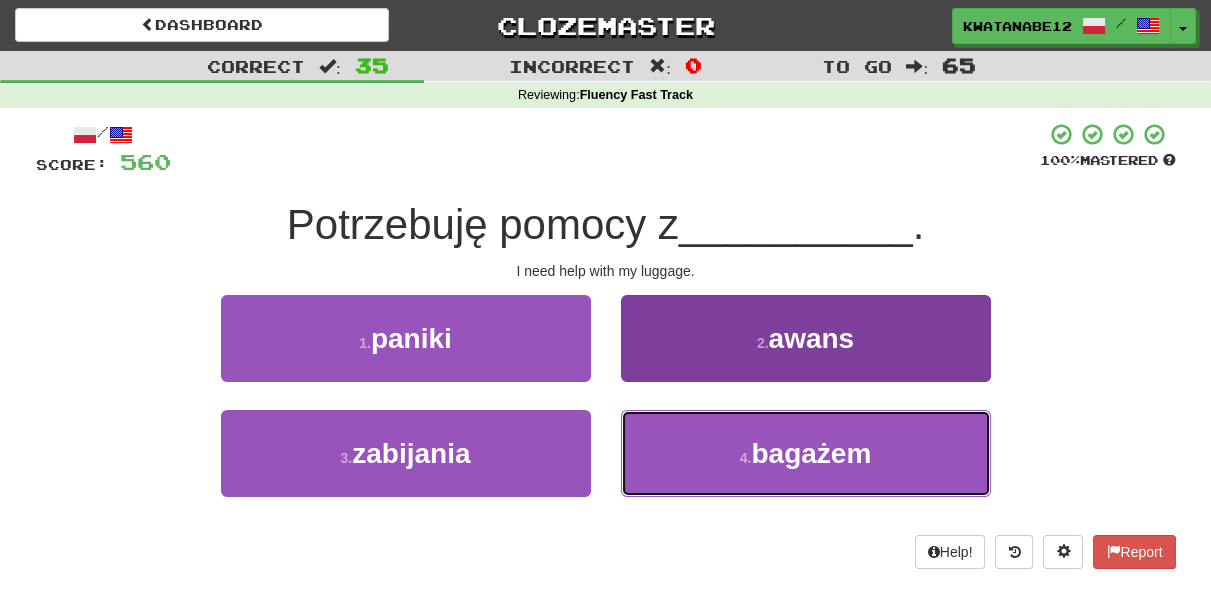 click on "4 . bagażem" at bounding box center [806, 453] 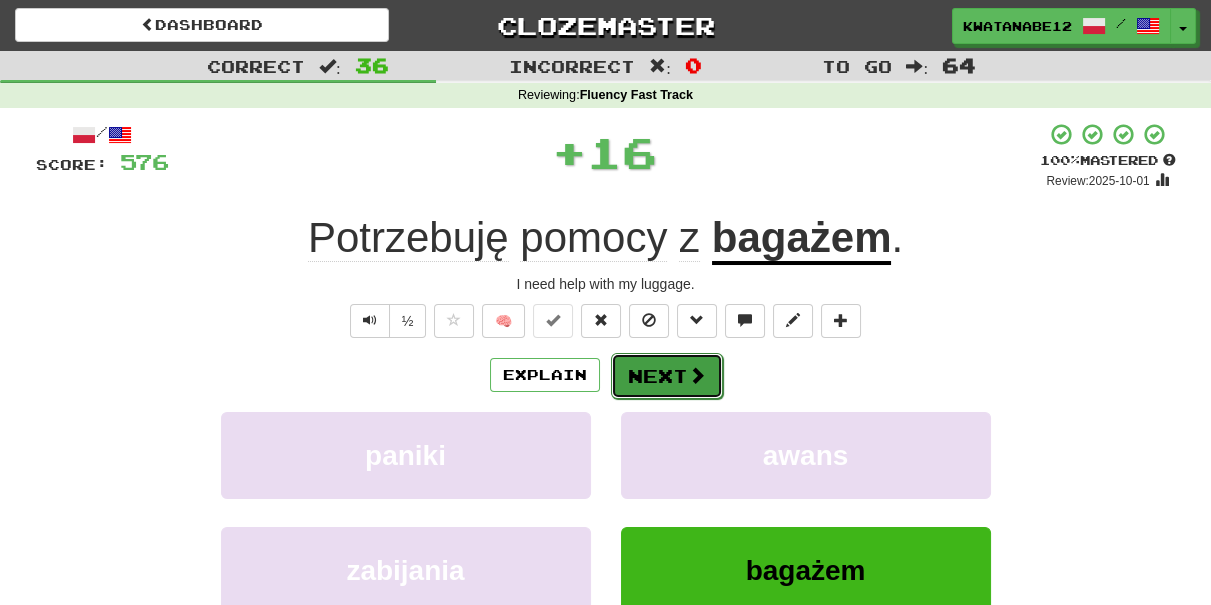 click on "Next" at bounding box center [667, 376] 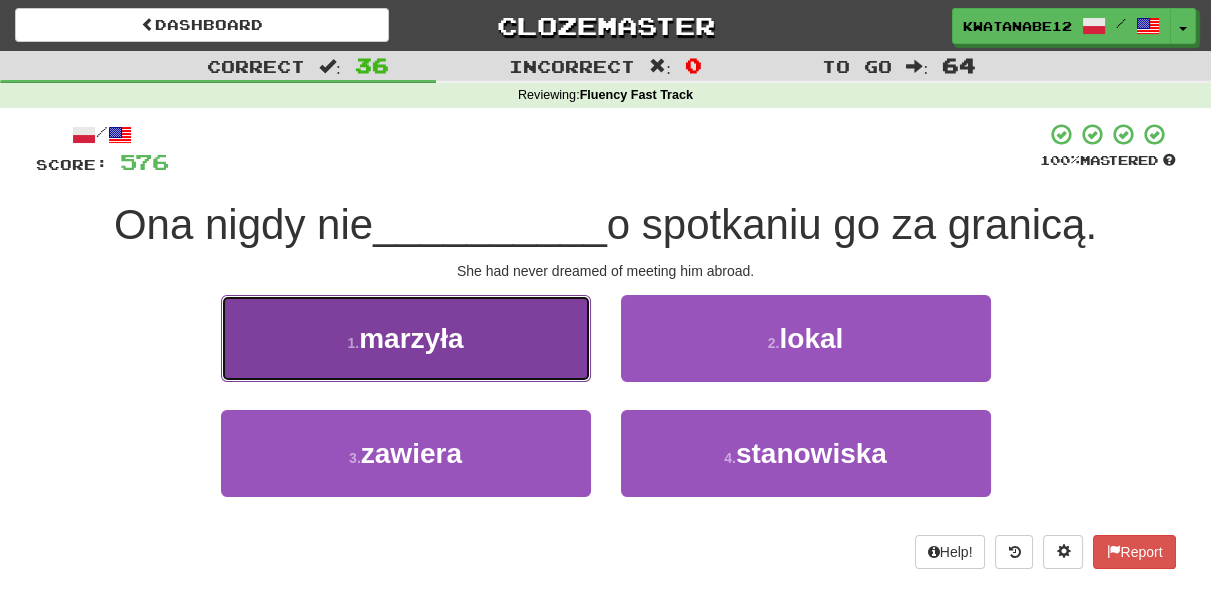click on "1 .  marzyła" at bounding box center (406, 338) 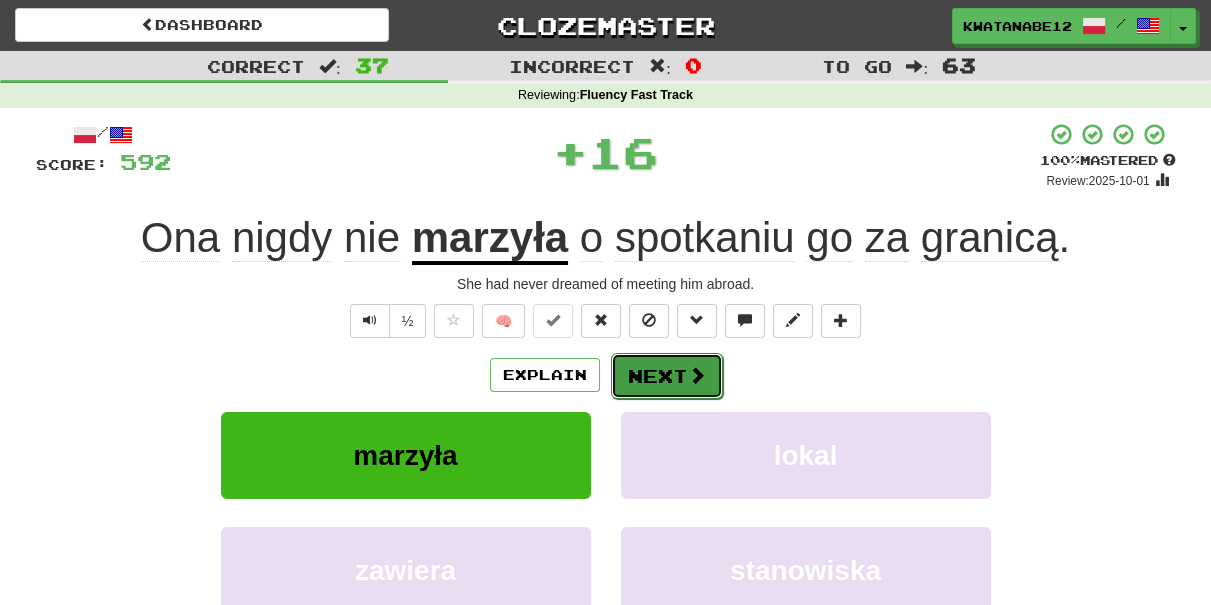 click on "Next" at bounding box center (667, 376) 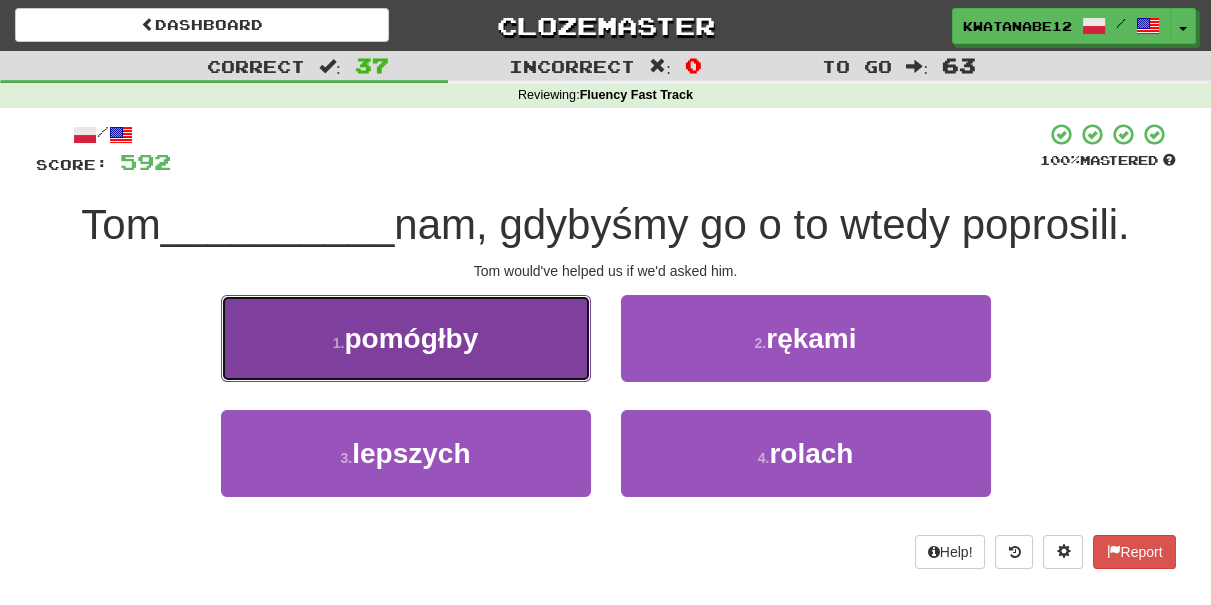 click on "1 . pomógłby" at bounding box center (406, 338) 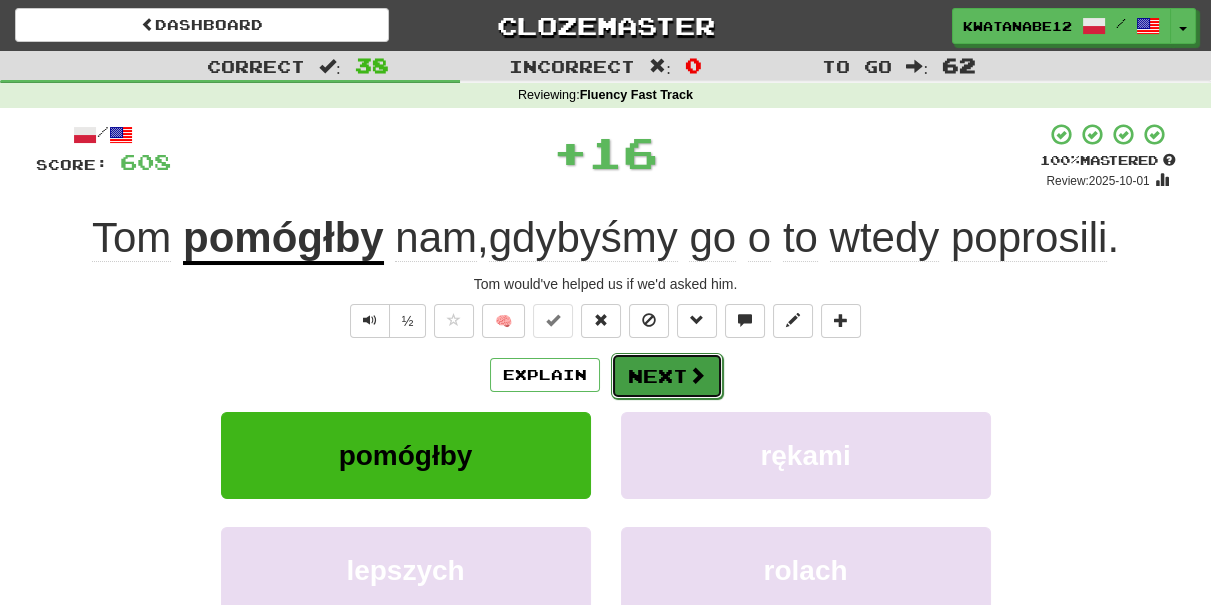click on "Next" at bounding box center [667, 376] 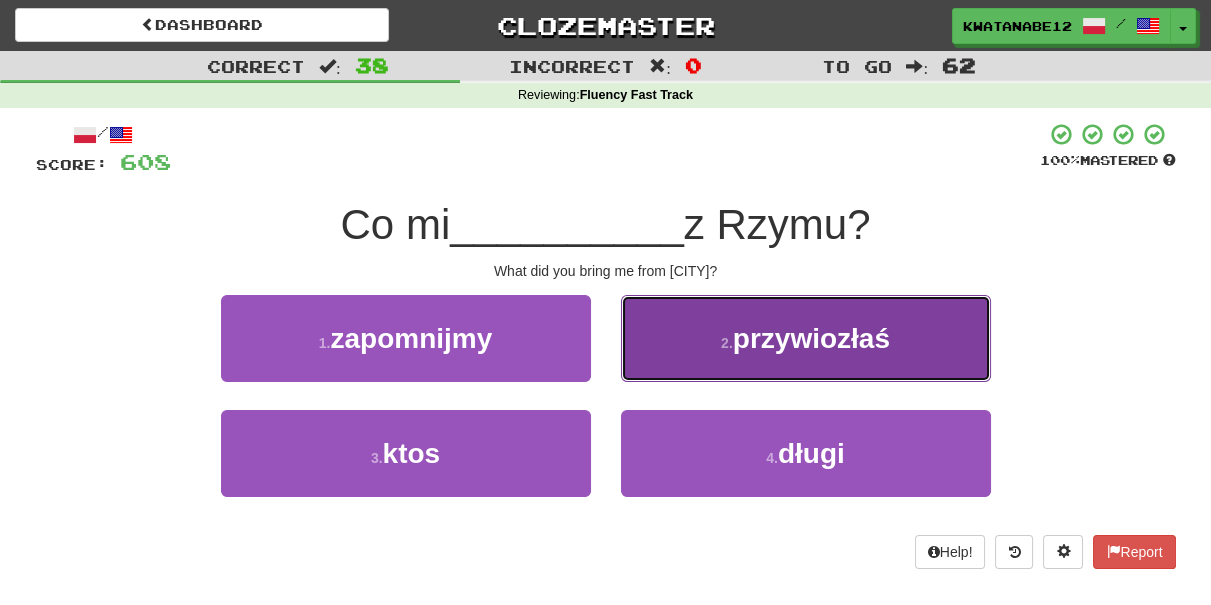 click on "[NUMBER] . [VERB]" at bounding box center [806, 338] 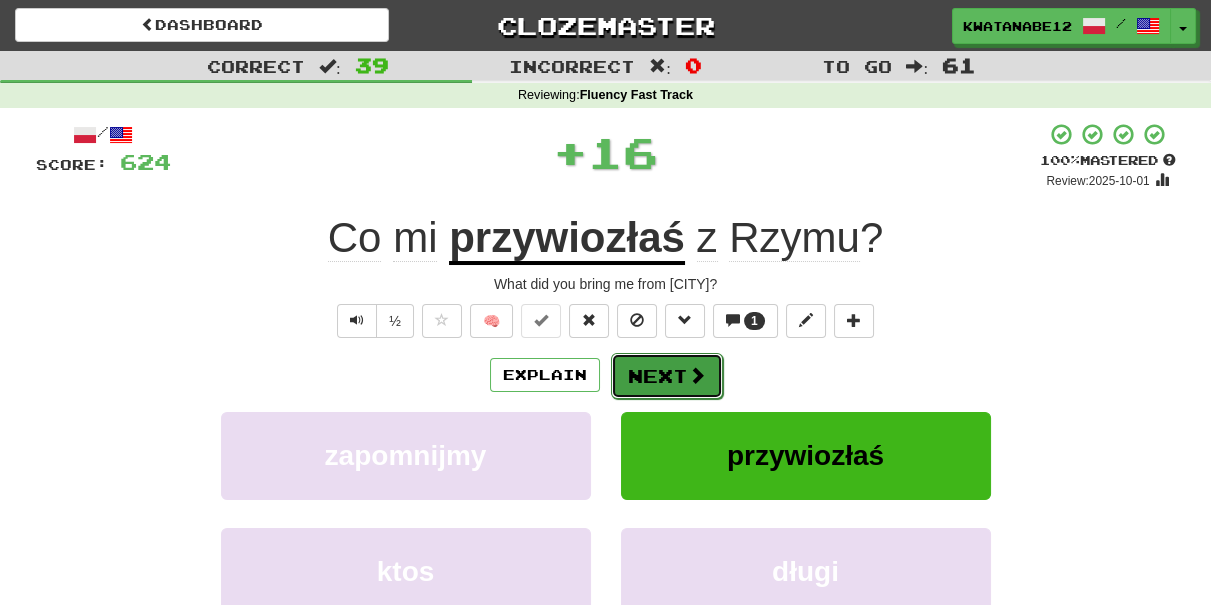 click on "Next" at bounding box center (667, 376) 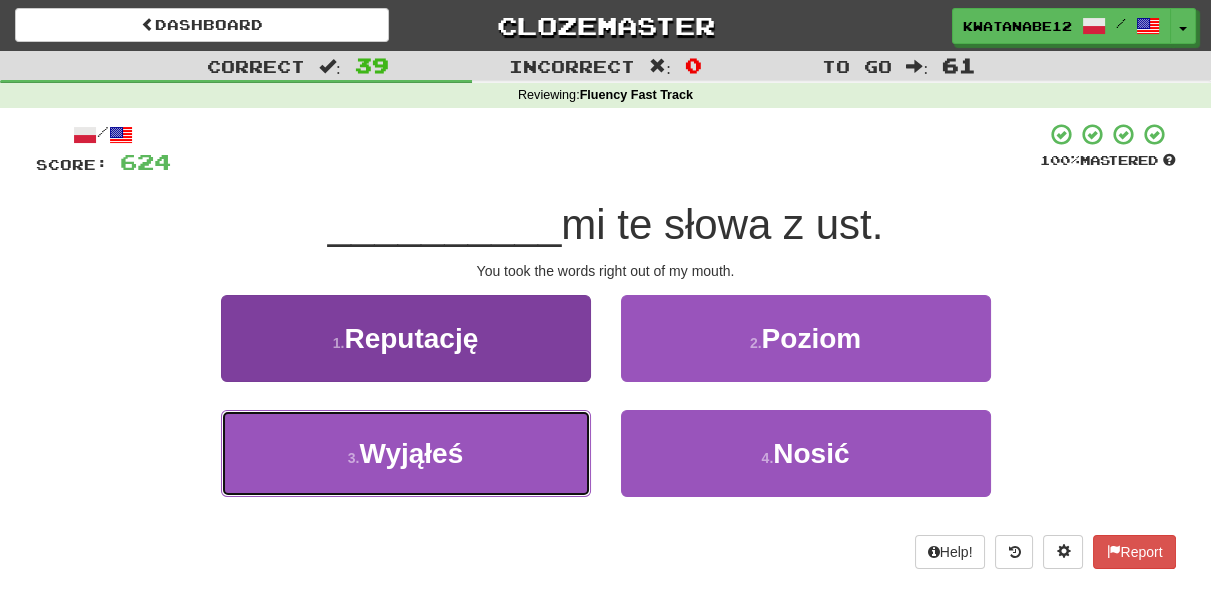 click on "3 . Wyjąłeś" at bounding box center (406, 453) 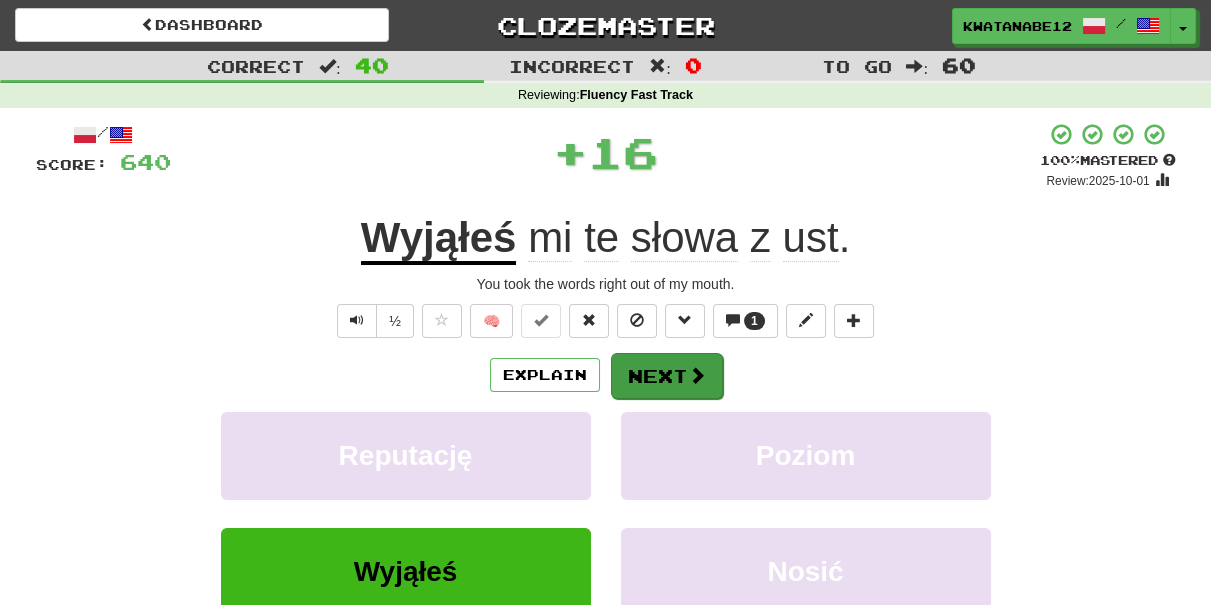 click on "Explain Next Reputację Poziom Wyjąłeś Nosić Learn more: Reputację Poziom Wyjąłeś Nosić" at bounding box center [606, 512] 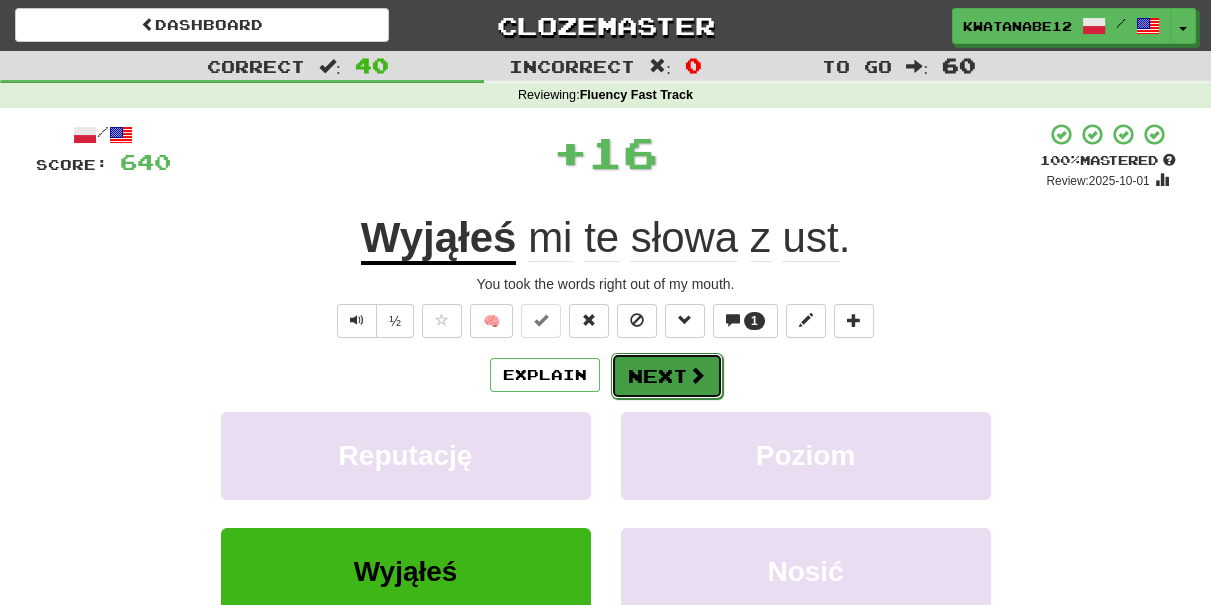 click on "Next" at bounding box center (667, 376) 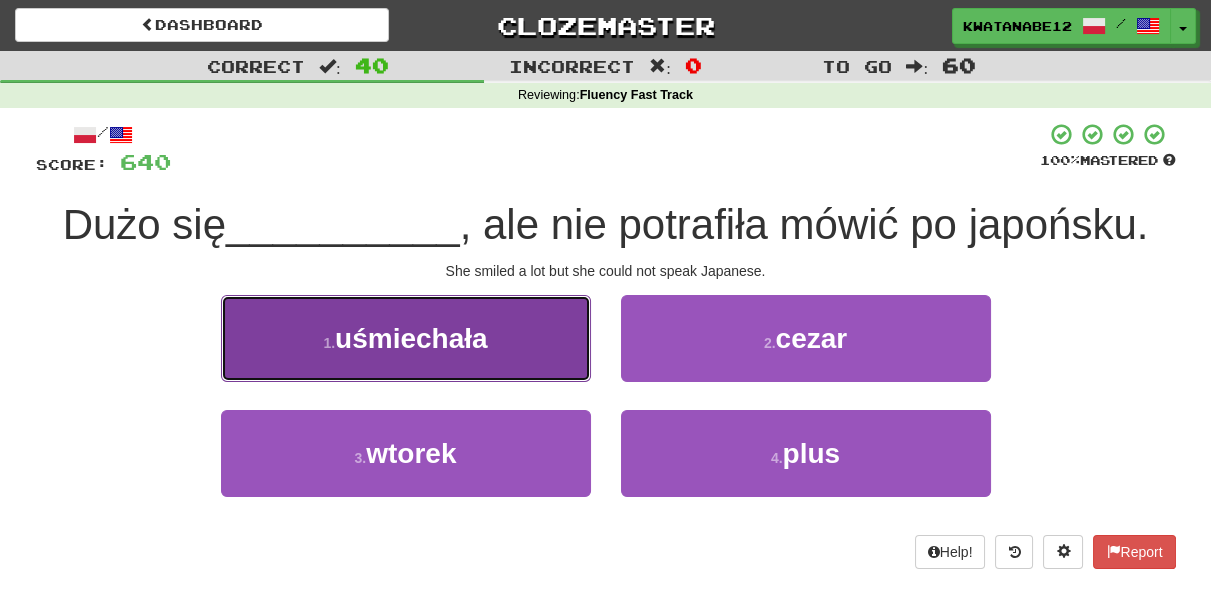 click on "1 . uśmiechała" at bounding box center (406, 338) 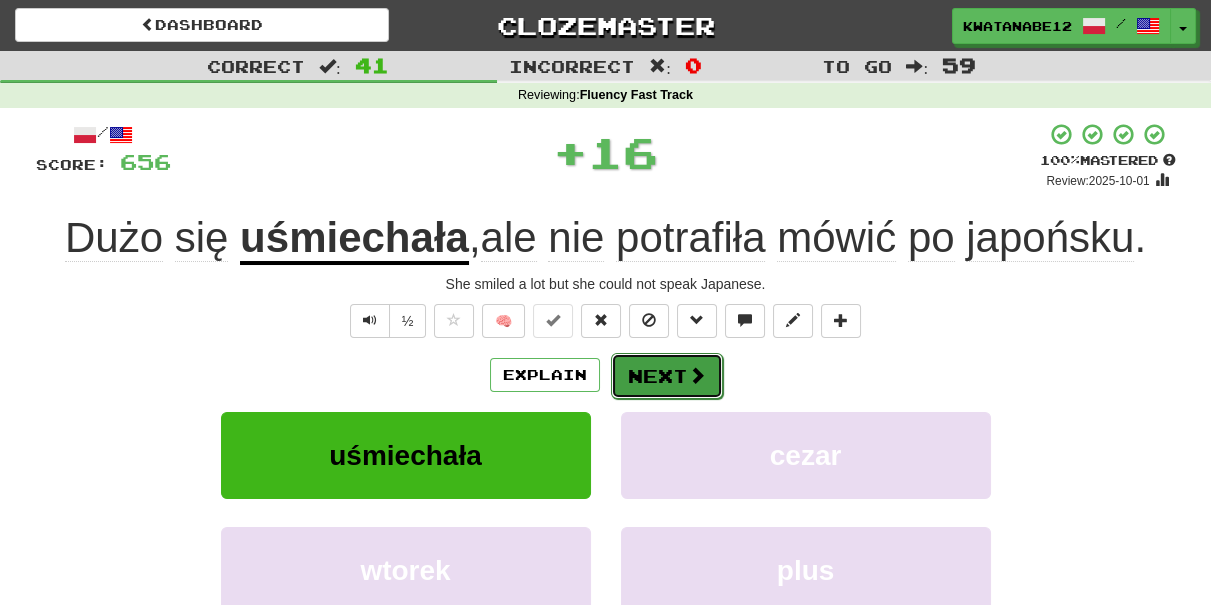 click on "Next" at bounding box center (667, 376) 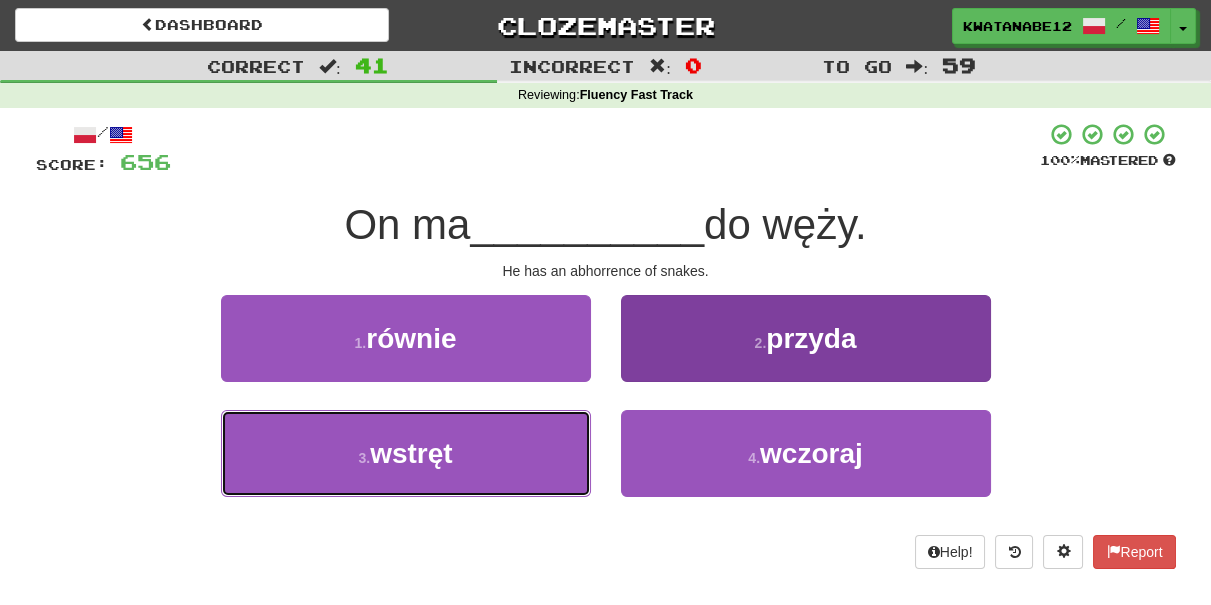 drag, startPoint x: 552, startPoint y: 462, endPoint x: 629, endPoint y: 423, distance: 86.313385 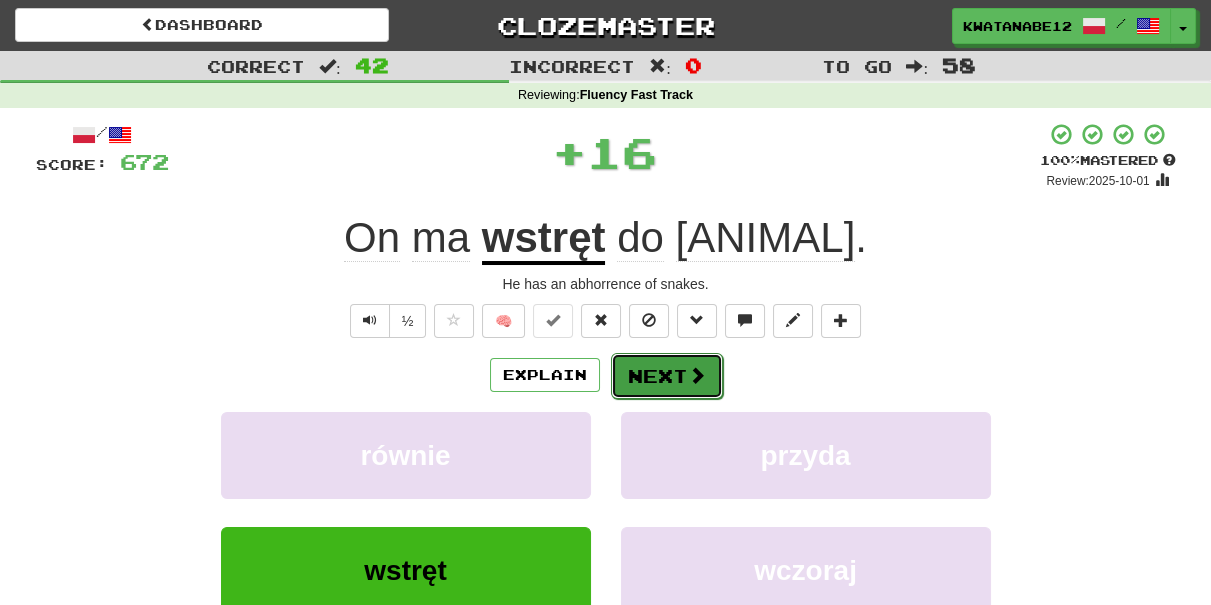 click on "Next" at bounding box center (667, 376) 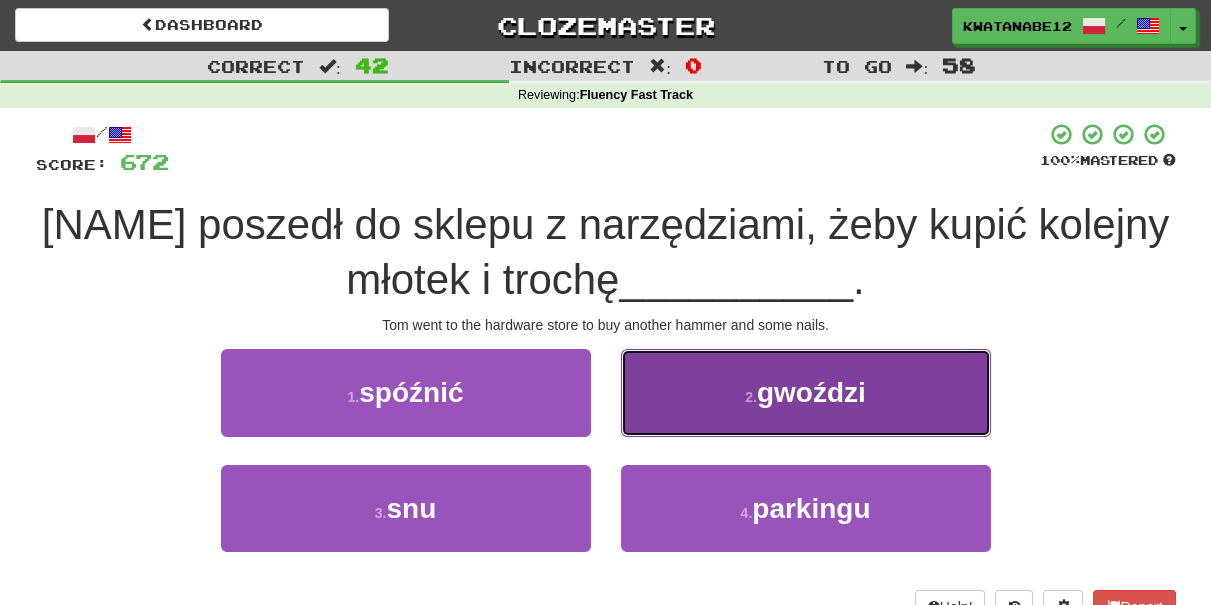 click on "2 . gwoździ" at bounding box center (806, 392) 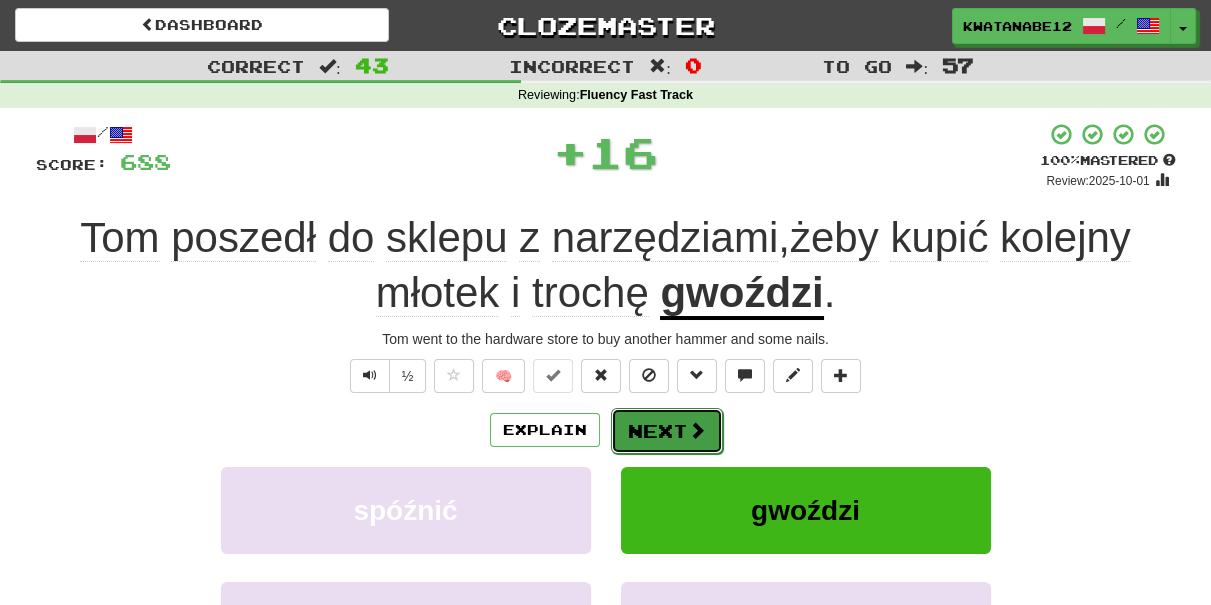 click on "Next" at bounding box center [667, 431] 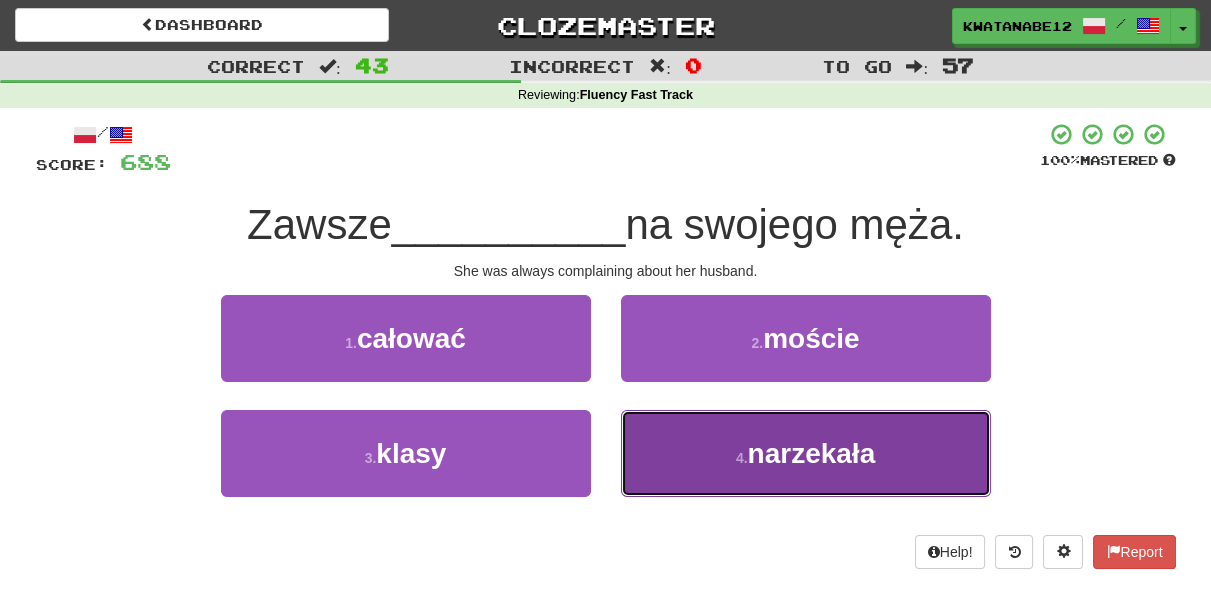 click on "4 . narzekała" at bounding box center (806, 453) 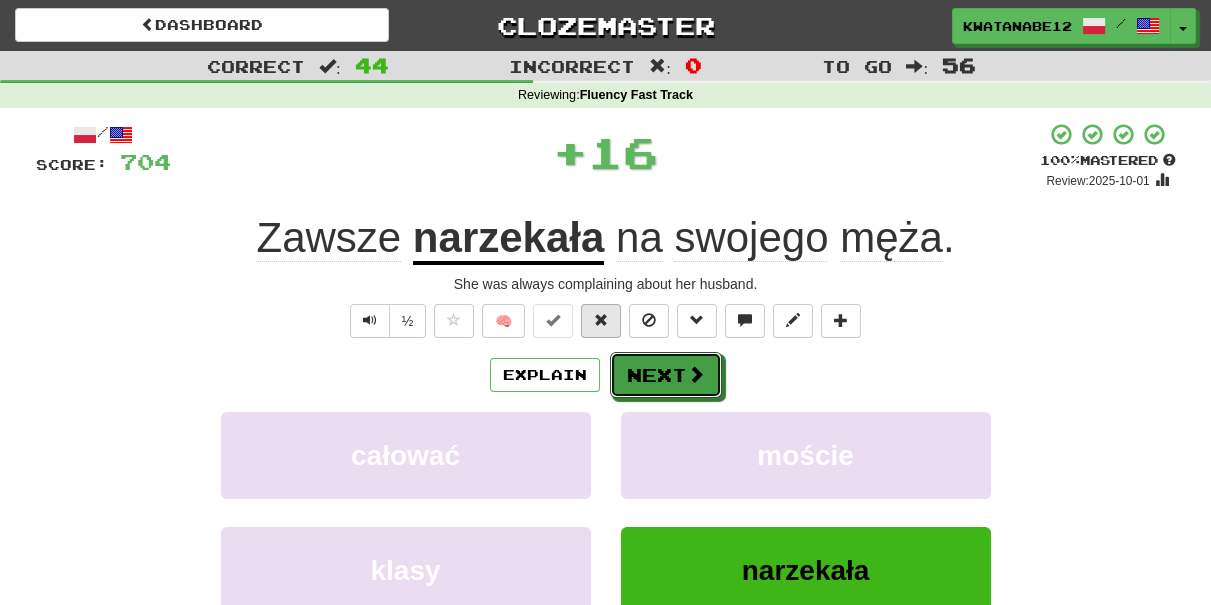 click on "/ Score: 704 + 16 100 % Mastered Review: 2025-10-01 Zawsze narzekała na swojego męża. She was always complaining about her husband. ½ 🧠 Explain Next całować moście klasy narzekała Learn more: całować moście klasy narzekała Help! Report Sentence Source" at bounding box center (606, 435) 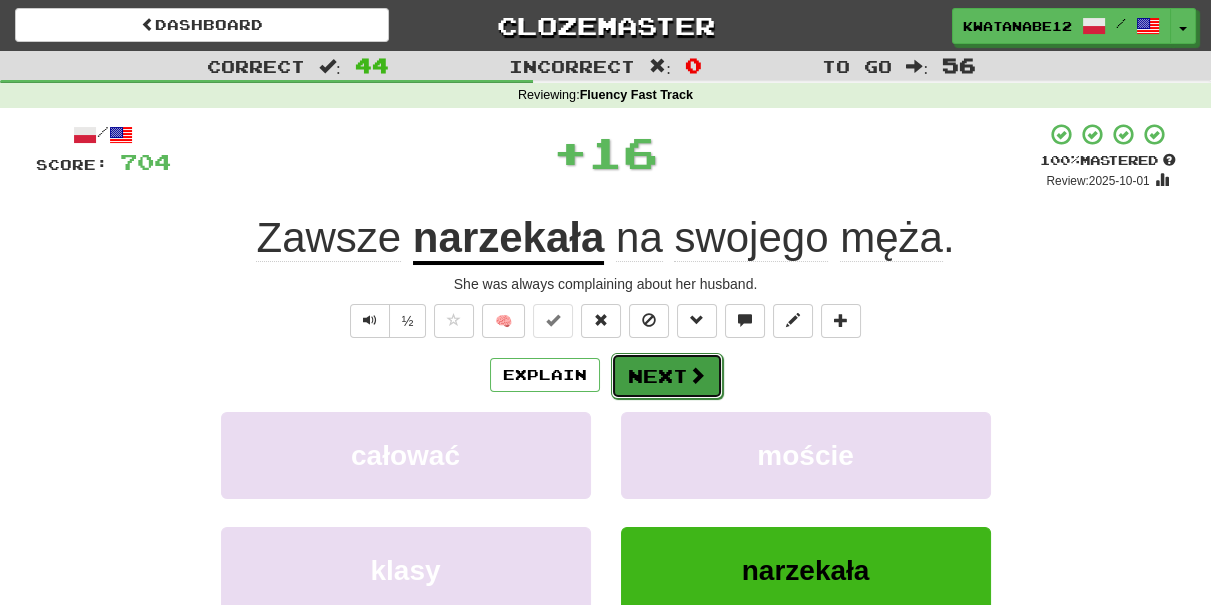 click on "Next" at bounding box center [667, 376] 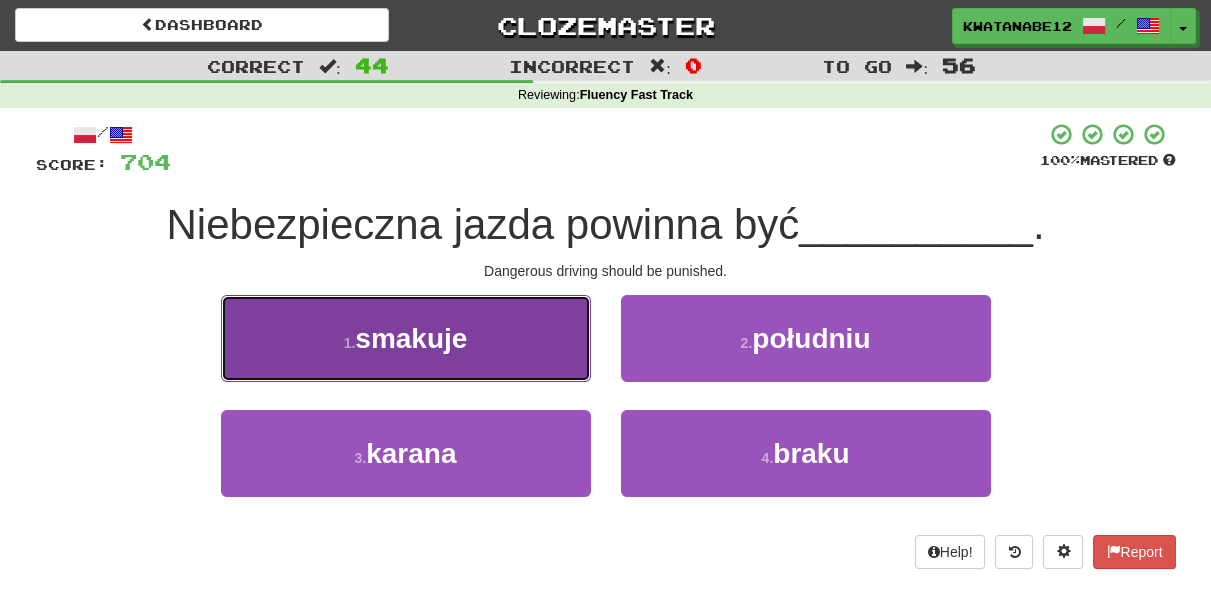 click on "[NUMBER] . [VERB]" at bounding box center [406, 338] 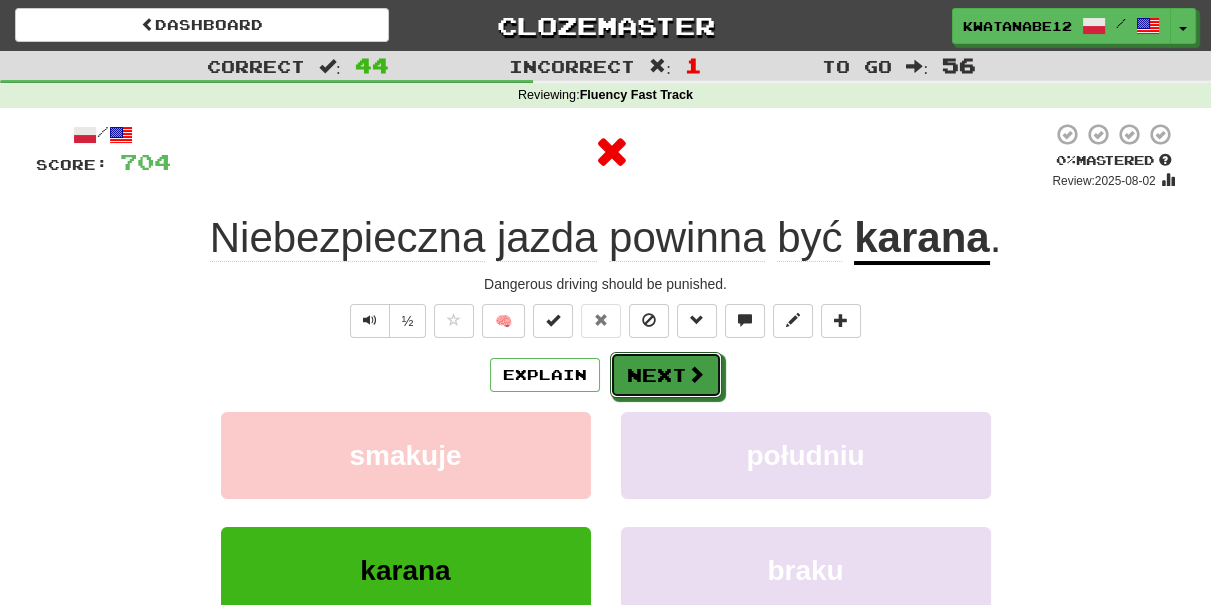 drag, startPoint x: 674, startPoint y: 354, endPoint x: 589, endPoint y: 329, distance: 88.60023 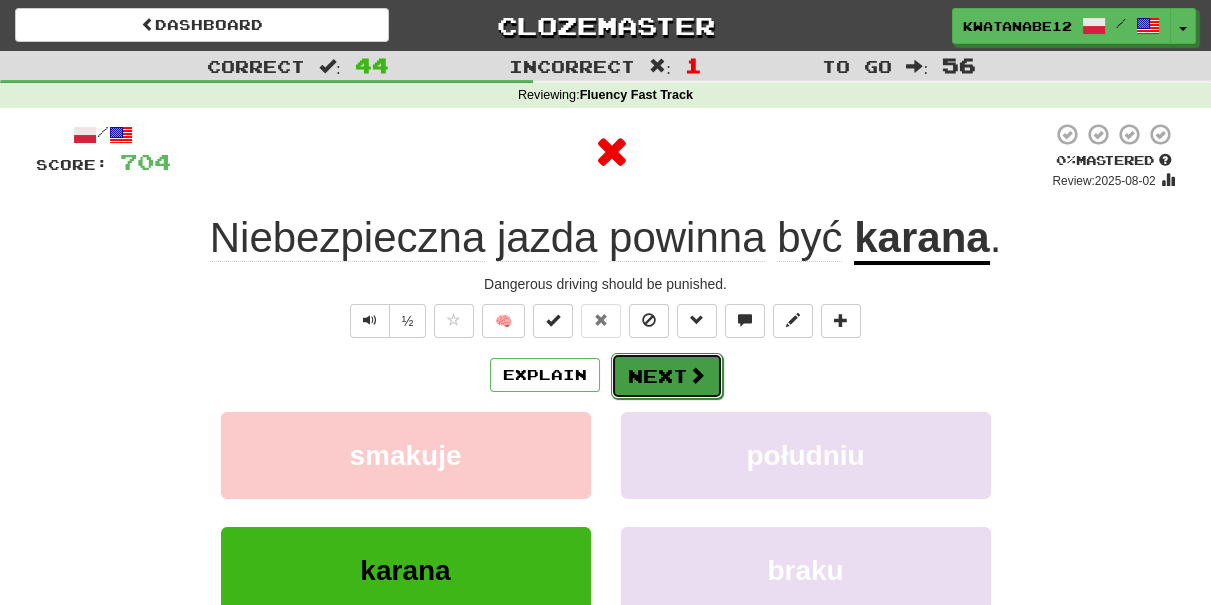 click at bounding box center (697, 375) 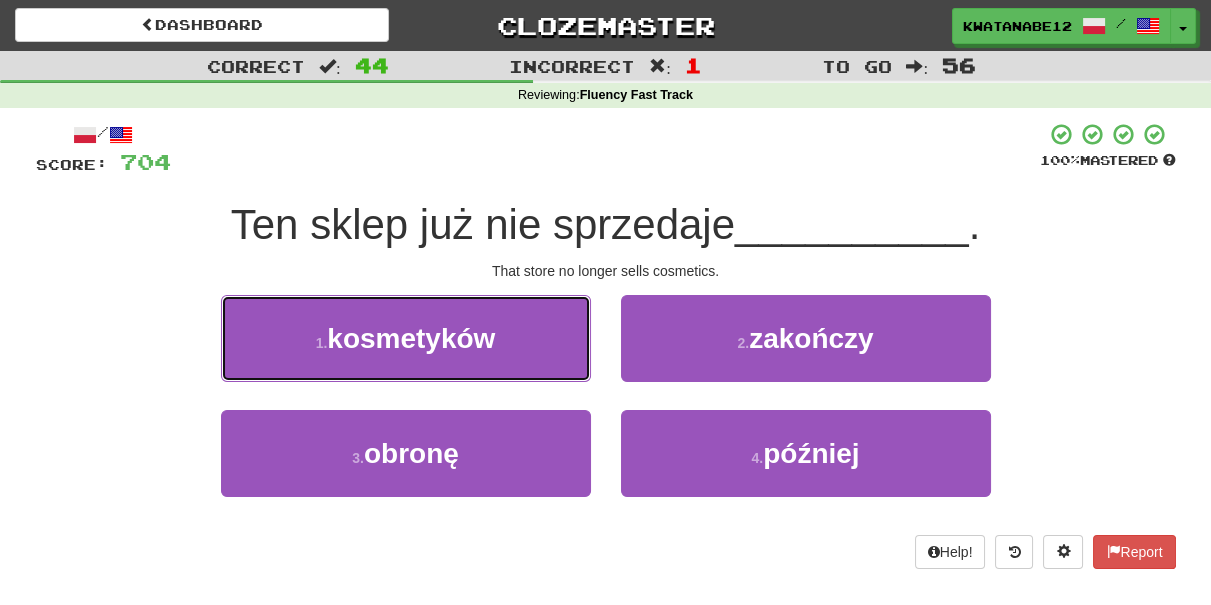 click on "1 . kosmetyków" at bounding box center (406, 338) 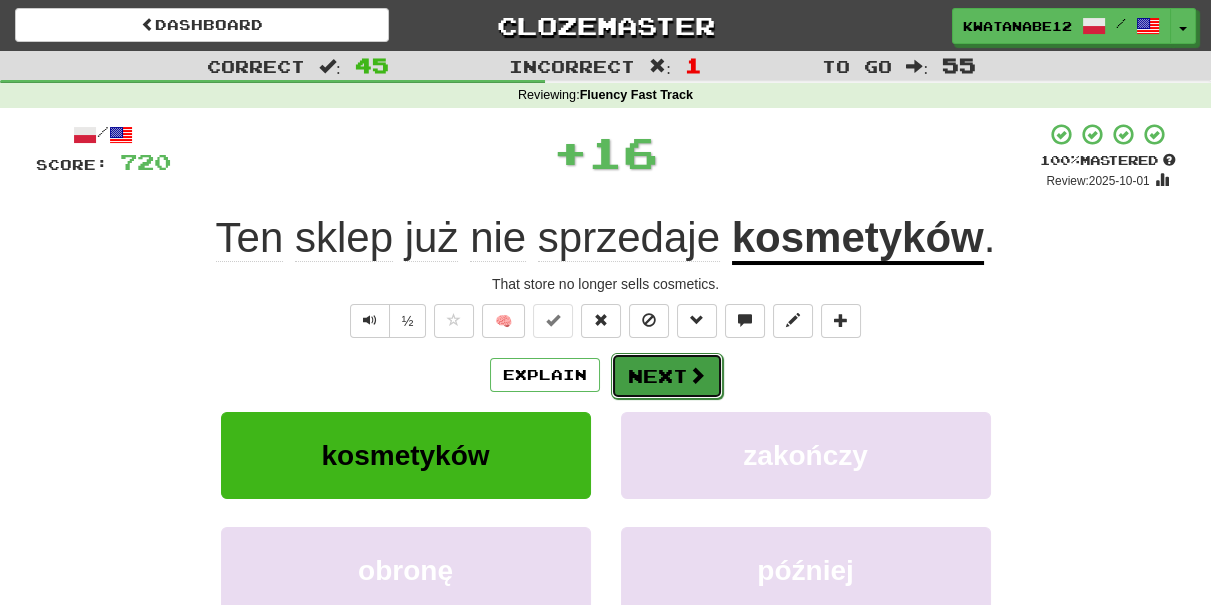 click on "Next" at bounding box center (667, 376) 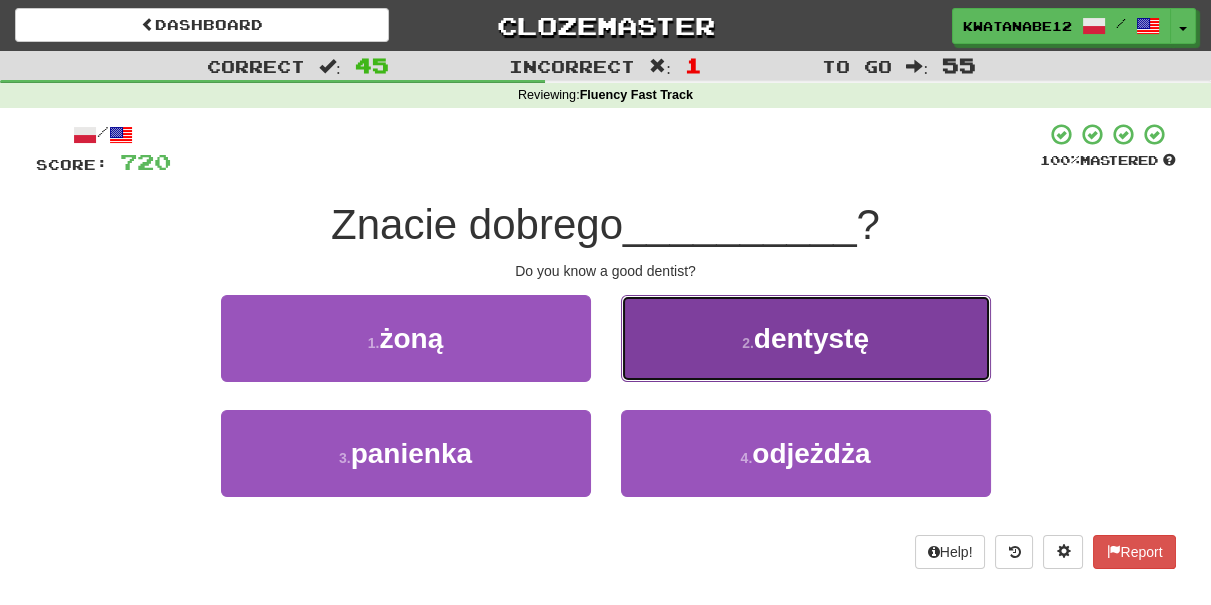drag, startPoint x: 677, startPoint y: 355, endPoint x: 670, endPoint y: 363, distance: 10.630146 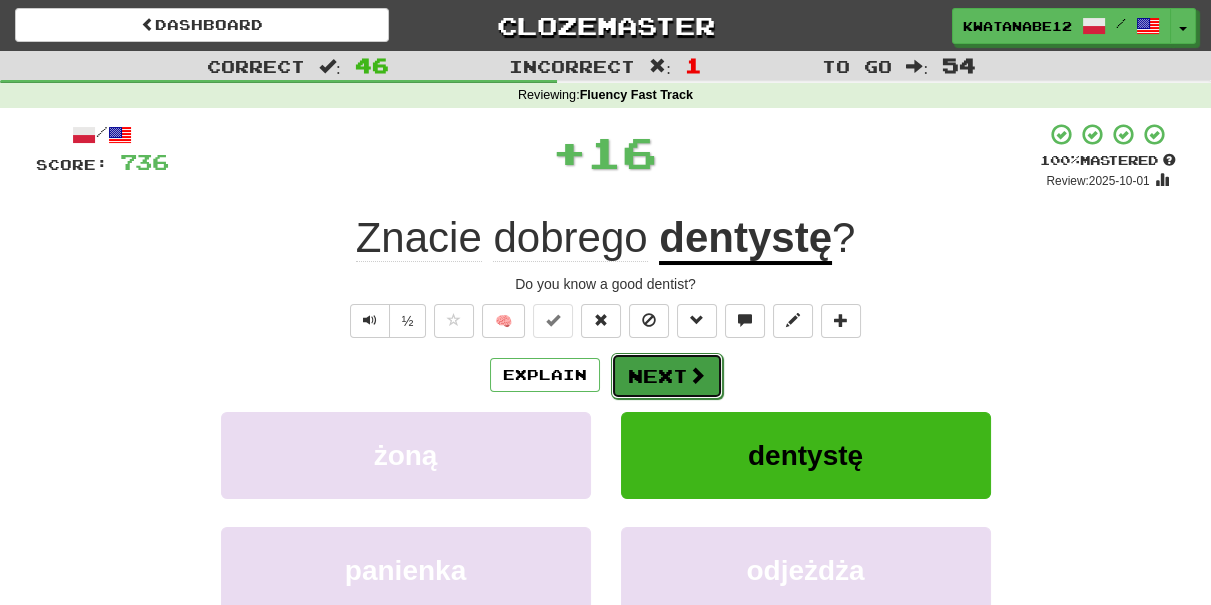 click on "Next" at bounding box center (667, 376) 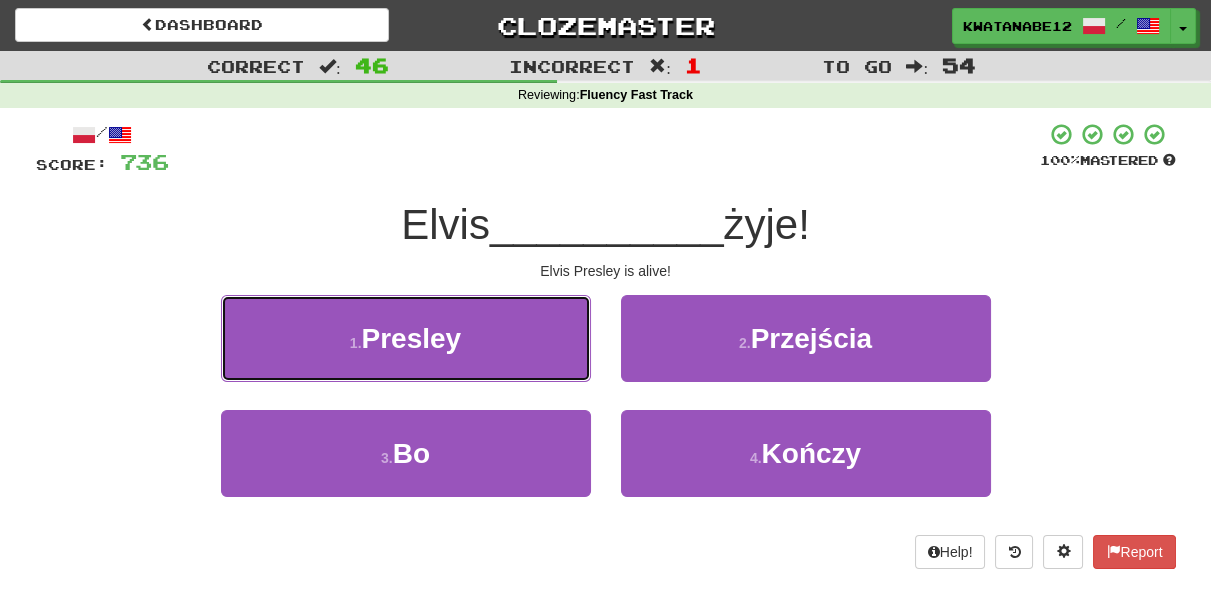 click on "1 . Presley" at bounding box center (406, 338) 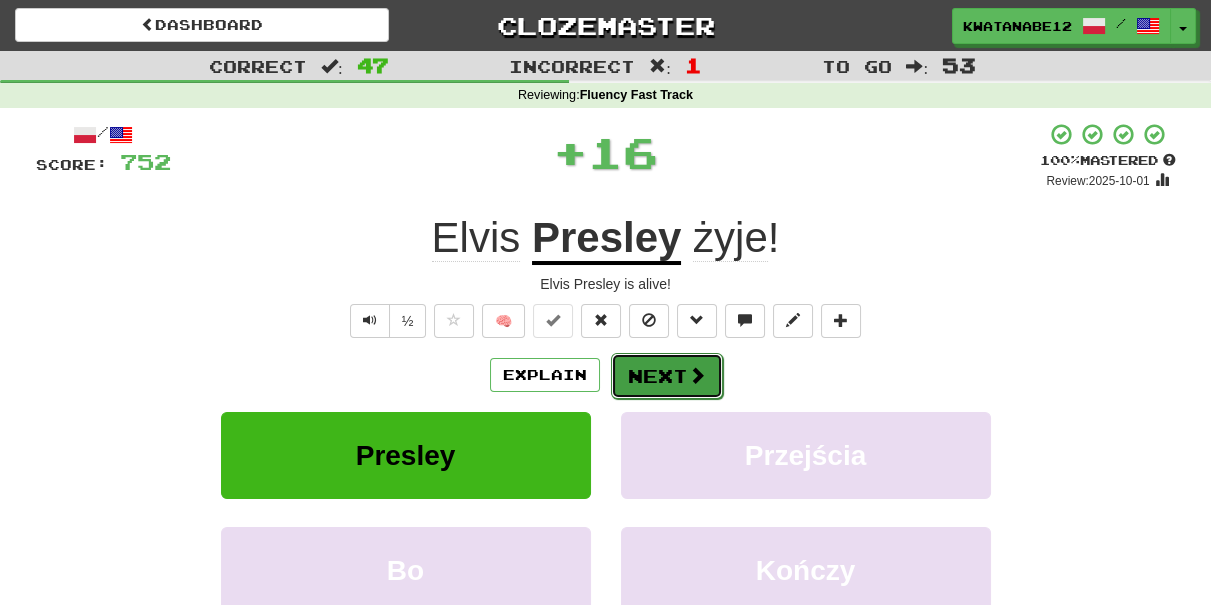 click at bounding box center (697, 375) 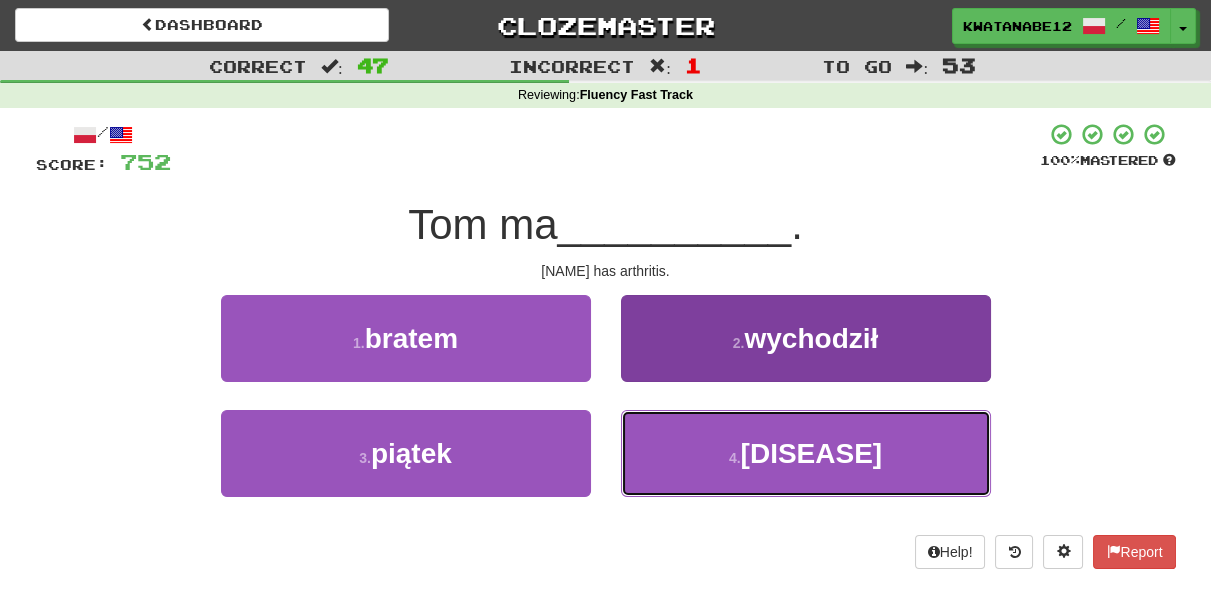 click on "4 .  artretyzm" at bounding box center [806, 453] 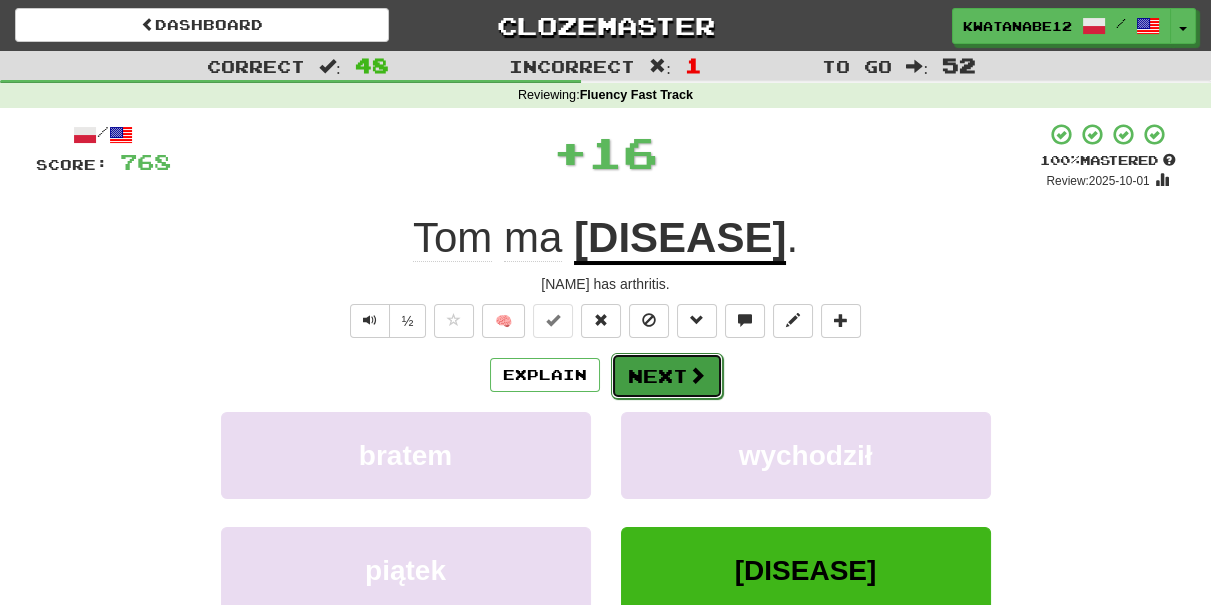 click on "Next" at bounding box center [667, 376] 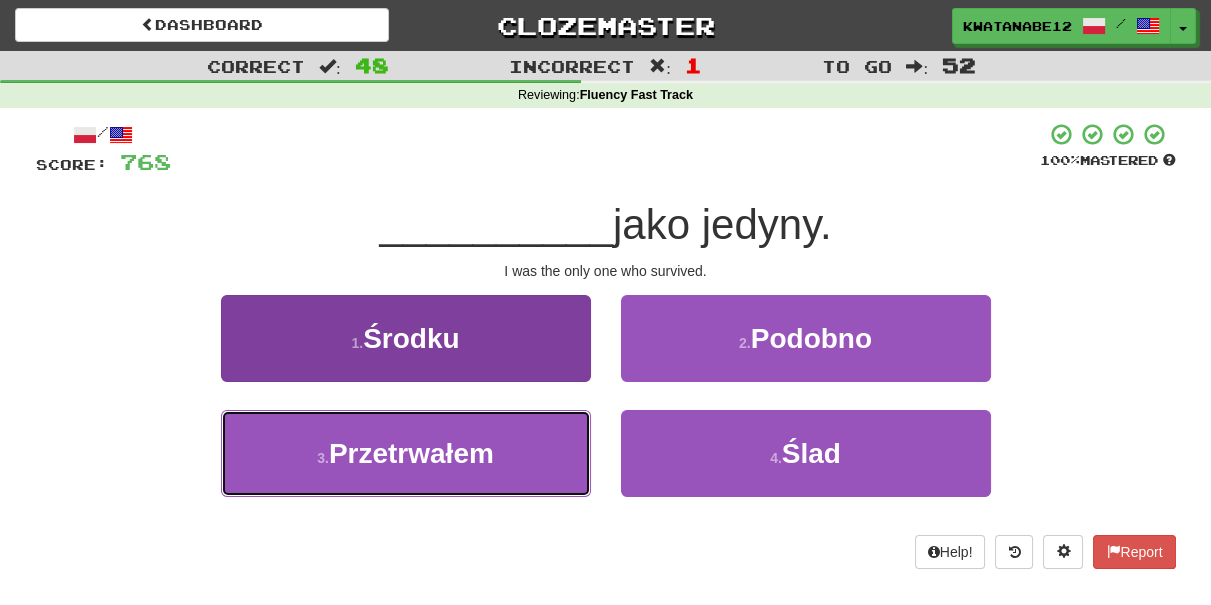 click on "[NUMBER] . [VERB]" at bounding box center [406, 453] 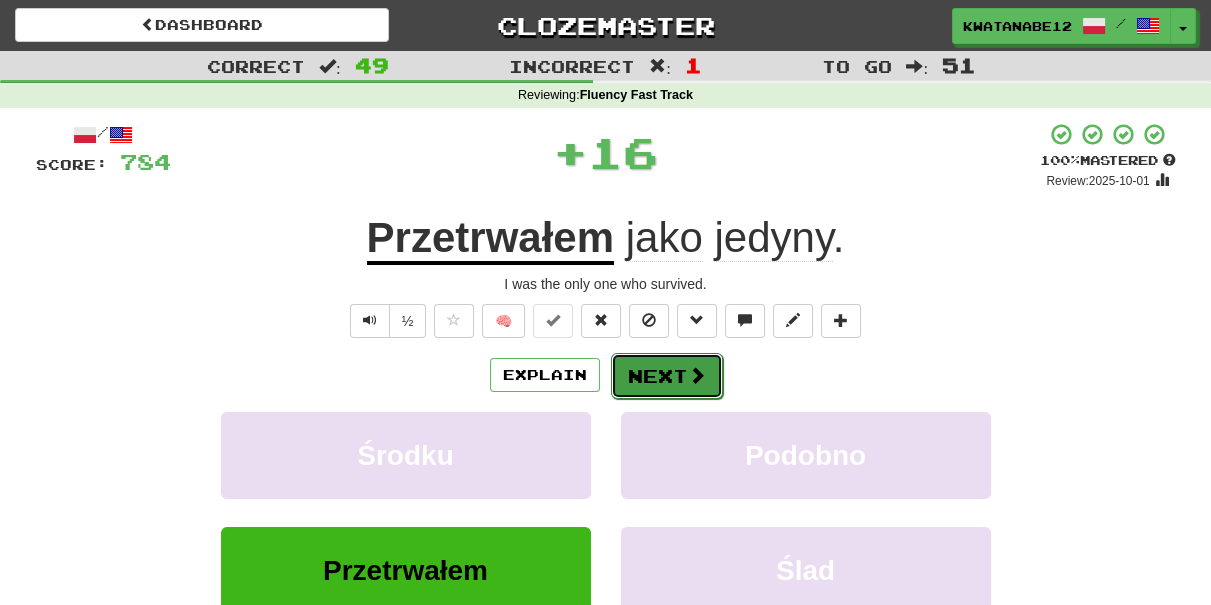 click at bounding box center (697, 375) 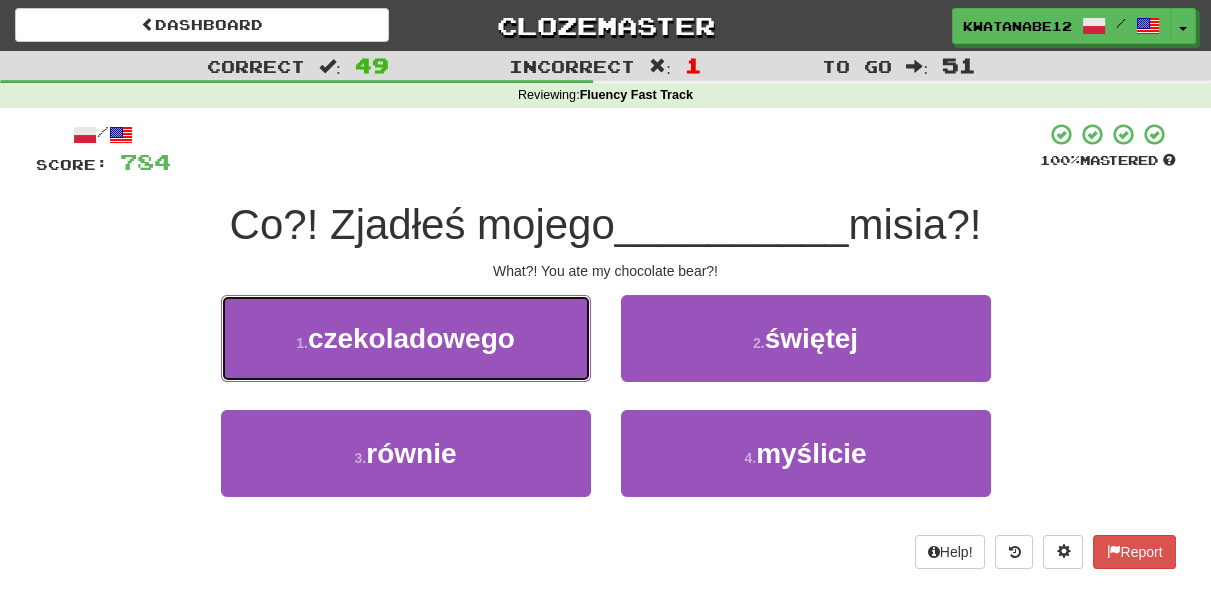 click on "1 . czekoladowego" at bounding box center (406, 338) 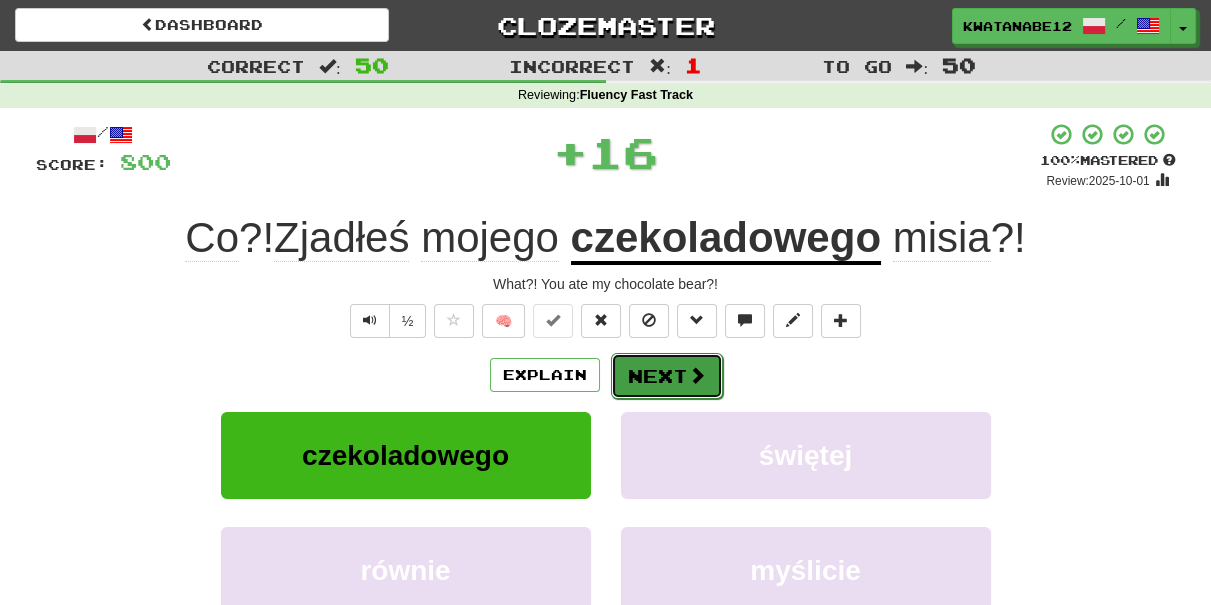 click on "Next" at bounding box center (667, 376) 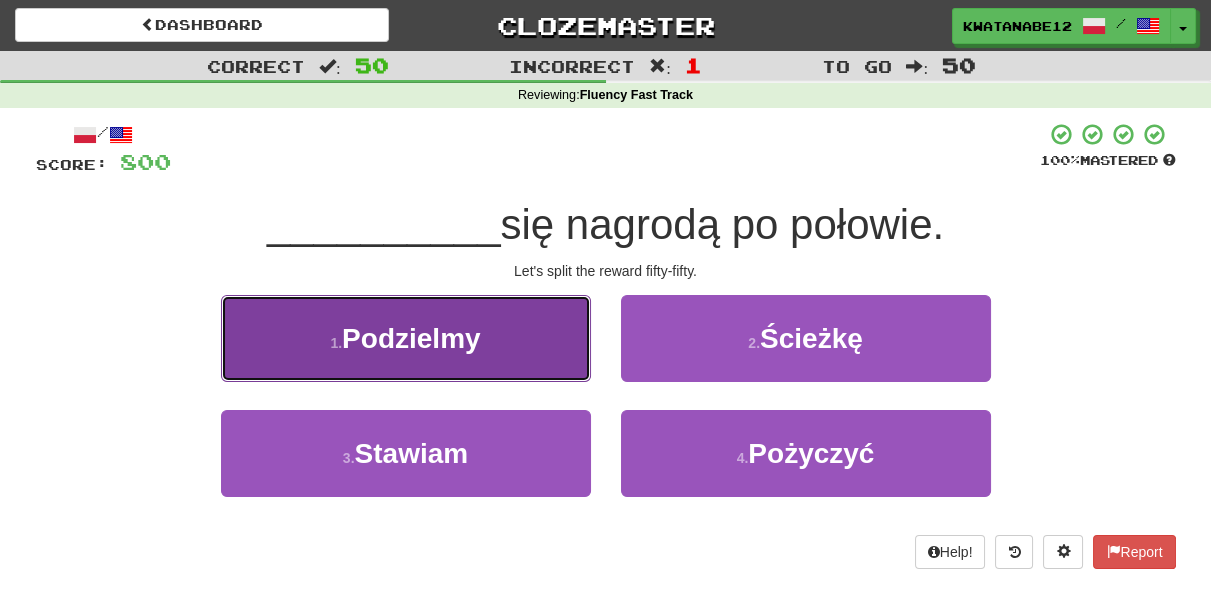 click on "1 .  Podzielmy" at bounding box center (406, 338) 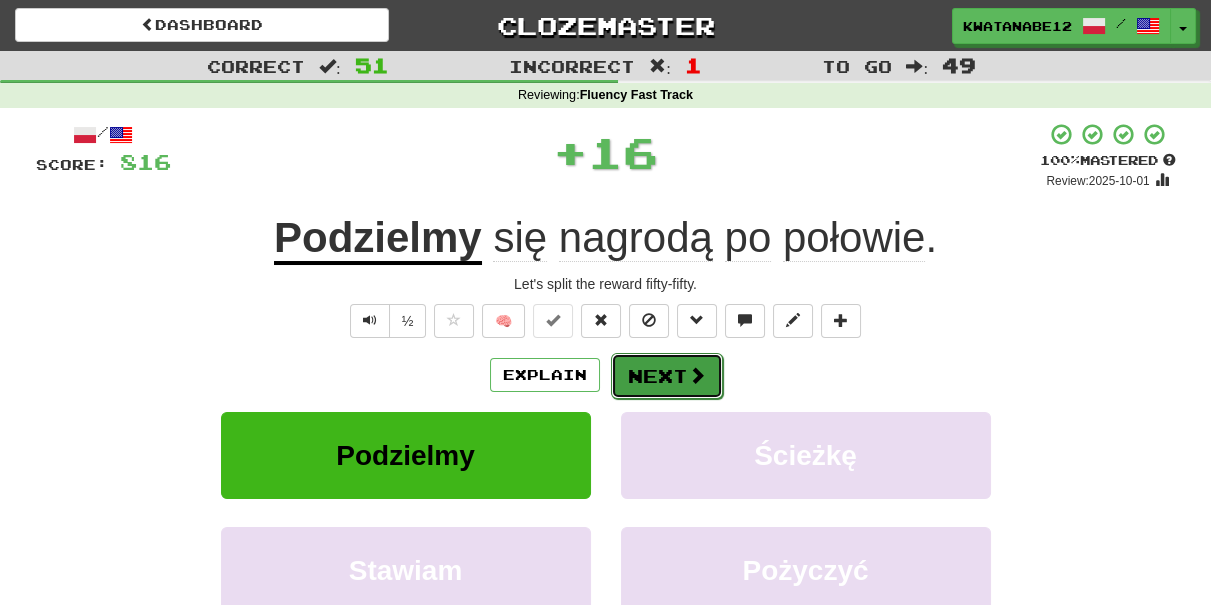 click on "Next" at bounding box center [667, 376] 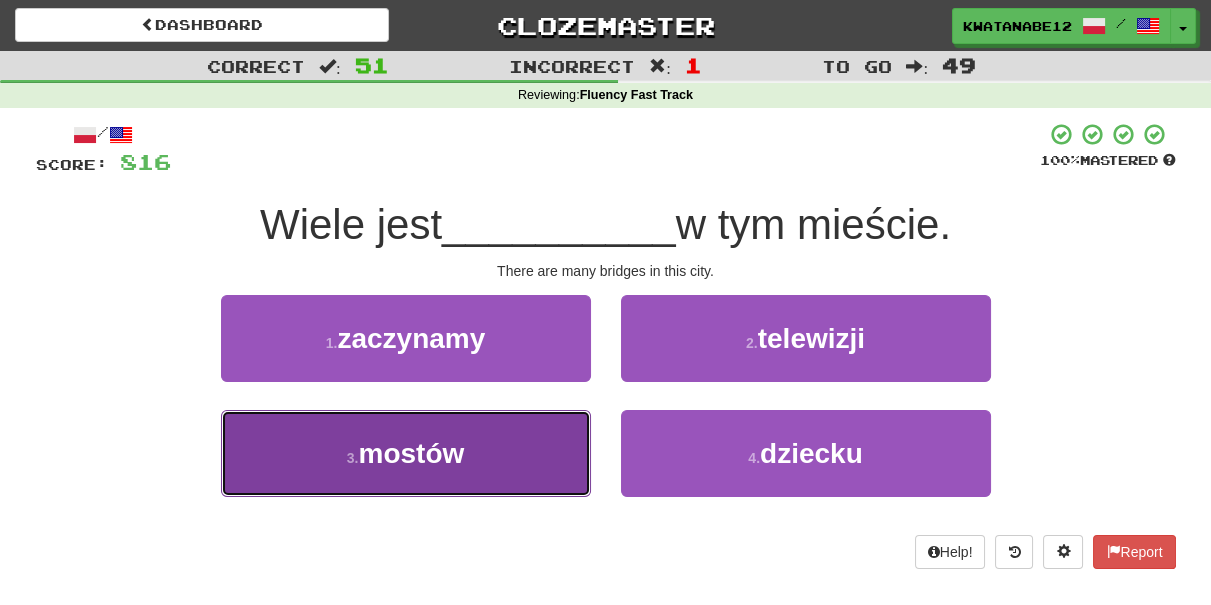click on "3 . mostów" at bounding box center [406, 453] 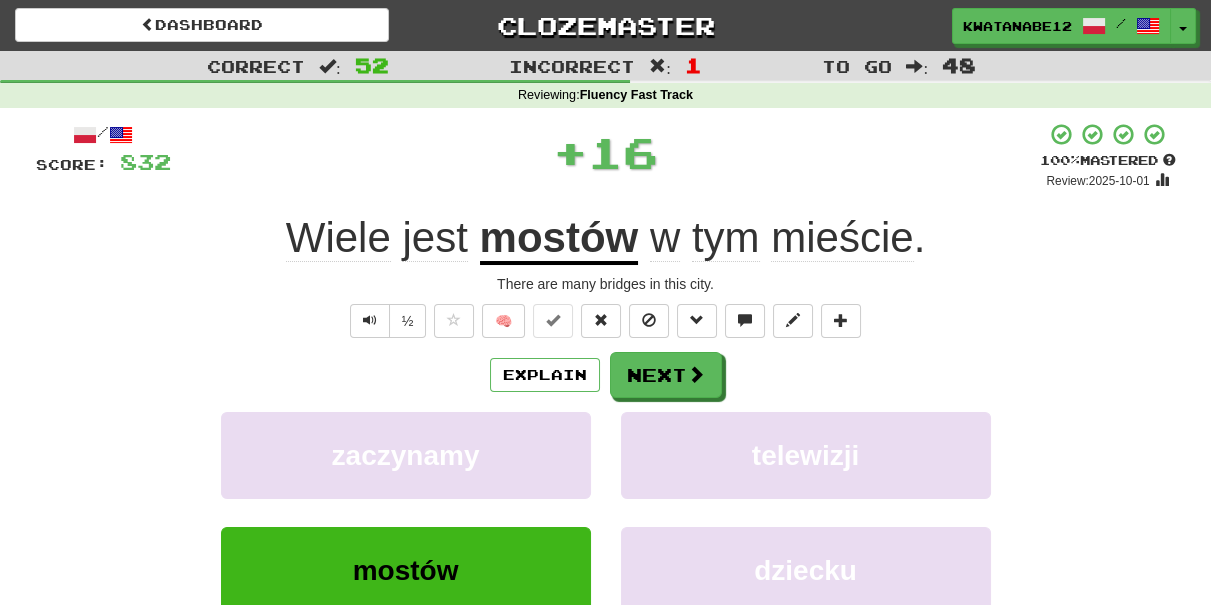 click on "/ Score: 832 + 16 100 % Mastered Review: 2025-10-01 Wiele jest mostów w tym mieście . There are many bridges in this city. ½ 🧠 Explain Next zaczynamy telewizji mostów dziecku Learn more: zaczynamy telewizji mostów dziecku Help! Report Sentence Source" at bounding box center [606, 435] 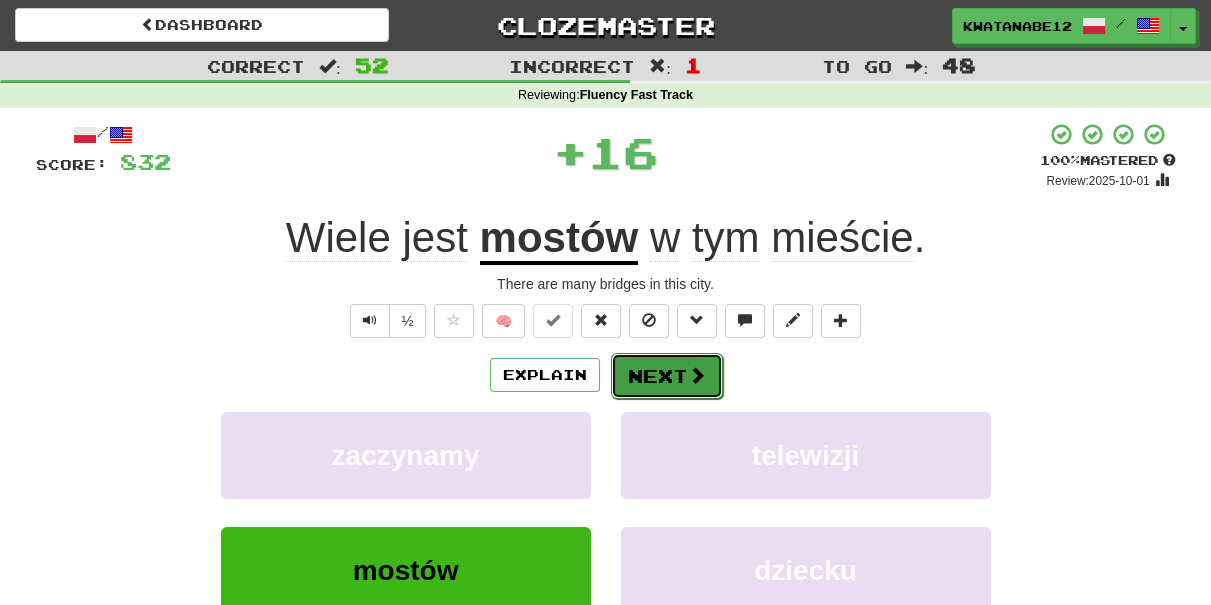 click on "Next" at bounding box center (667, 376) 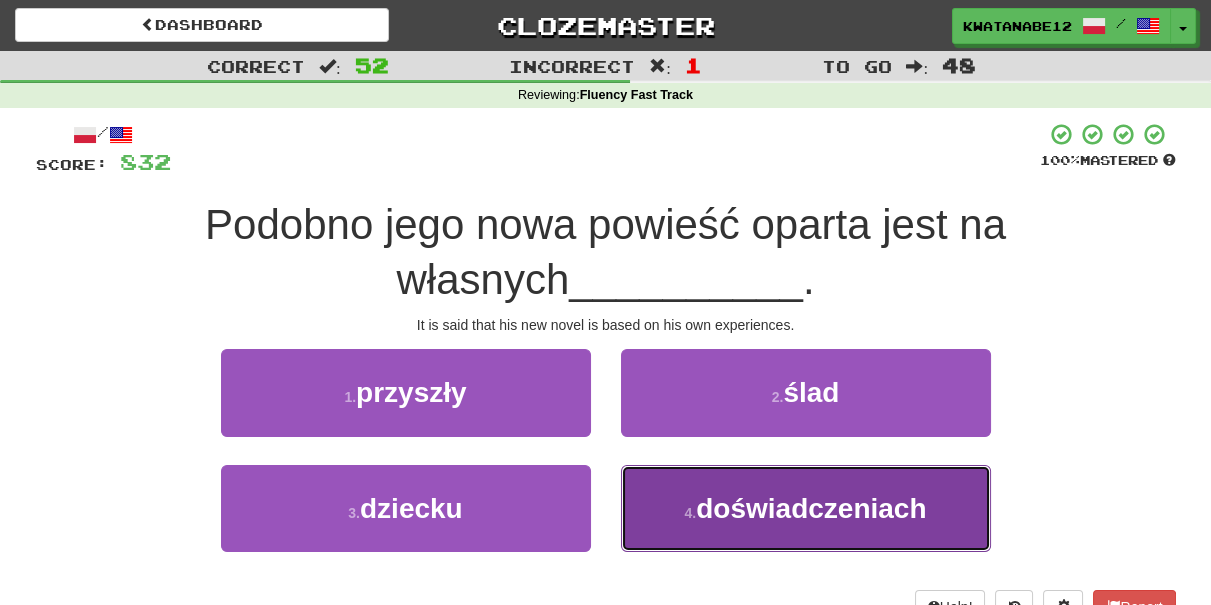 click on "4 . doświadczeniach" at bounding box center [806, 508] 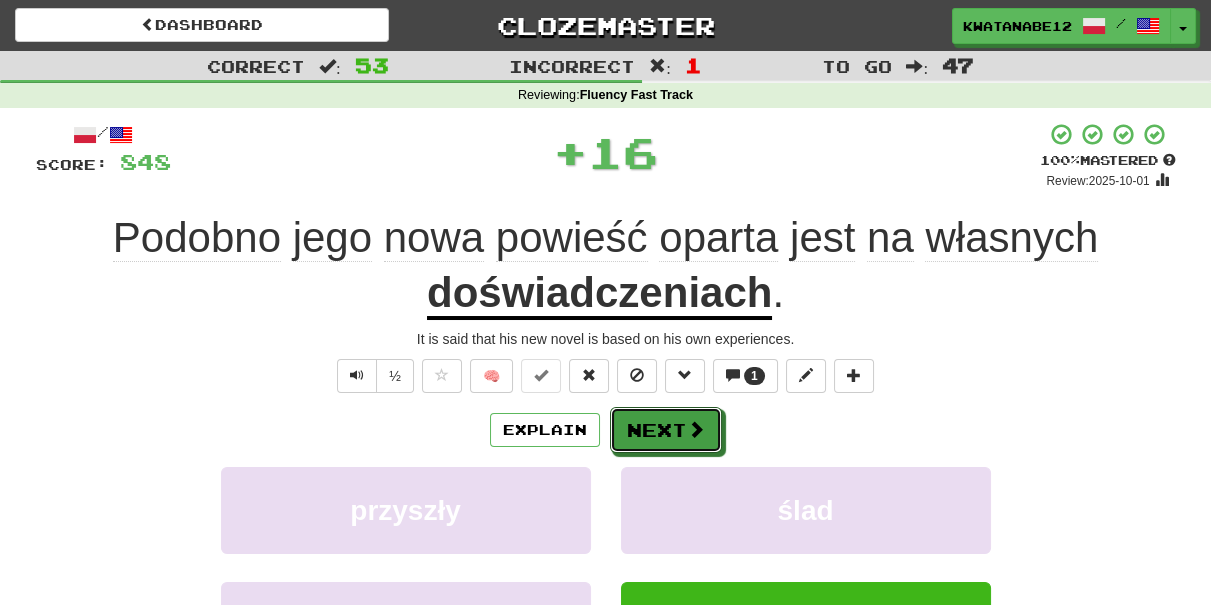 drag, startPoint x: 636, startPoint y: 443, endPoint x: 572, endPoint y: 340, distance: 121.264175 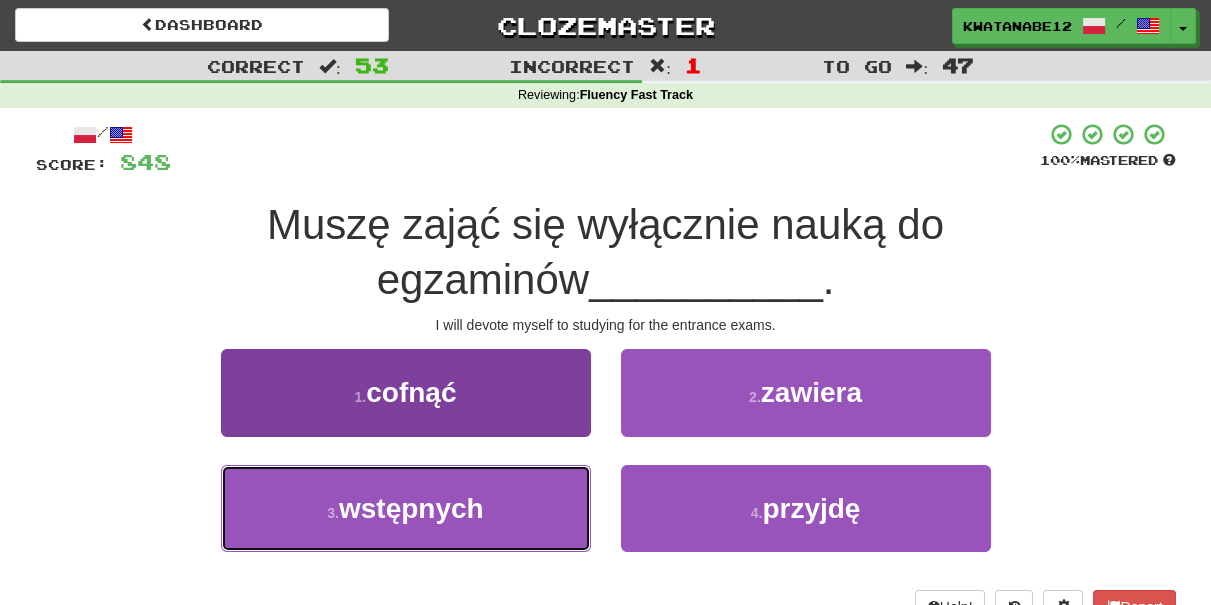 click on "[NUMBER] . [ADJECTIVE]" at bounding box center (406, 508) 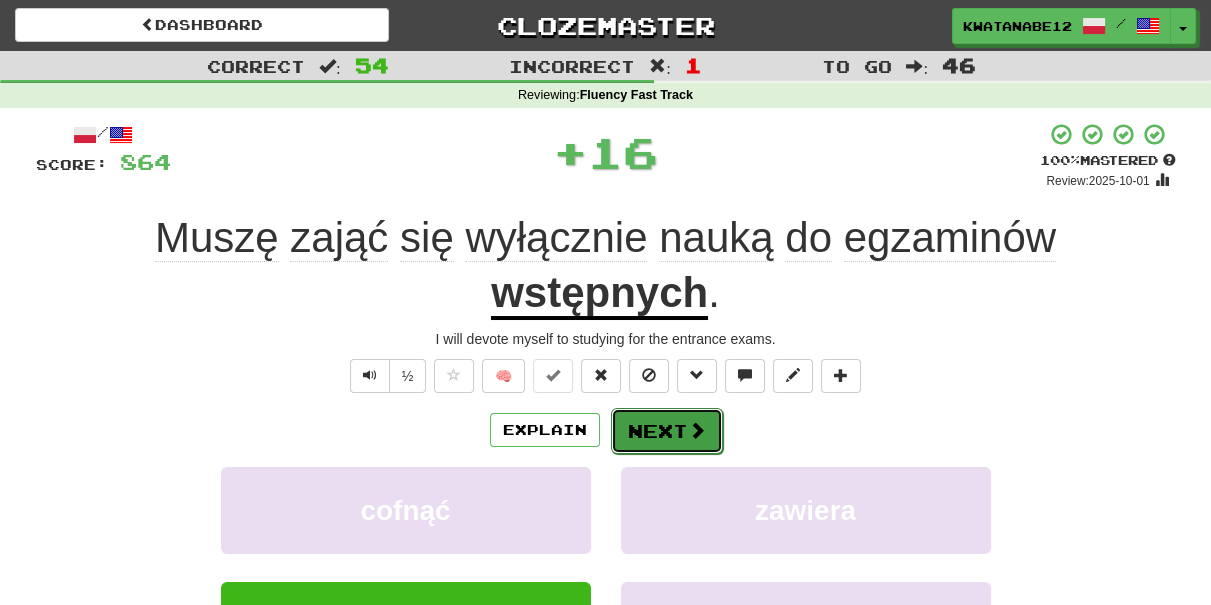 click on "Next" at bounding box center [667, 431] 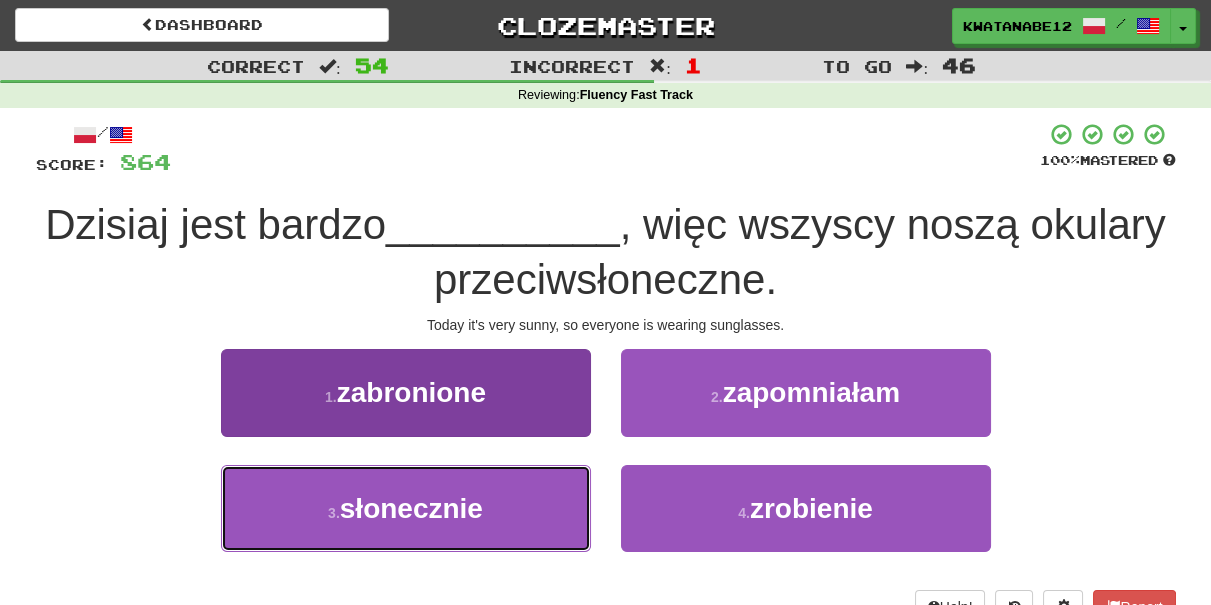 click on "3 . słonecznie" at bounding box center (406, 508) 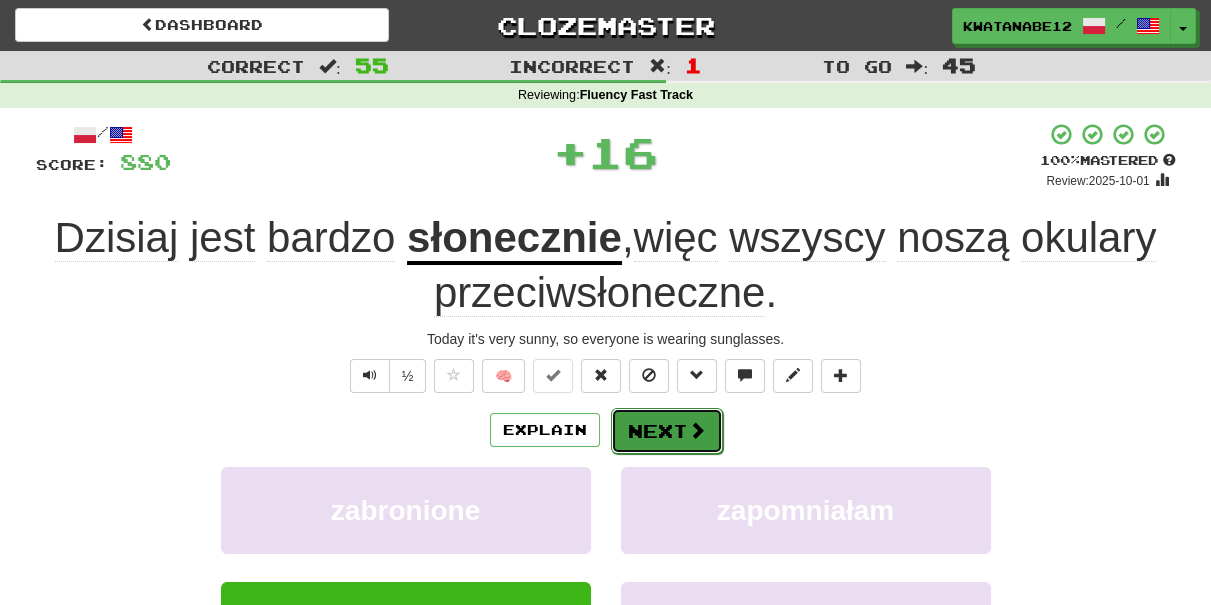 click on "Next" at bounding box center (667, 431) 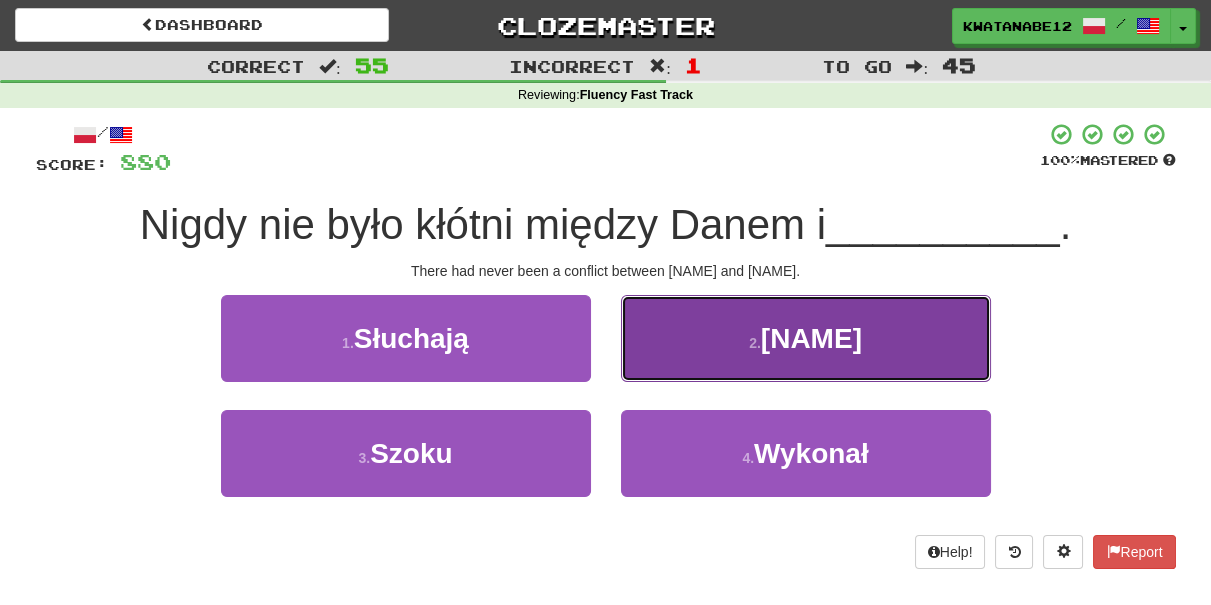 click on "[NUMBER] . [PERSON]" at bounding box center [806, 338] 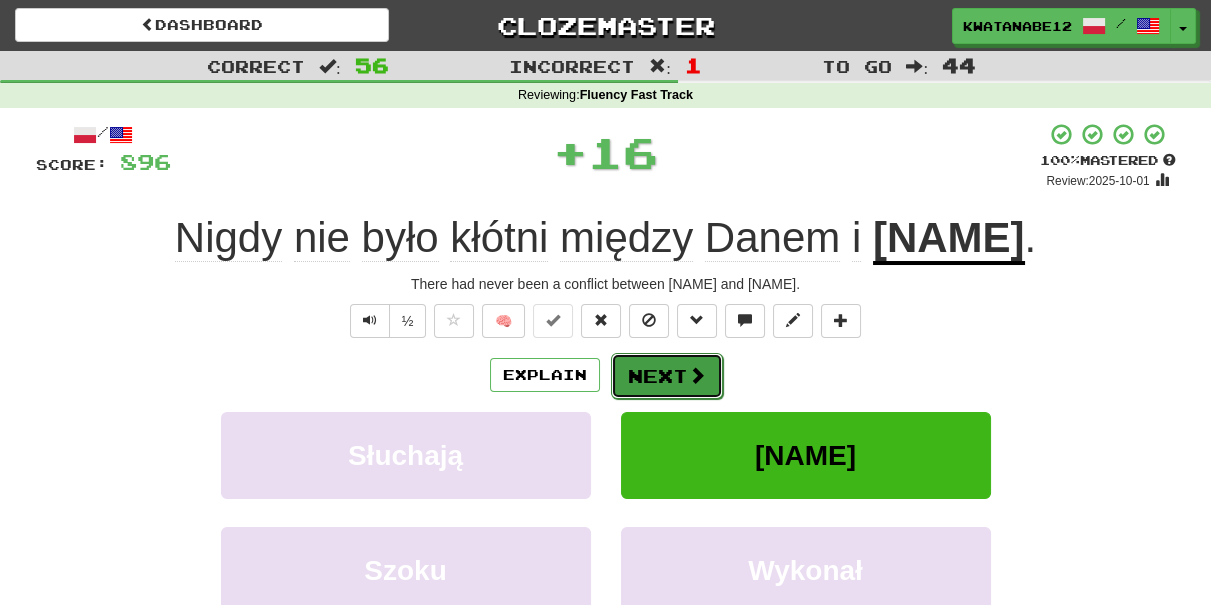 click on "Next" at bounding box center [667, 376] 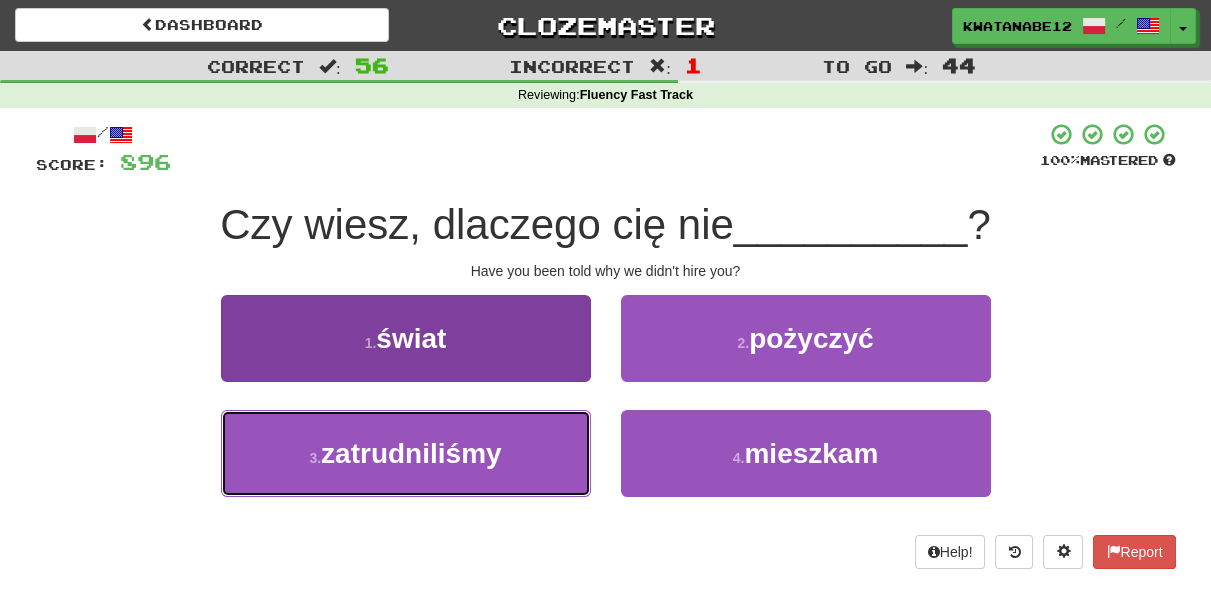 drag, startPoint x: 512, startPoint y: 458, endPoint x: 589, endPoint y: 417, distance: 87.23531 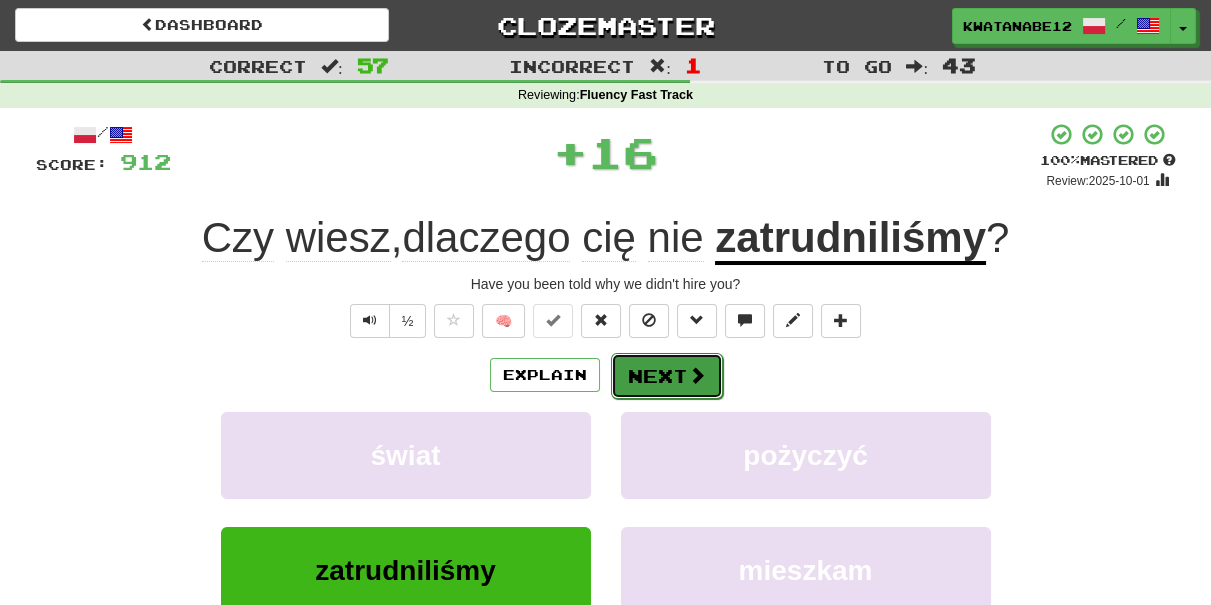 click on "Next" at bounding box center [667, 376] 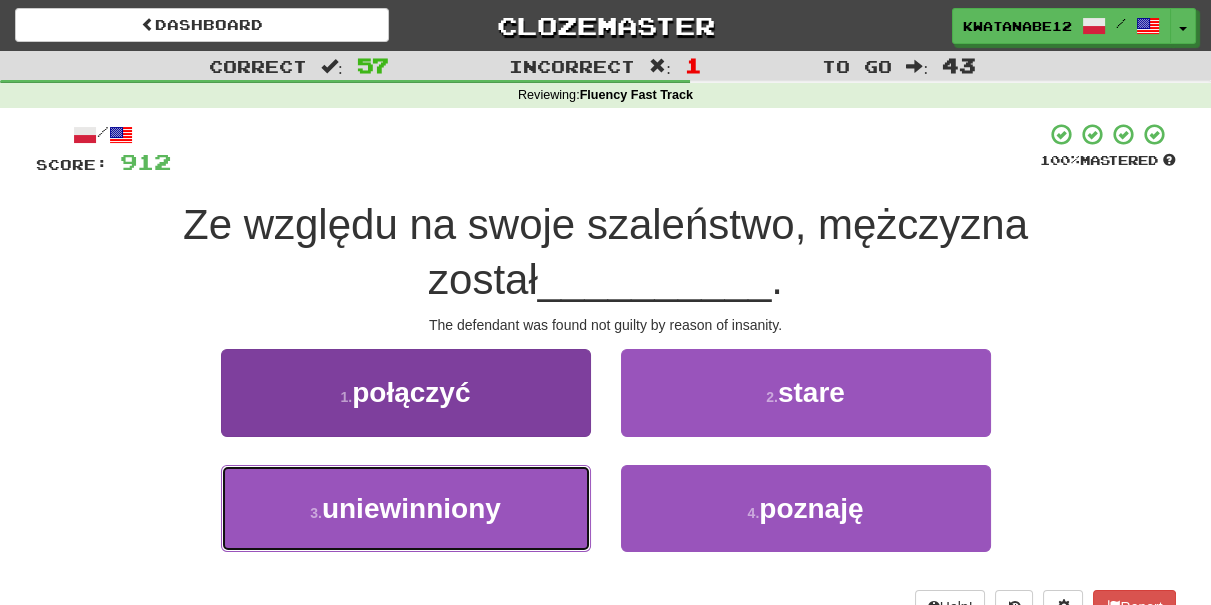 drag, startPoint x: 515, startPoint y: 513, endPoint x: 563, endPoint y: 481, distance: 57.68882 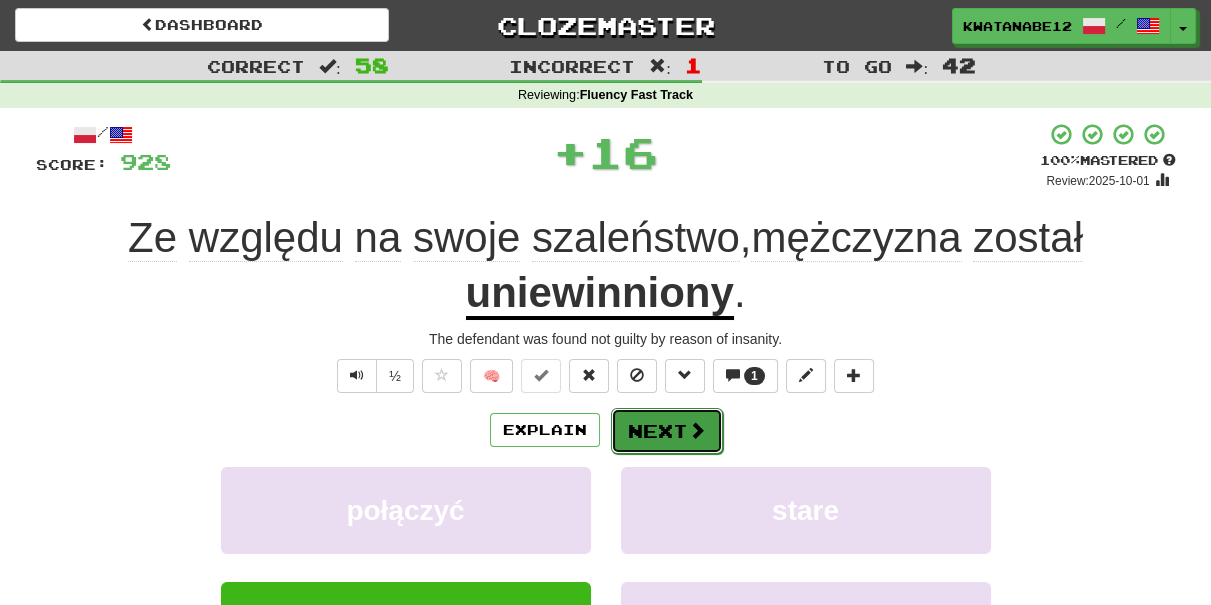 click on "Next" at bounding box center [667, 431] 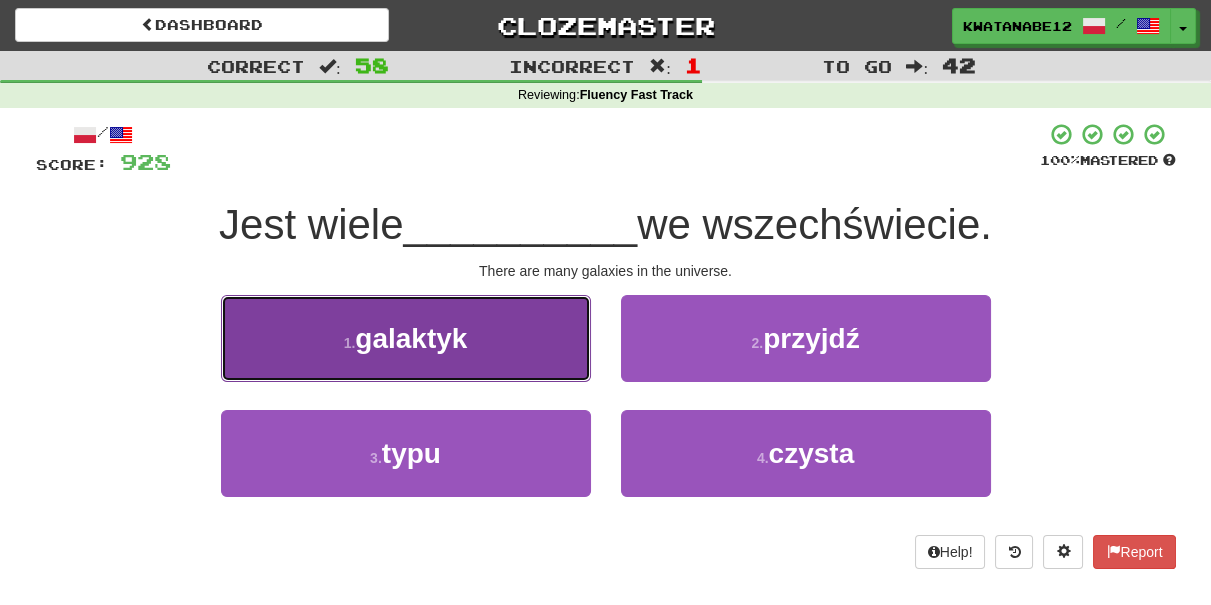 click on "1 . galaktyk" at bounding box center (406, 338) 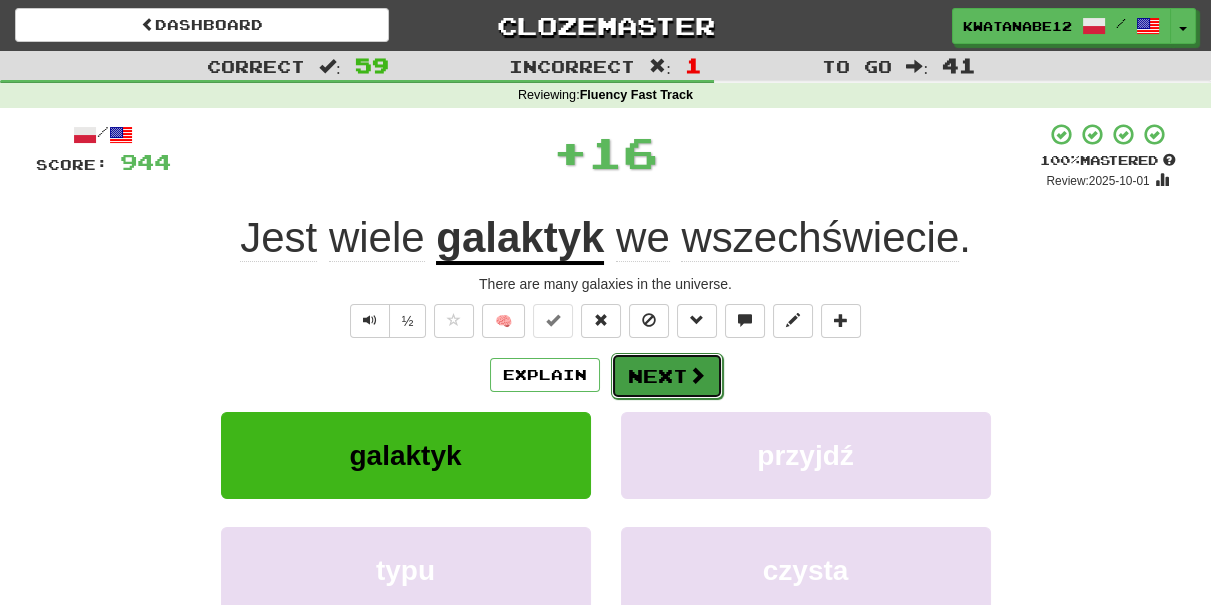 click on "Next" at bounding box center [667, 376] 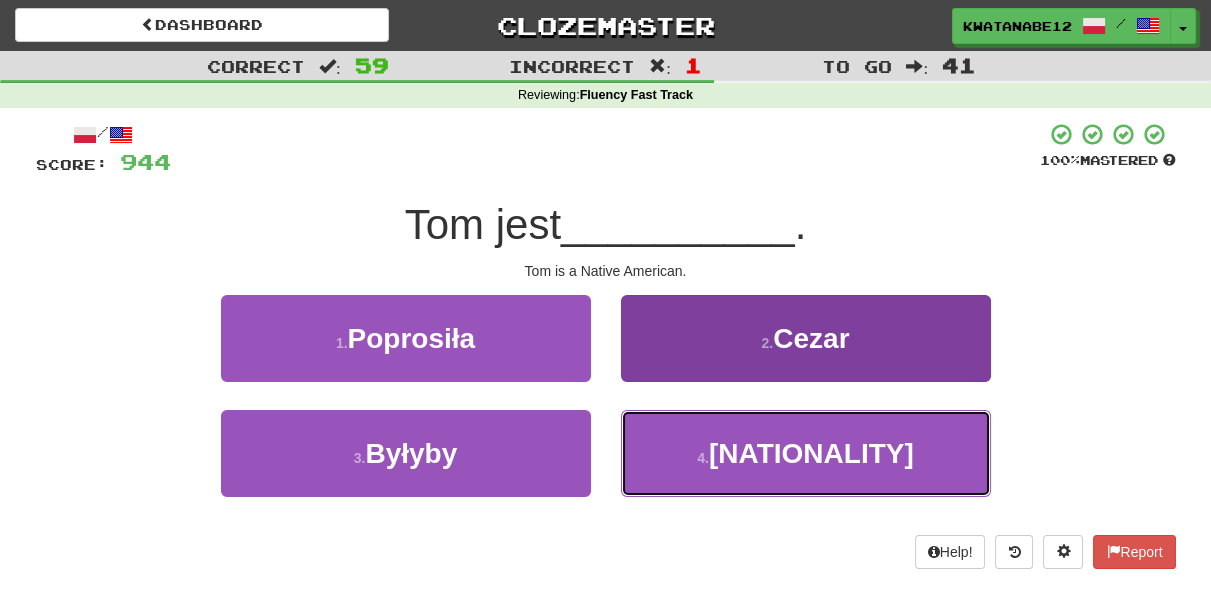 click on "4 . Indianinem" at bounding box center (806, 453) 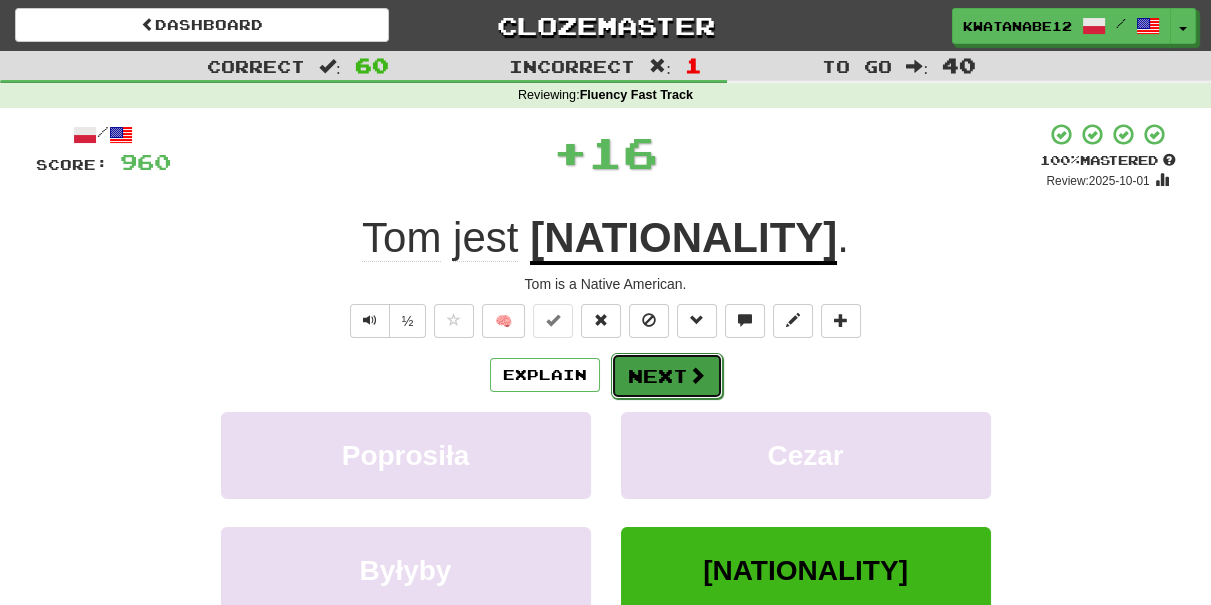 click on "Next" at bounding box center (667, 376) 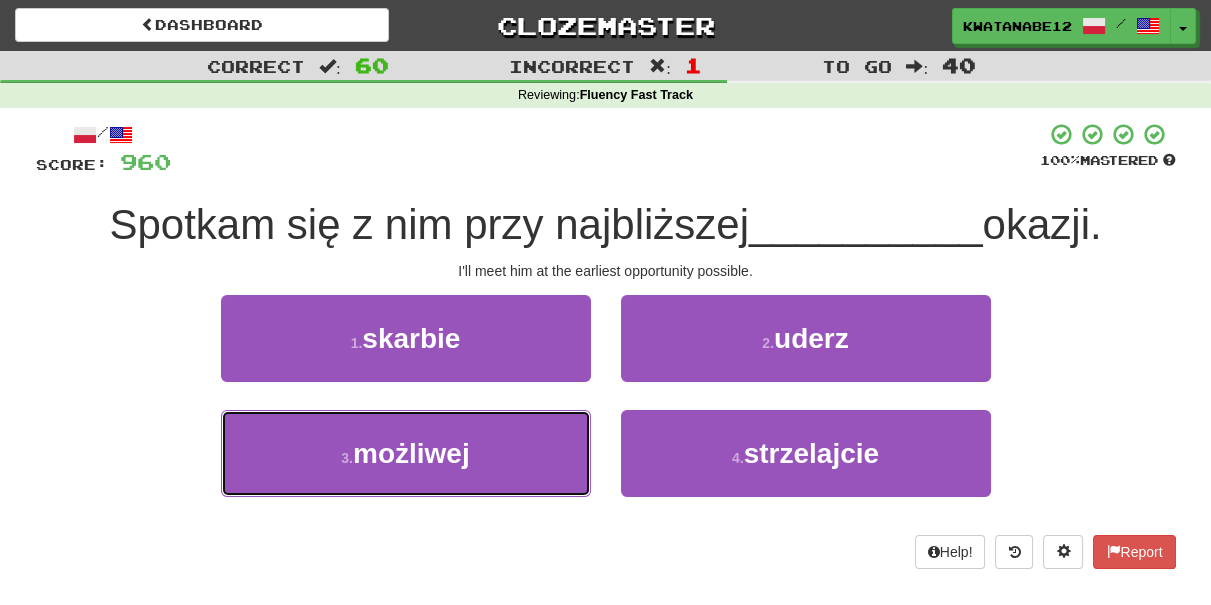drag, startPoint x: 522, startPoint y: 444, endPoint x: 595, endPoint y: 418, distance: 77.491936 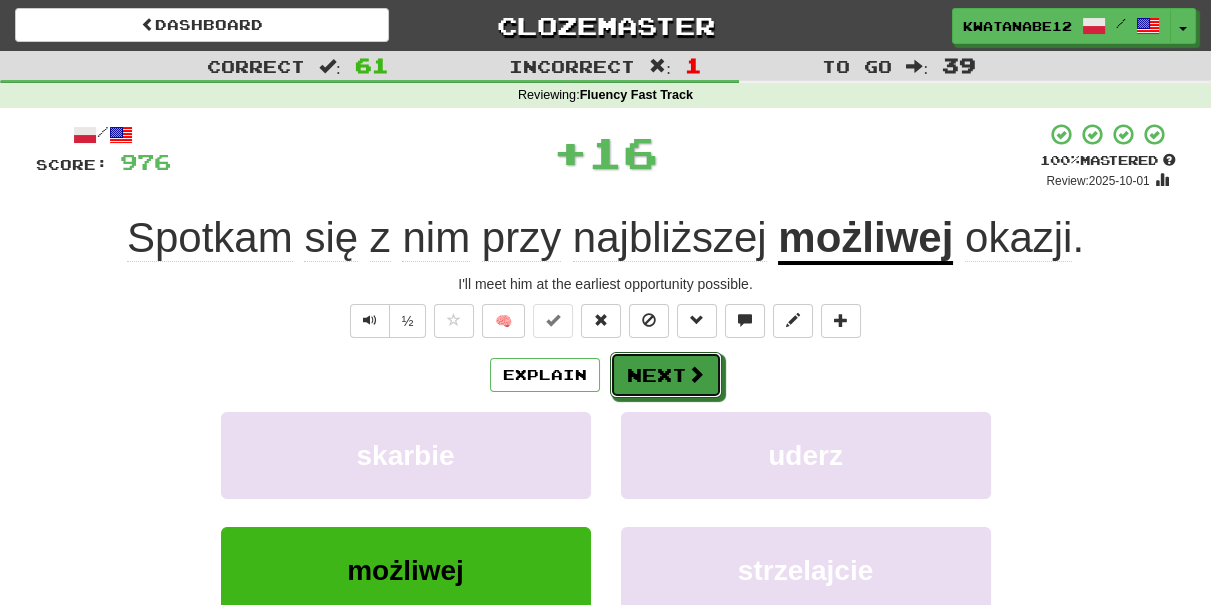 drag, startPoint x: 662, startPoint y: 364, endPoint x: 559, endPoint y: 292, distance: 125.670204 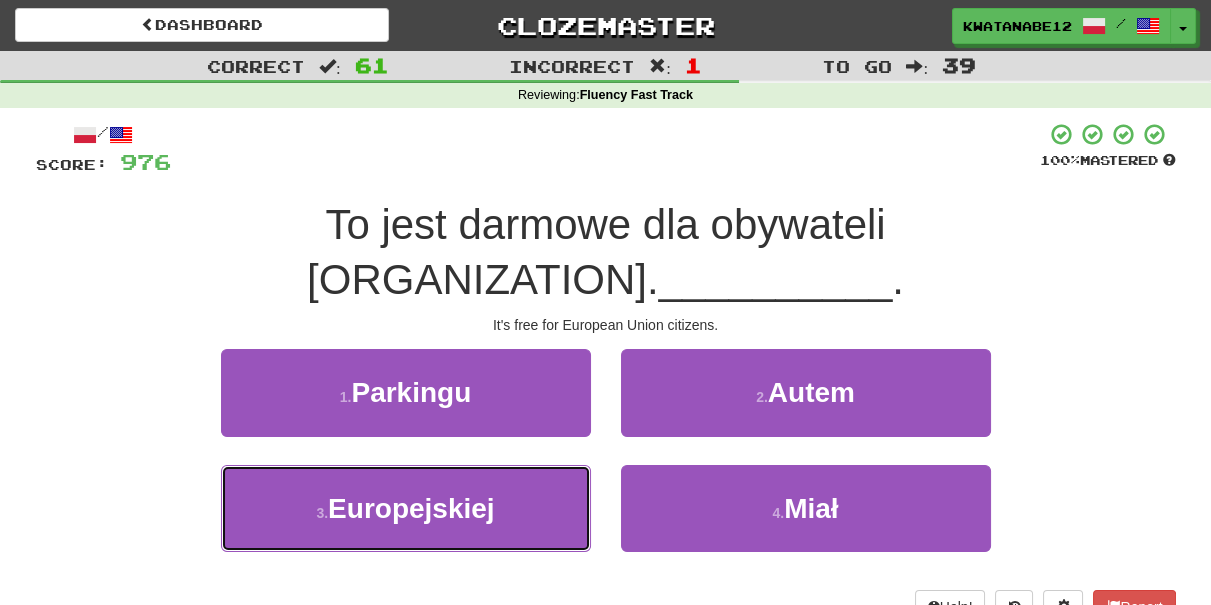 drag, startPoint x: 519, startPoint y: 429, endPoint x: 604, endPoint y: 413, distance: 86.492775 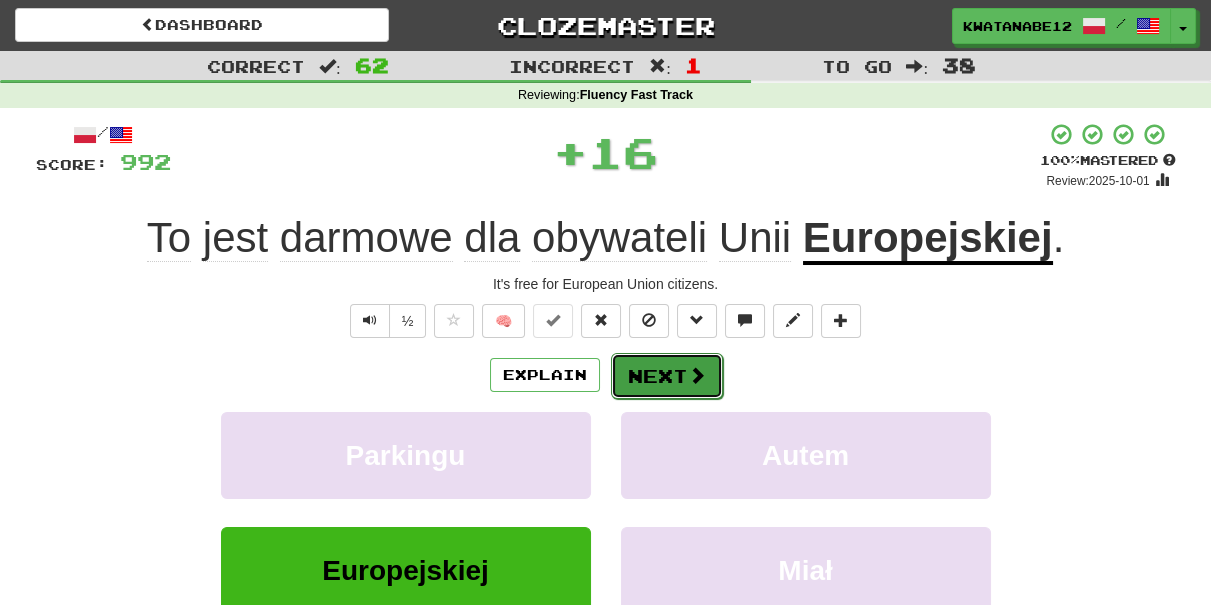 click on "Next" at bounding box center [667, 376] 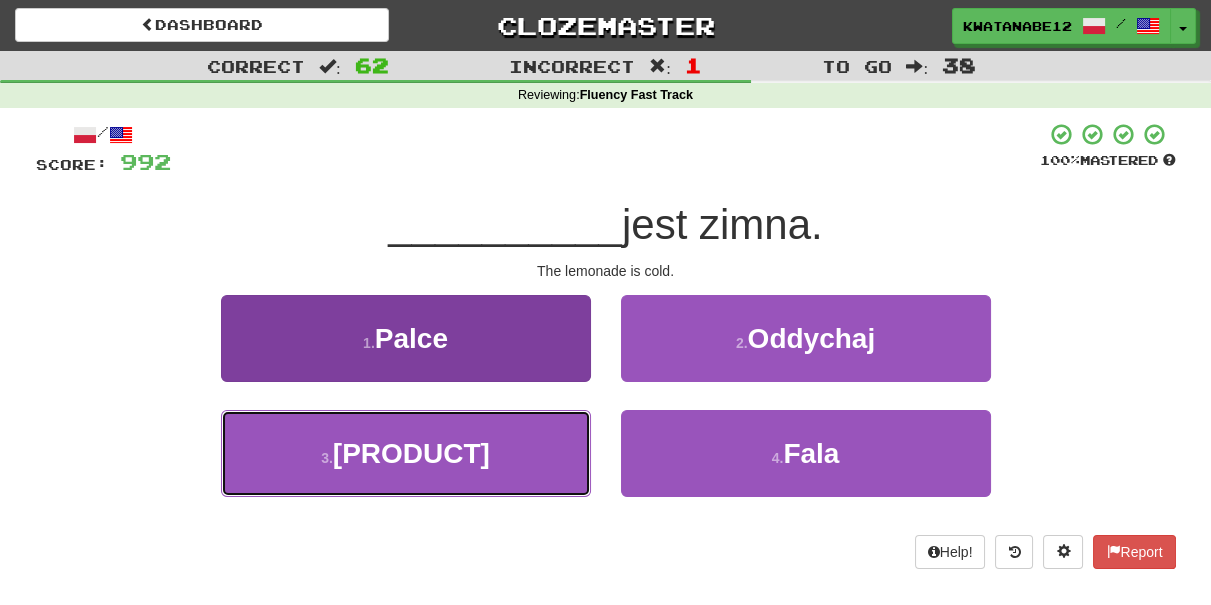 click on "[NUMBER] . [PRODUCT]" at bounding box center [406, 453] 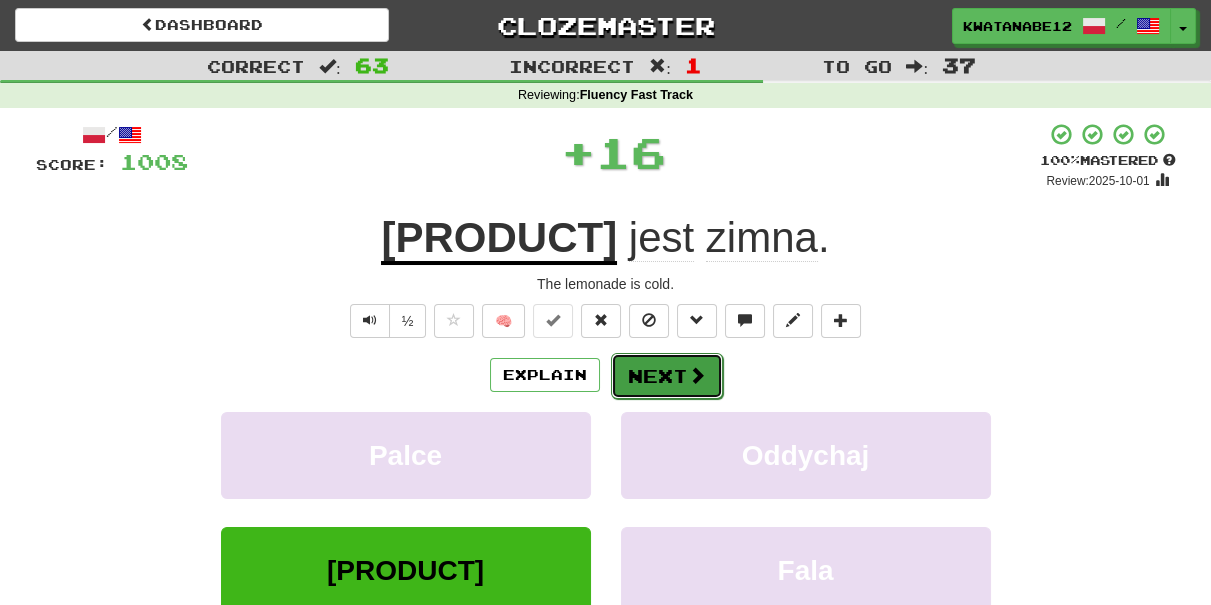 click at bounding box center (697, 375) 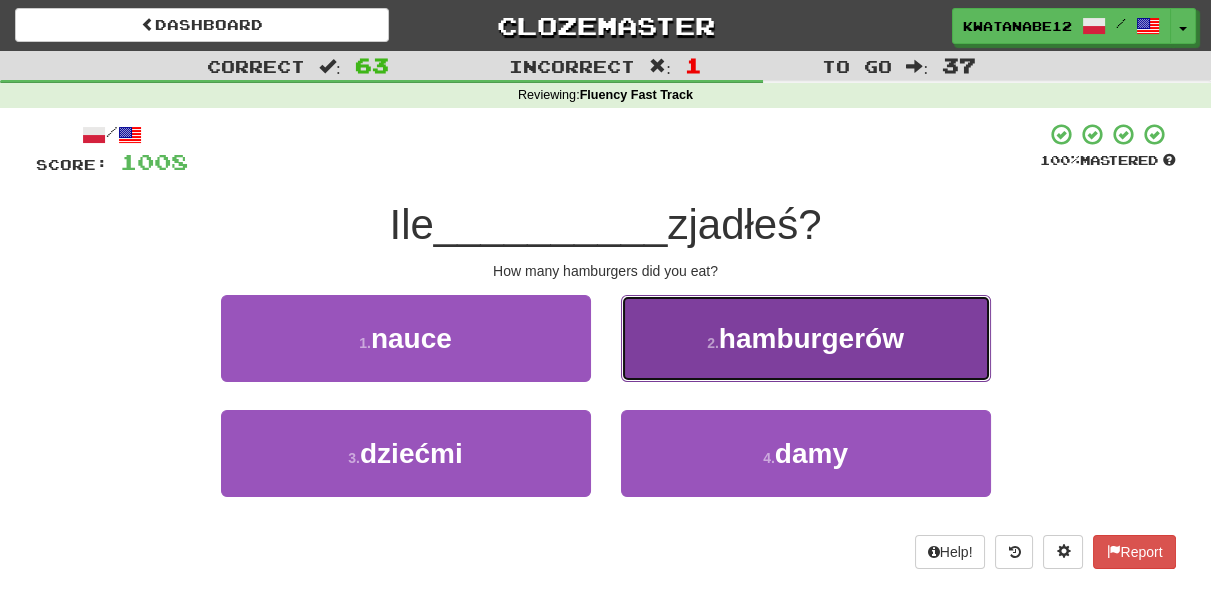 click on "2 ." at bounding box center (713, 343) 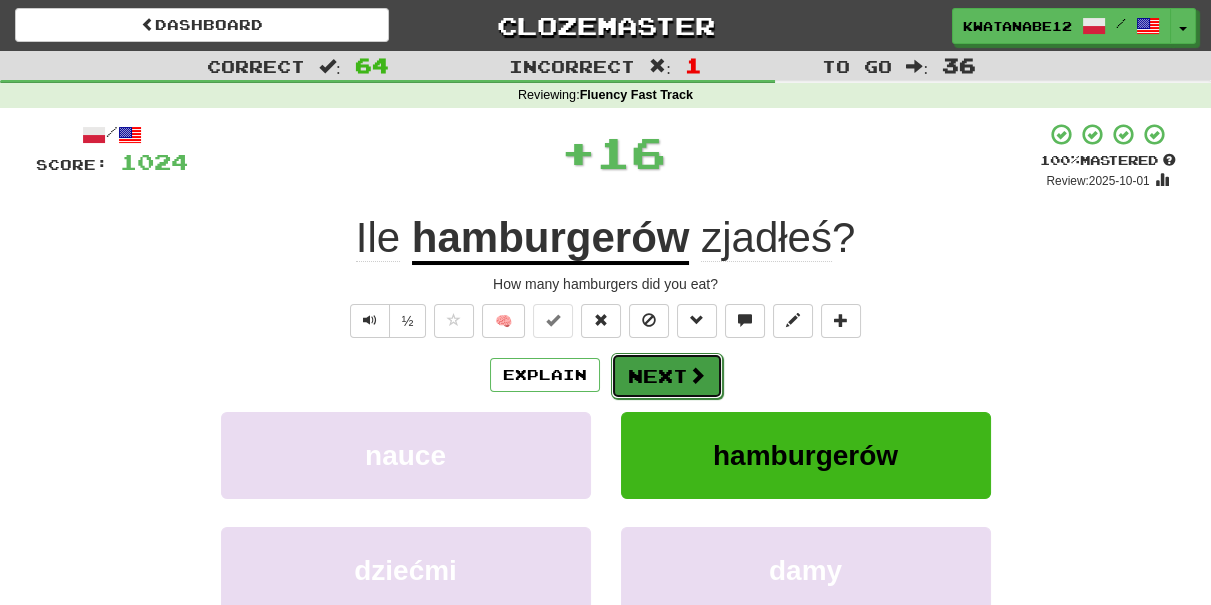 click on "Next" at bounding box center [667, 376] 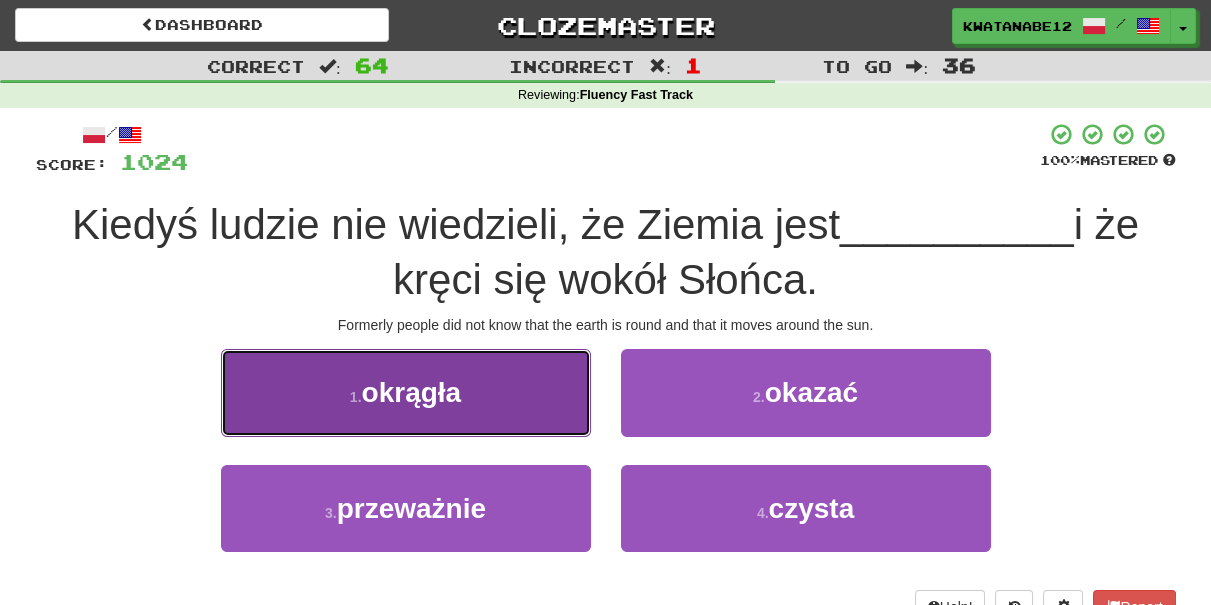 click on "1 . okrągła" at bounding box center (406, 392) 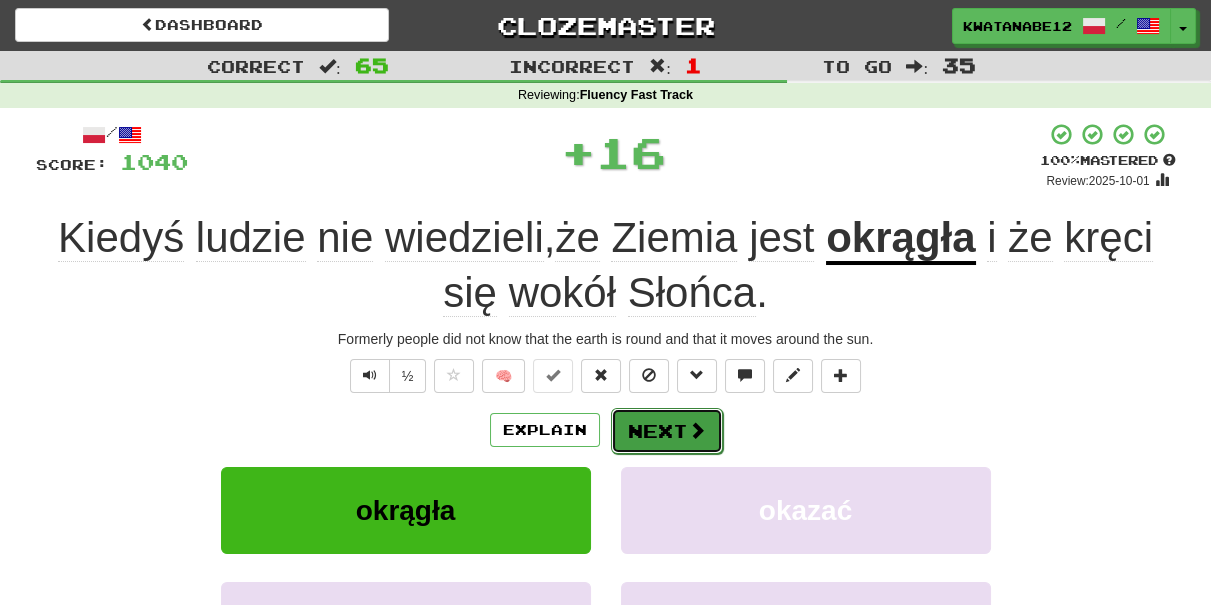 click on "Next" at bounding box center [667, 431] 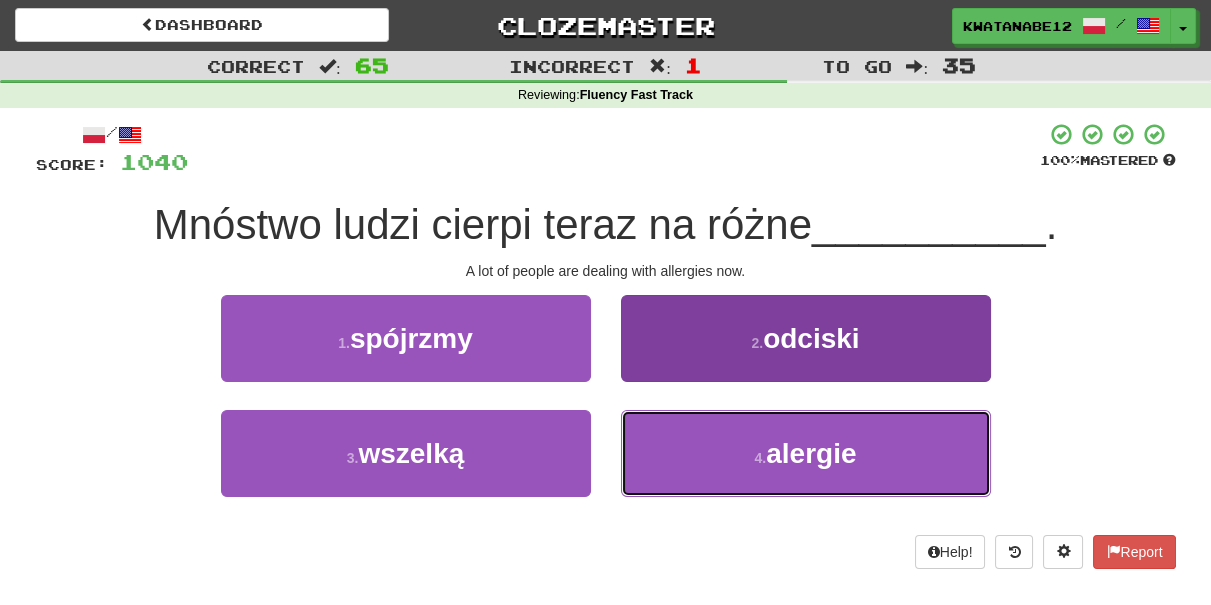 click on "[NUMBER] . [NOUN]" at bounding box center (806, 453) 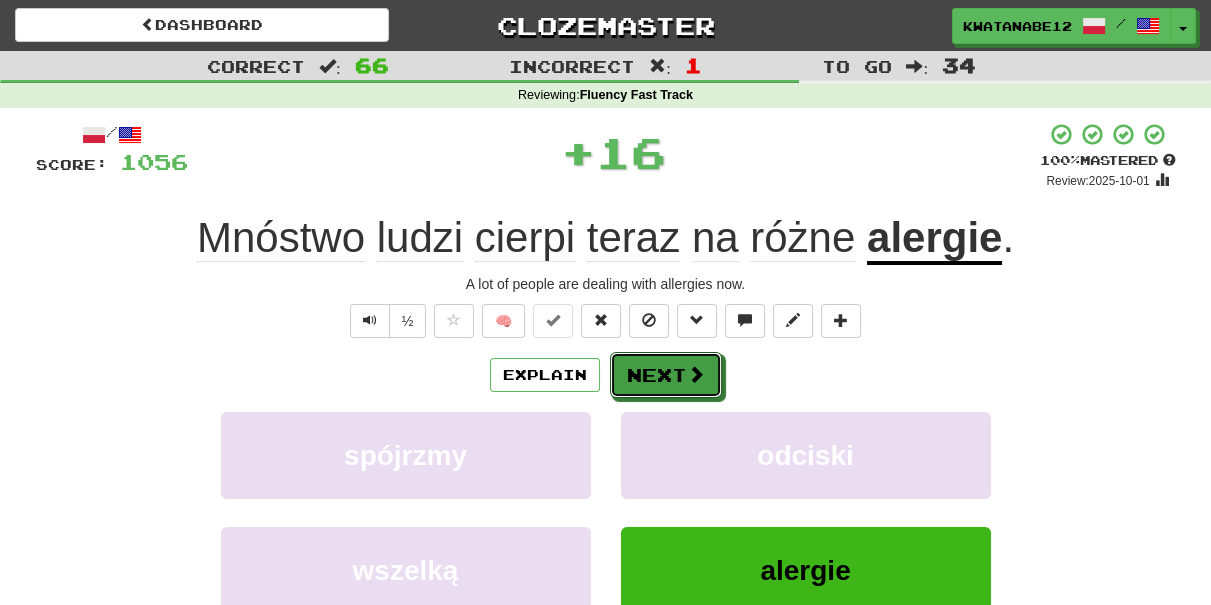 drag, startPoint x: 638, startPoint y: 375, endPoint x: 588, endPoint y: 330, distance: 67.26812 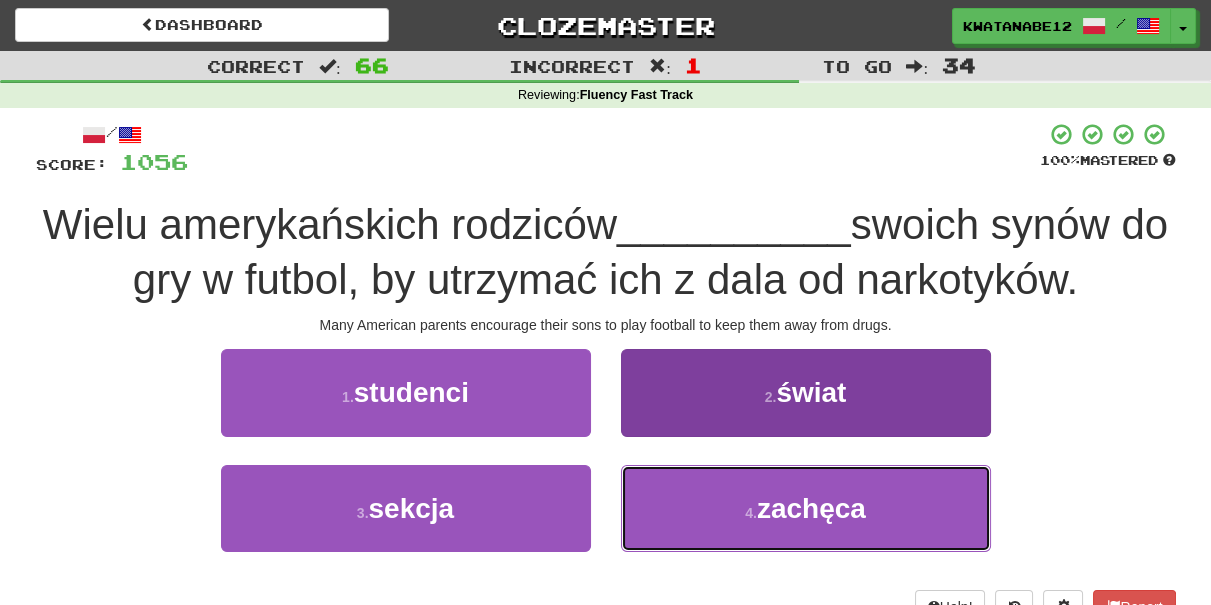 click on "4 .  zachęca" at bounding box center (806, 508) 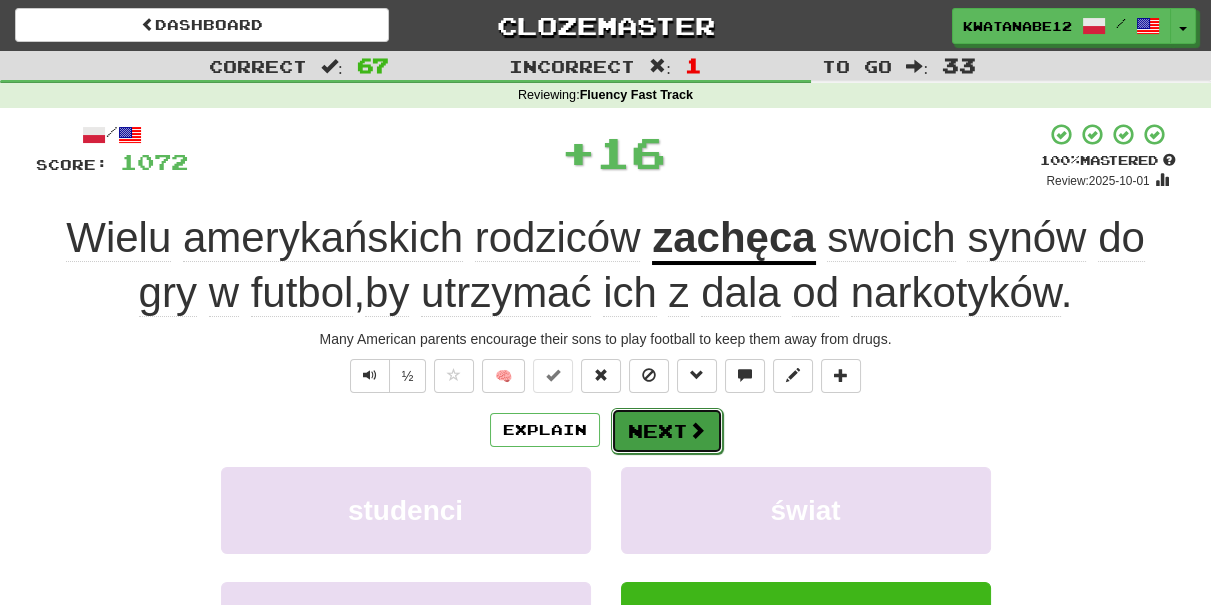 click on "Next" at bounding box center (667, 431) 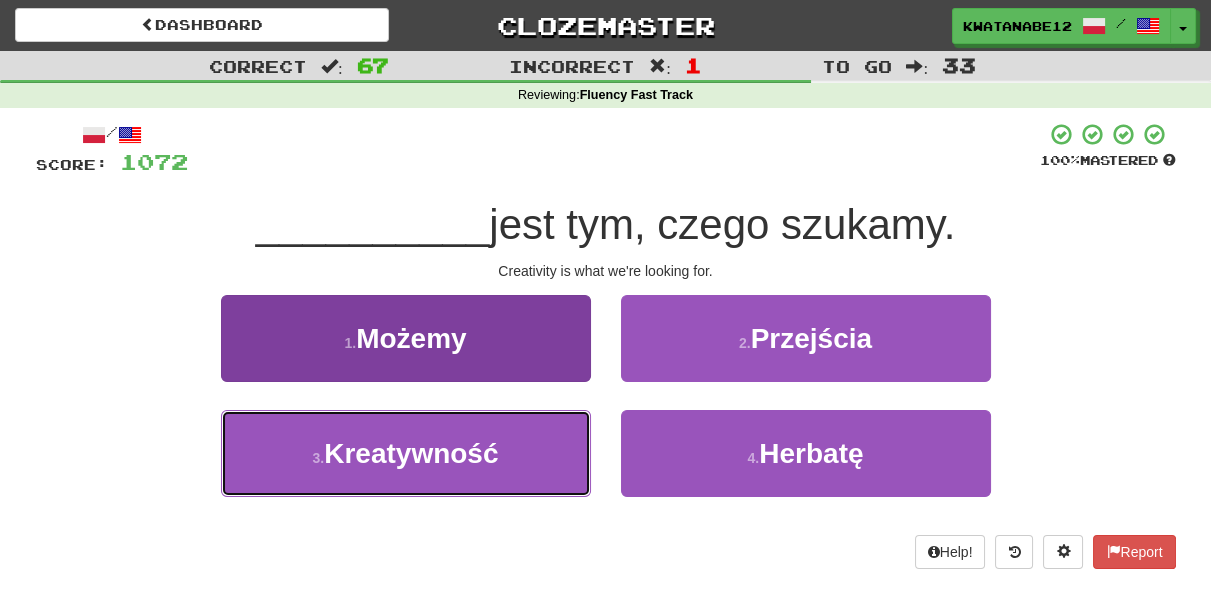 click on "3 . Kreatywność" at bounding box center [406, 453] 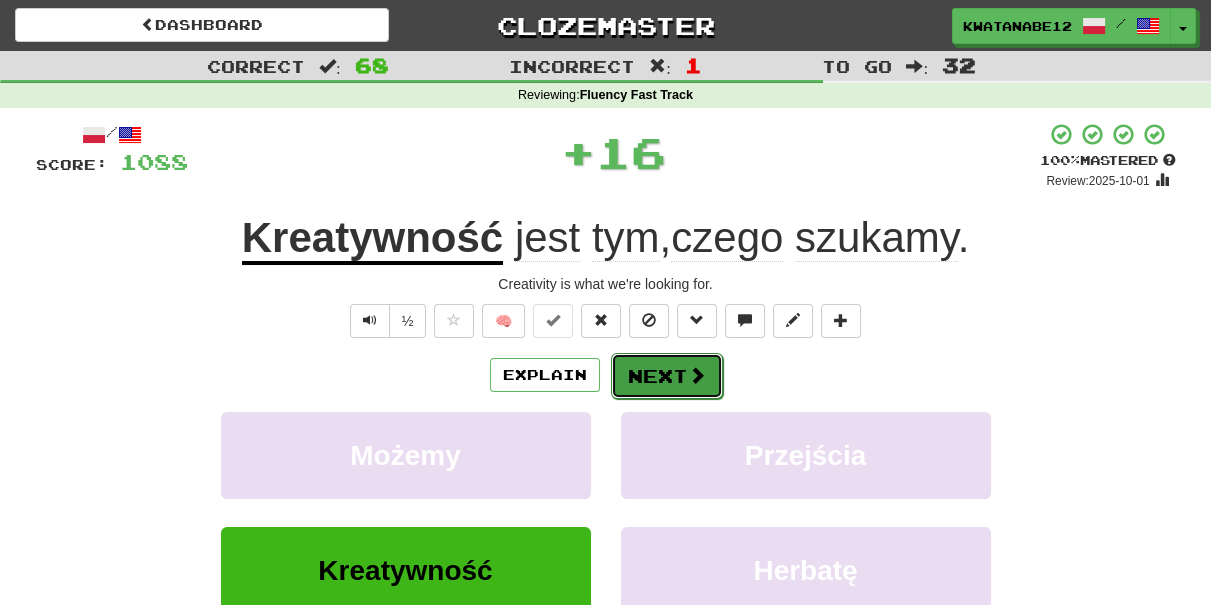drag, startPoint x: 645, startPoint y: 388, endPoint x: 674, endPoint y: 373, distance: 32.649654 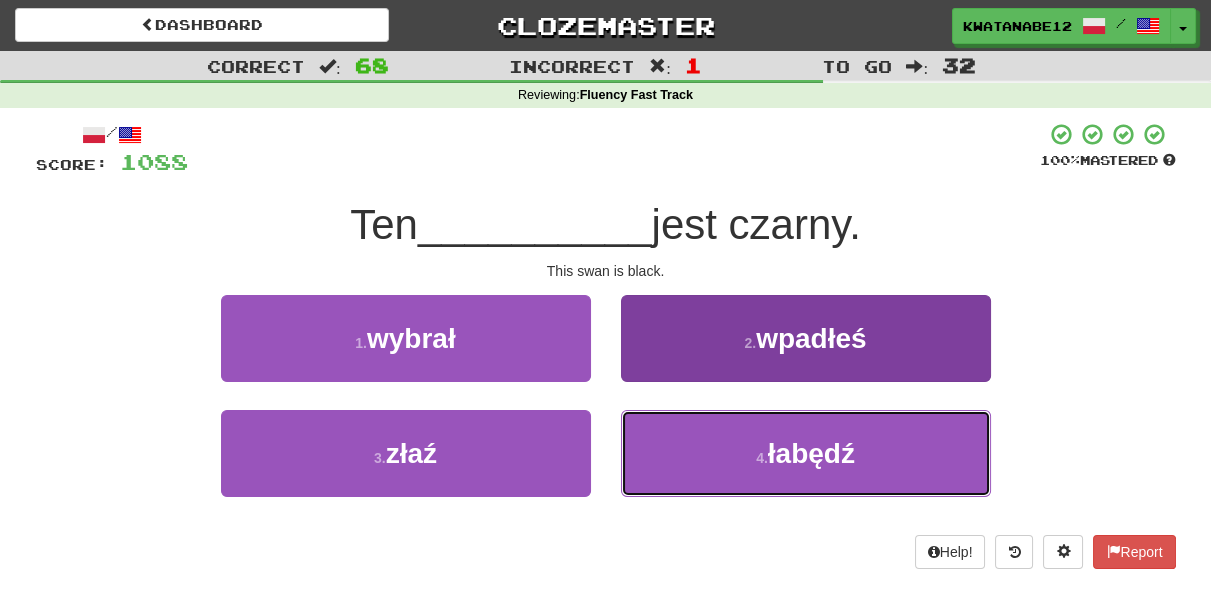 drag, startPoint x: 721, startPoint y: 437, endPoint x: 703, endPoint y: 426, distance: 21.095022 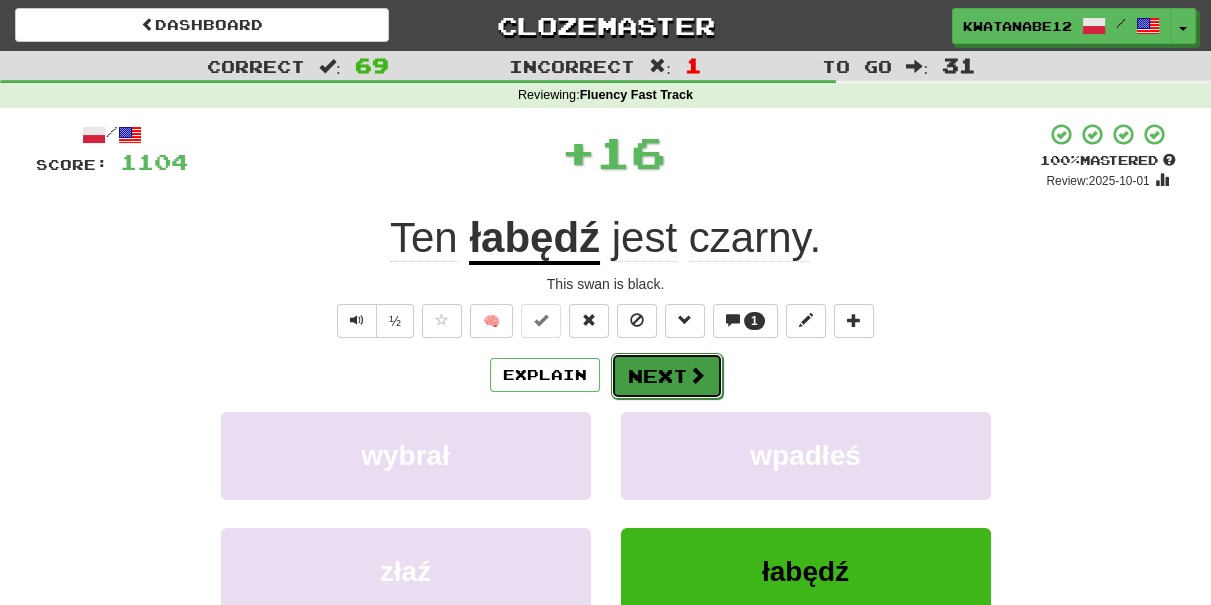 click on "Next" at bounding box center (667, 376) 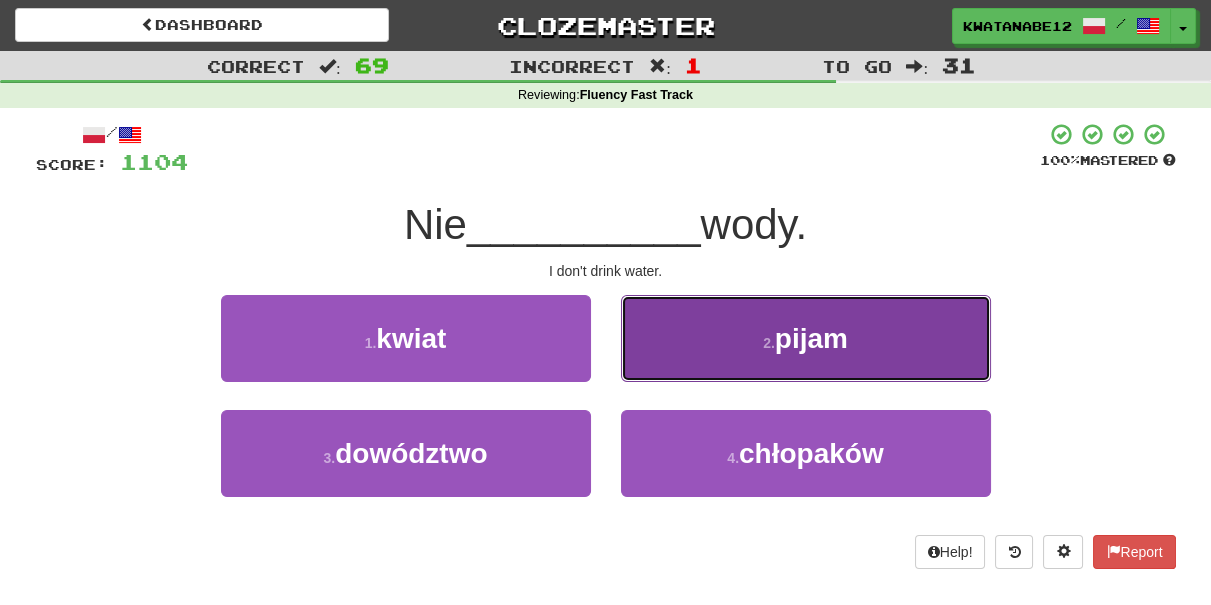 click on "2 . pijam" at bounding box center [806, 338] 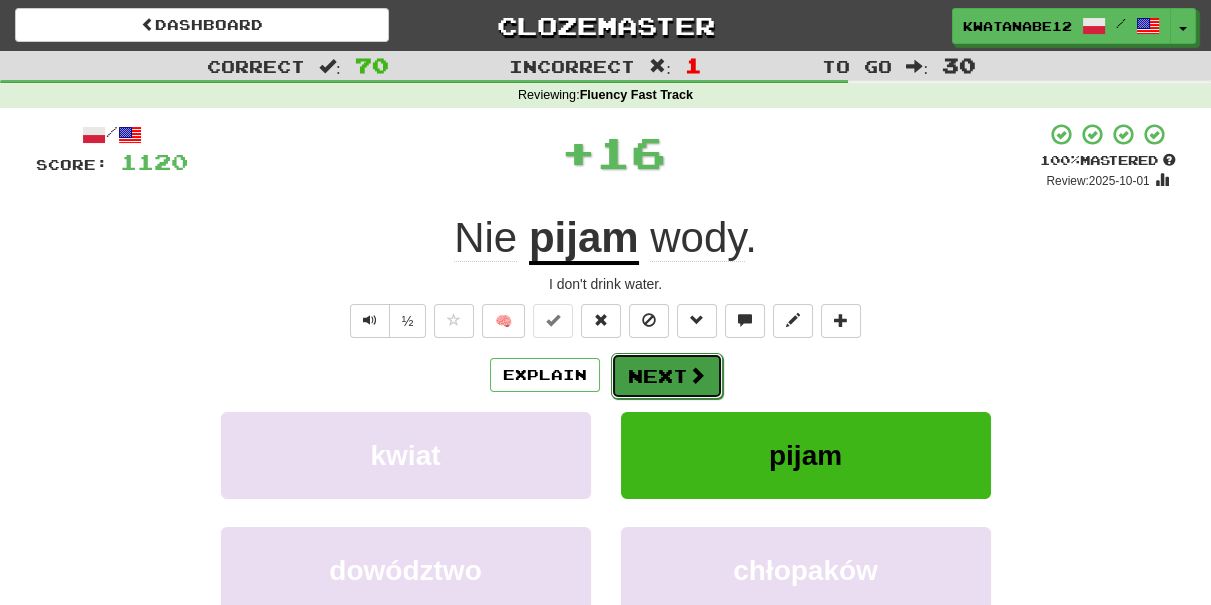 click on "Next" at bounding box center (667, 376) 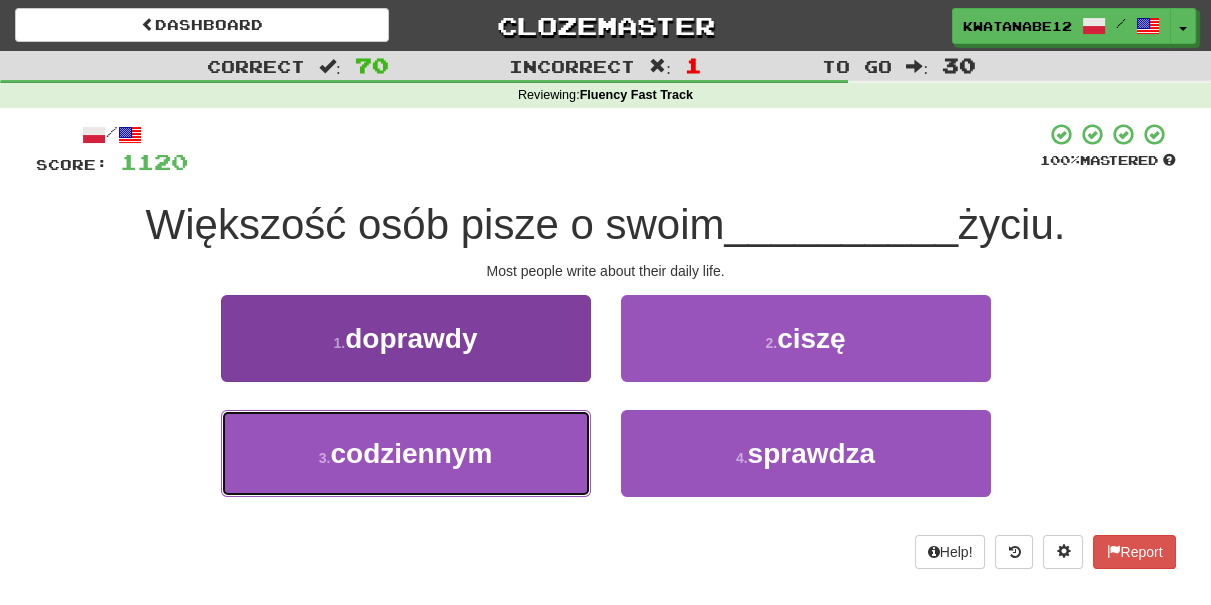 drag, startPoint x: 543, startPoint y: 450, endPoint x: 530, endPoint y: 449, distance: 13.038404 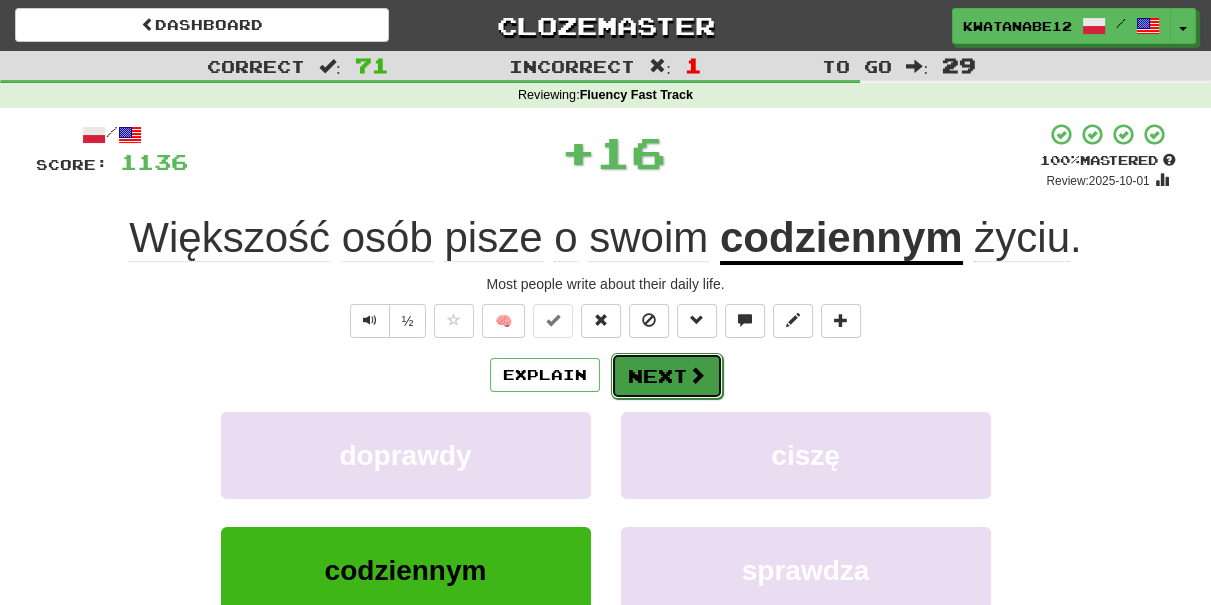 click on "Next" at bounding box center (667, 376) 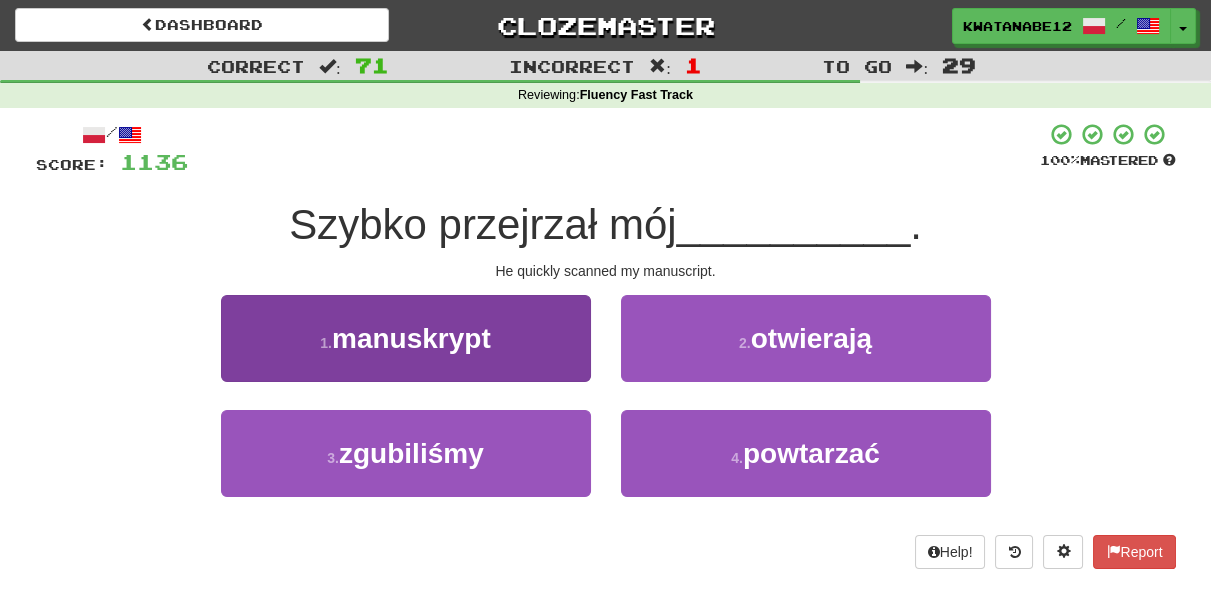 click on "[NUMBER] . [NOUN]" at bounding box center [406, 352] 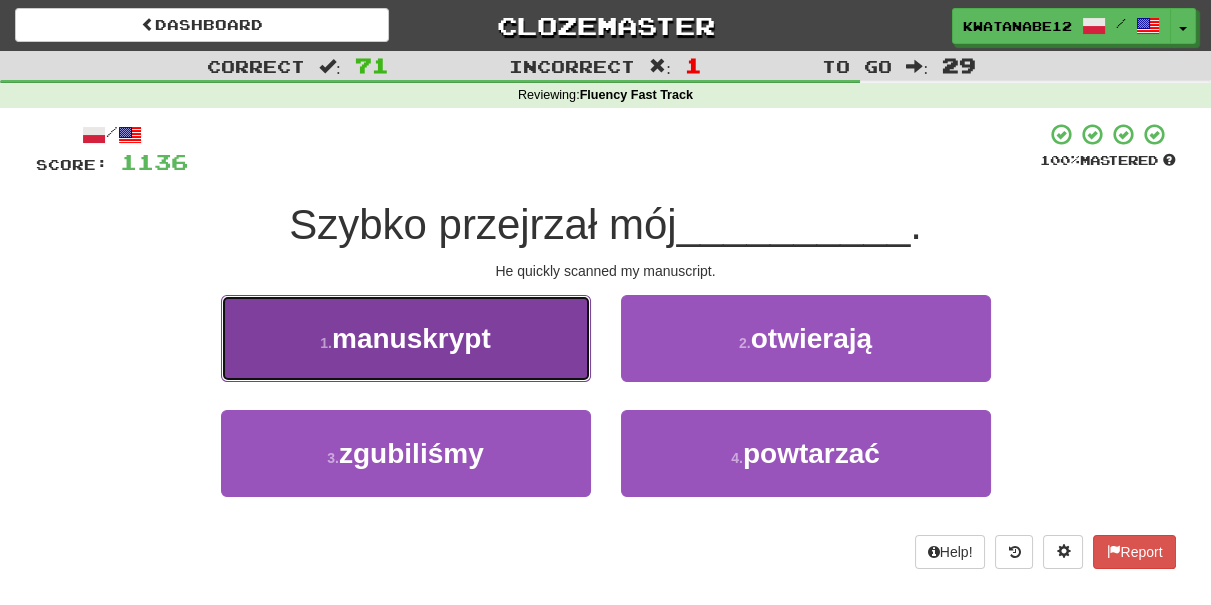 click on "[NUMBER] . [NOUN]" at bounding box center [406, 338] 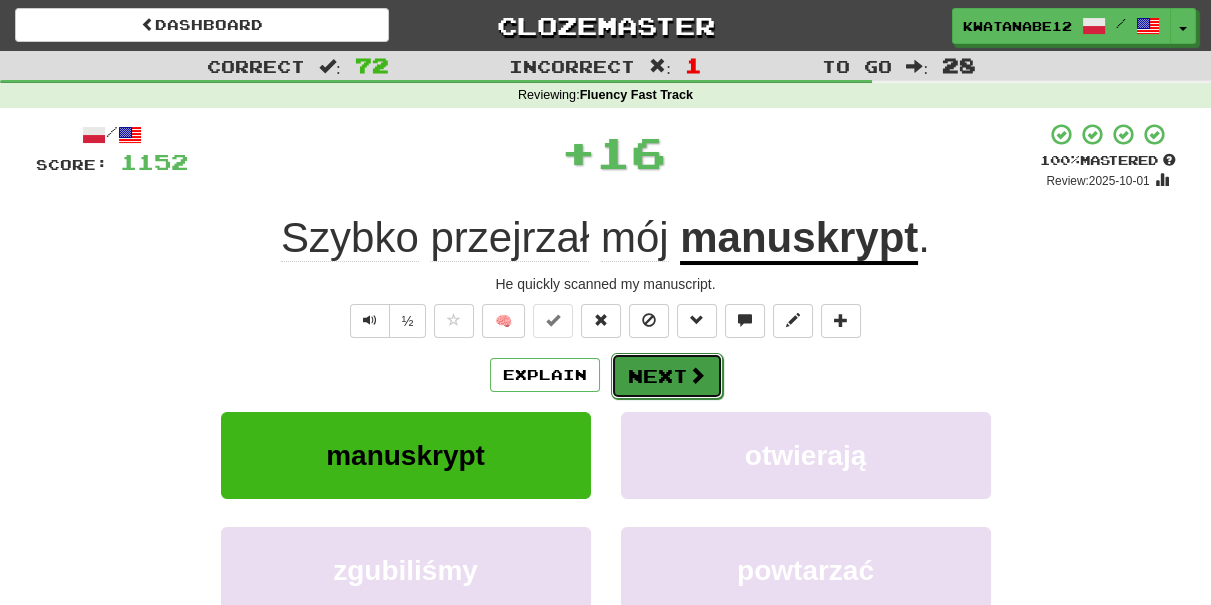 click on "Next" at bounding box center (667, 376) 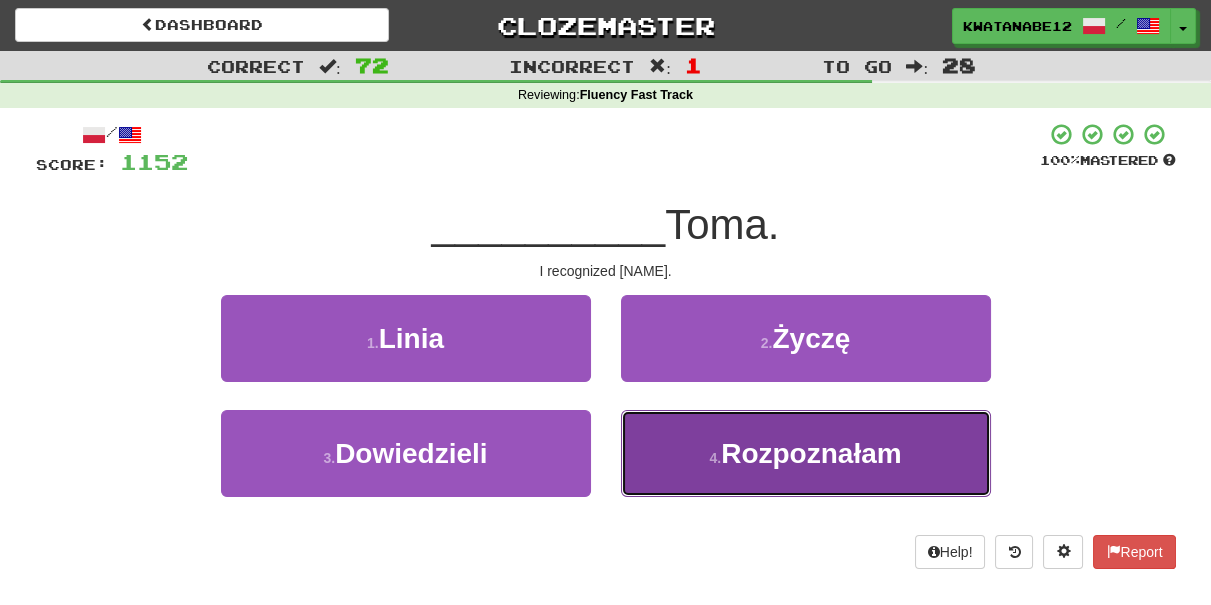 drag, startPoint x: 677, startPoint y: 452, endPoint x: 656, endPoint y: 401, distance: 55.154327 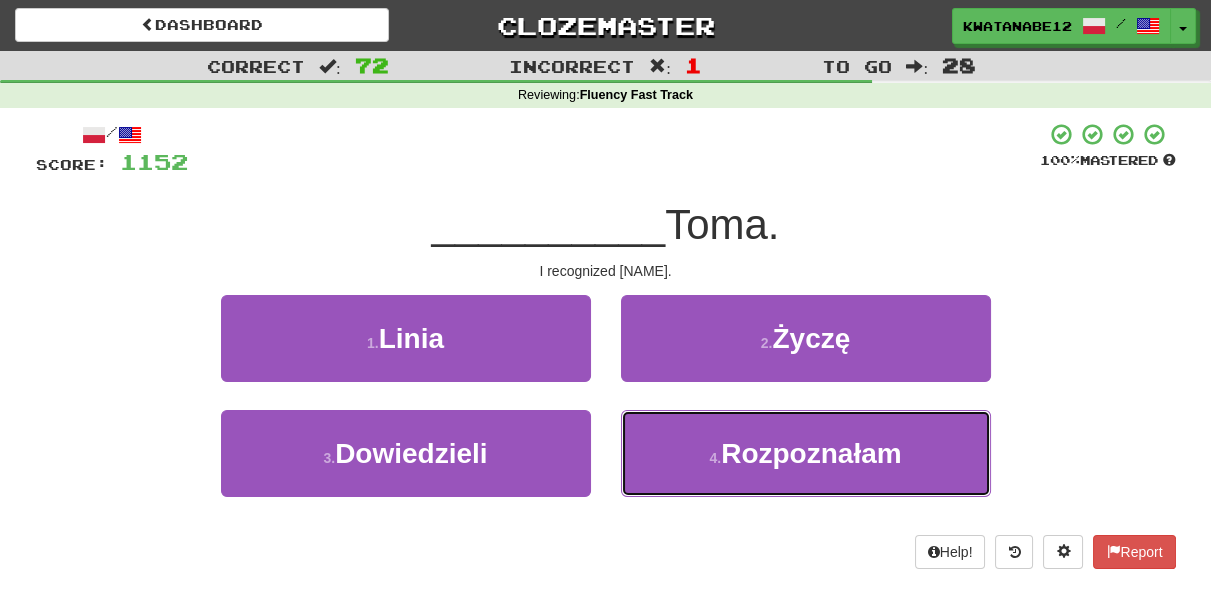 click on "4 . Rozpoznałam" at bounding box center (806, 453) 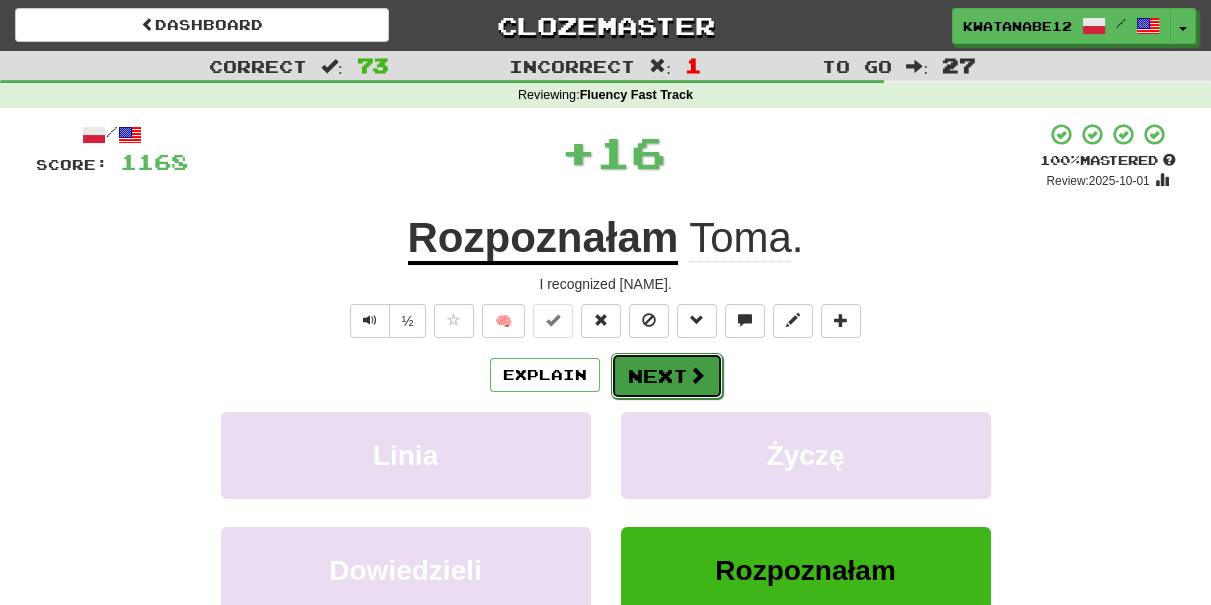 click on "Next" at bounding box center [667, 376] 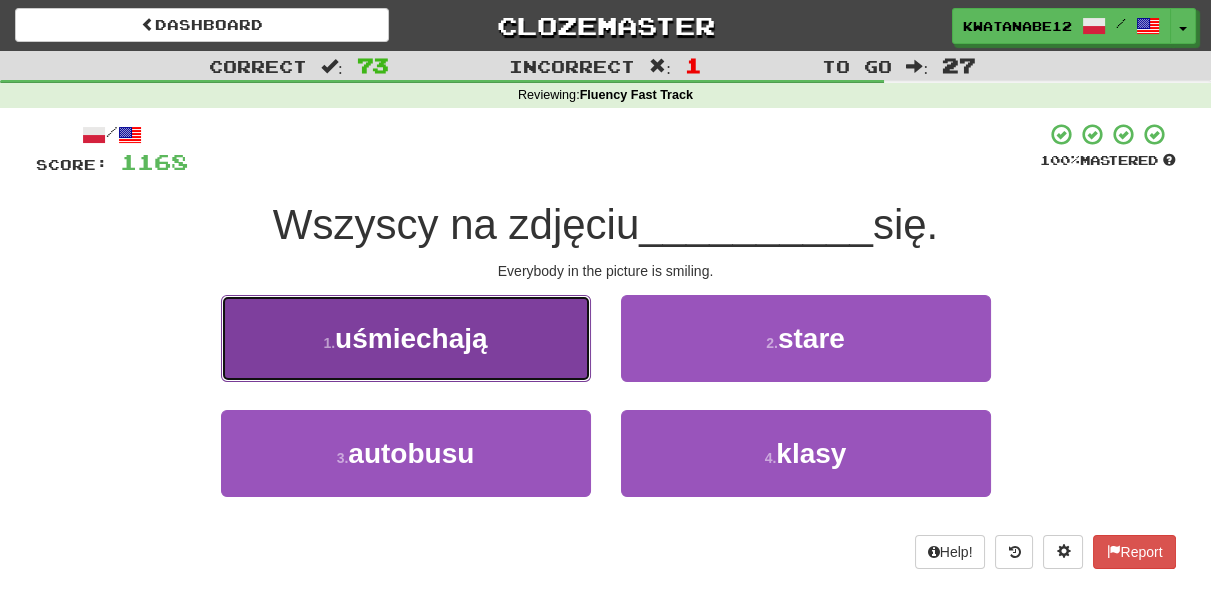 click on "[NUMBER] . [VERB]" at bounding box center (406, 338) 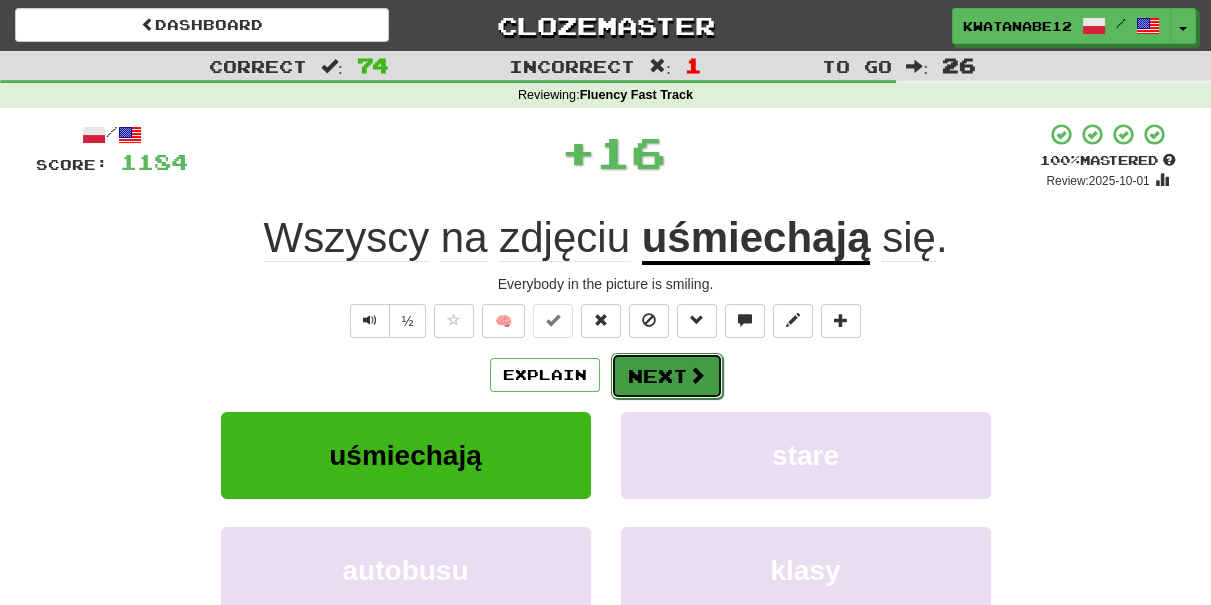 click on "Next" at bounding box center [667, 376] 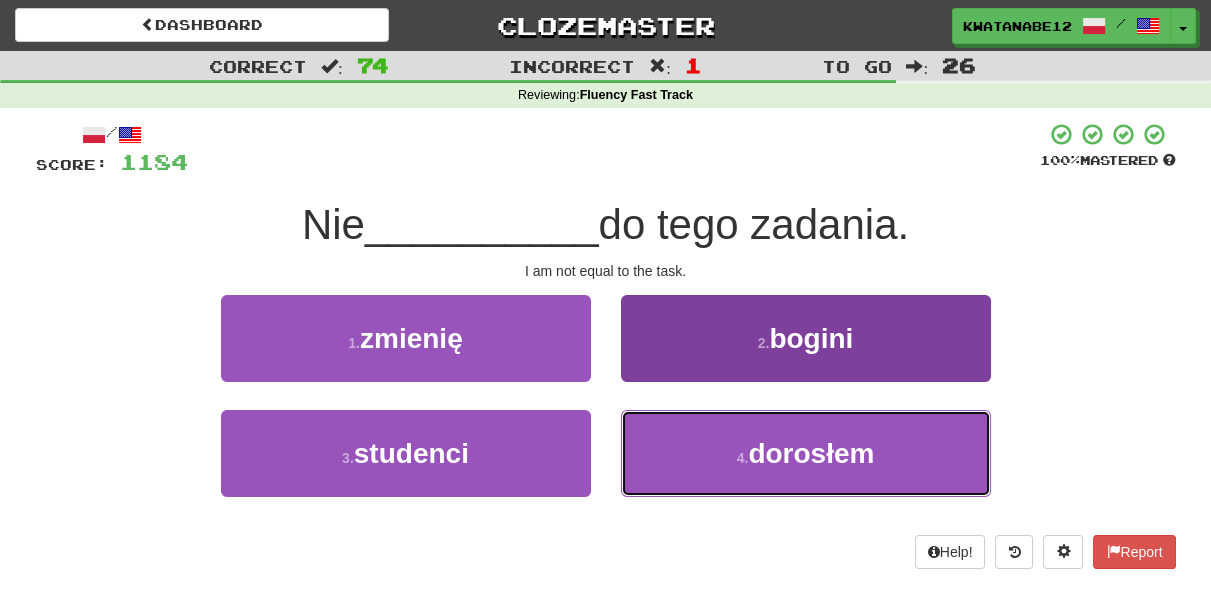 click on "4 . dorosłem" at bounding box center [806, 453] 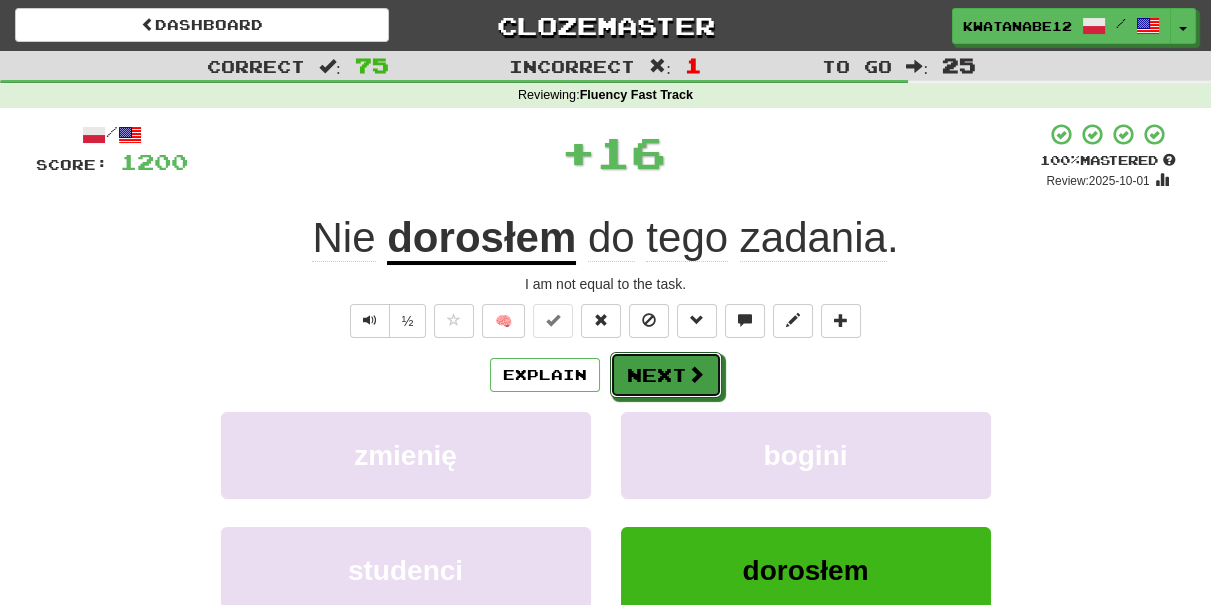 drag, startPoint x: 677, startPoint y: 393, endPoint x: 581, endPoint y: 276, distance: 151.34398 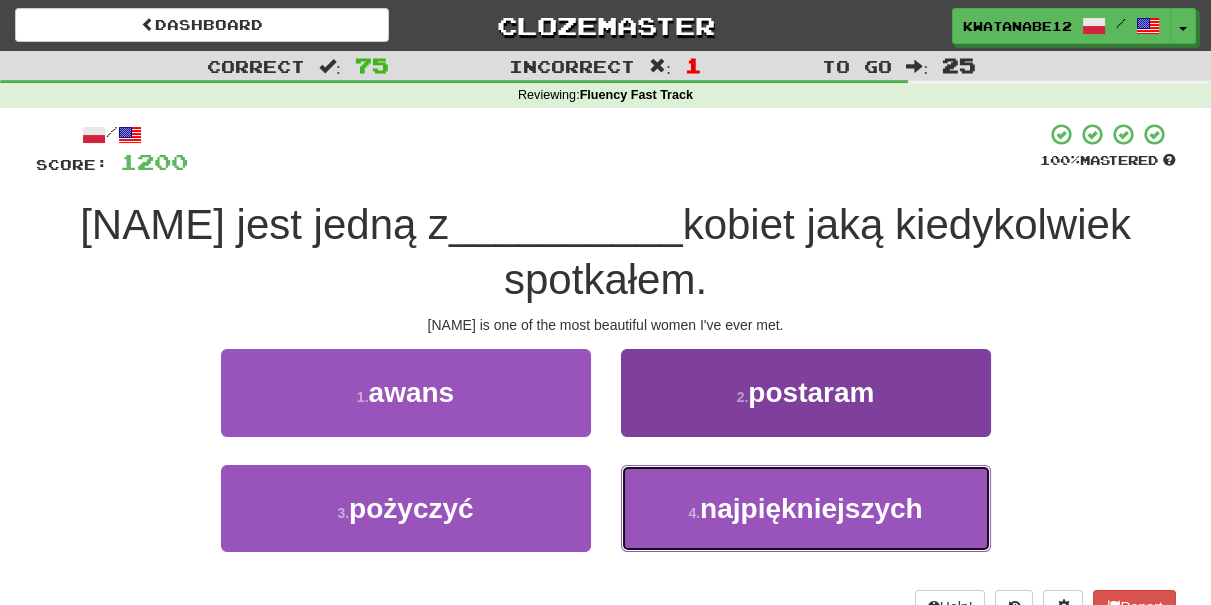 click on "[NUMBER] . [ADJECTIVE]" at bounding box center (806, 508) 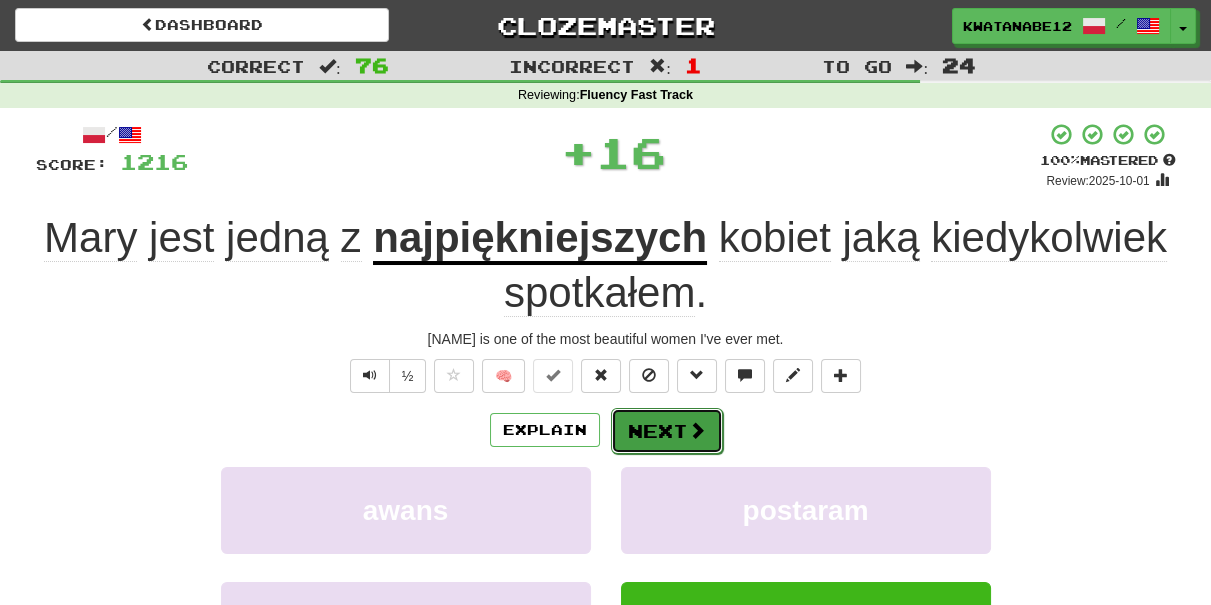 click on "Next" at bounding box center (667, 431) 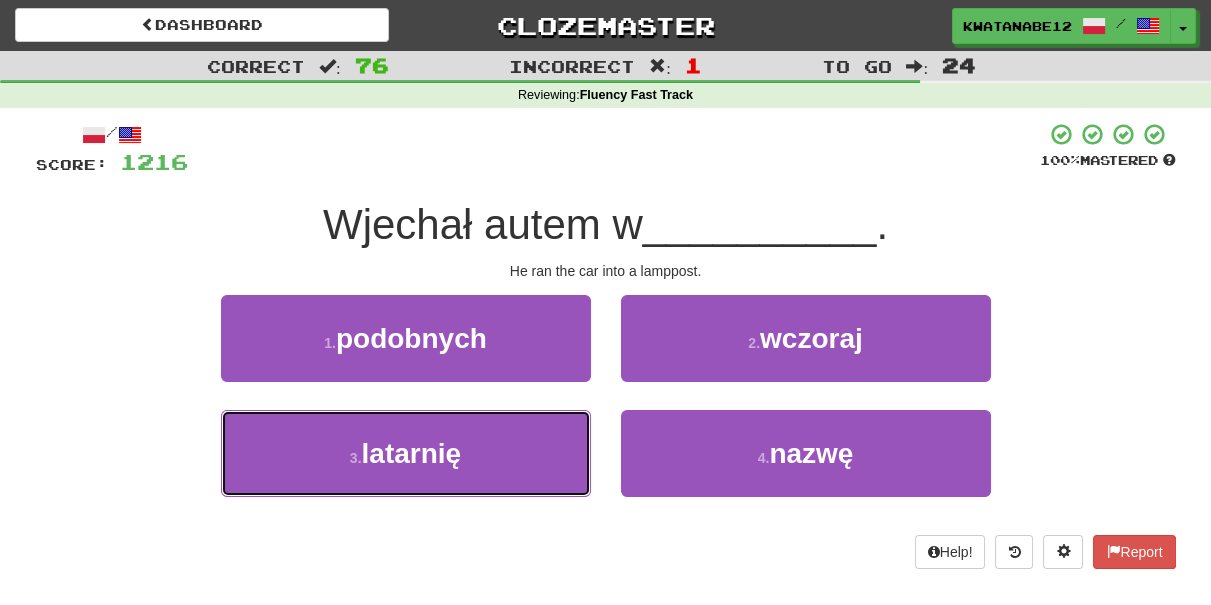 drag, startPoint x: 531, startPoint y: 430, endPoint x: 588, endPoint y: 407, distance: 61.46544 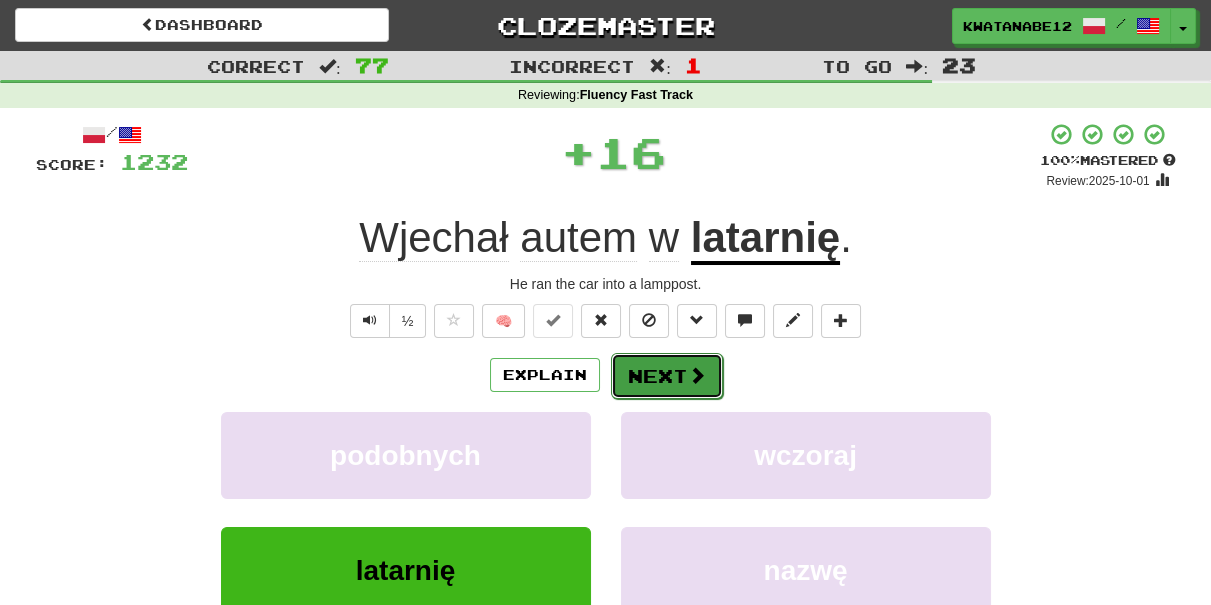 click at bounding box center (697, 375) 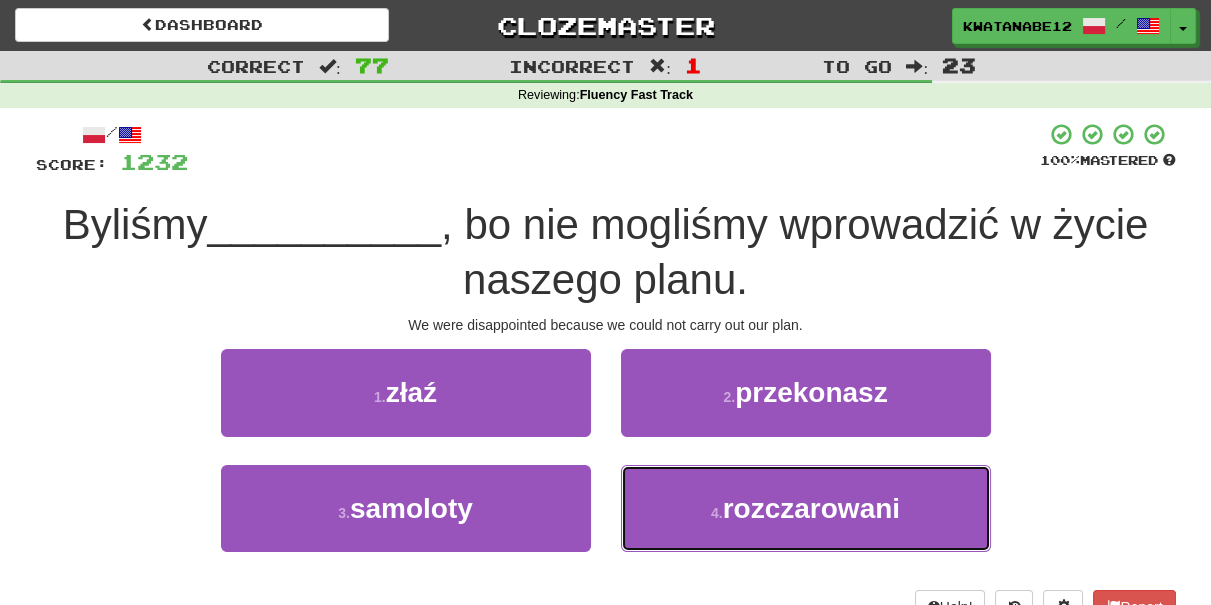 drag, startPoint x: 682, startPoint y: 482, endPoint x: 680, endPoint y: 454, distance: 28.071337 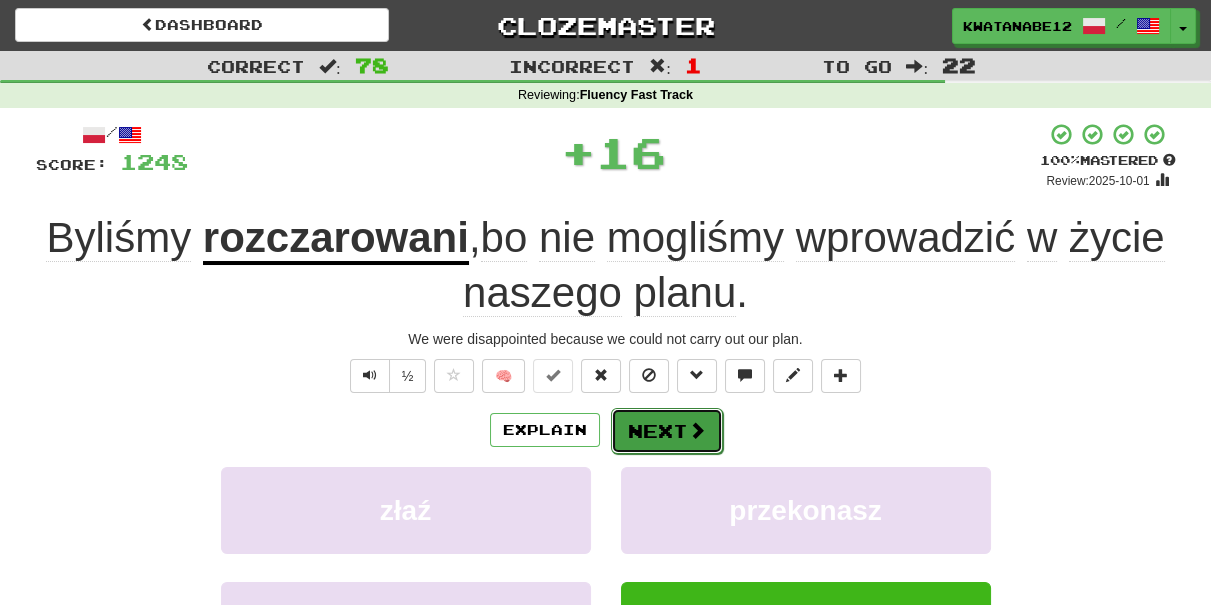 click on "Next" at bounding box center (667, 431) 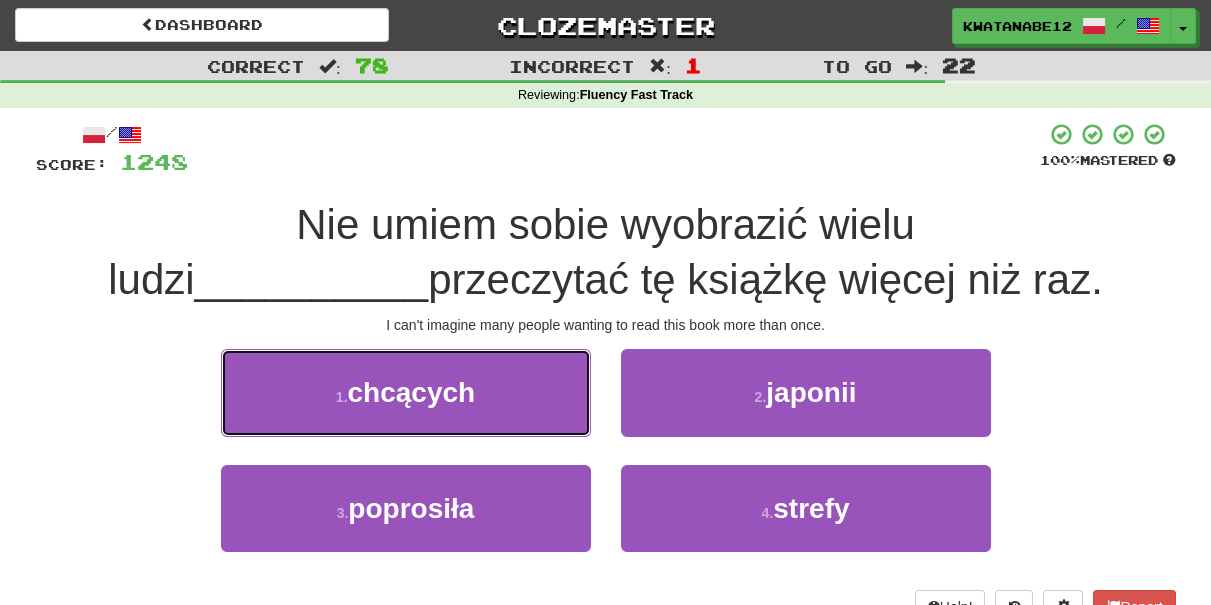 click on "1 .  chcących" at bounding box center [406, 392] 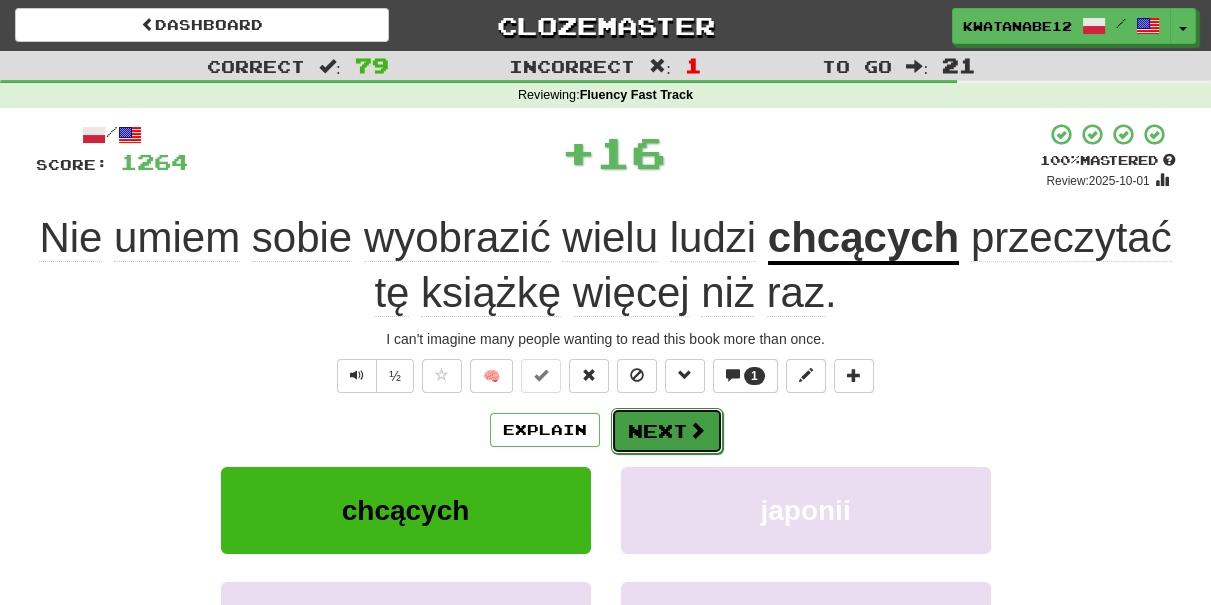 click on "Next" at bounding box center (667, 431) 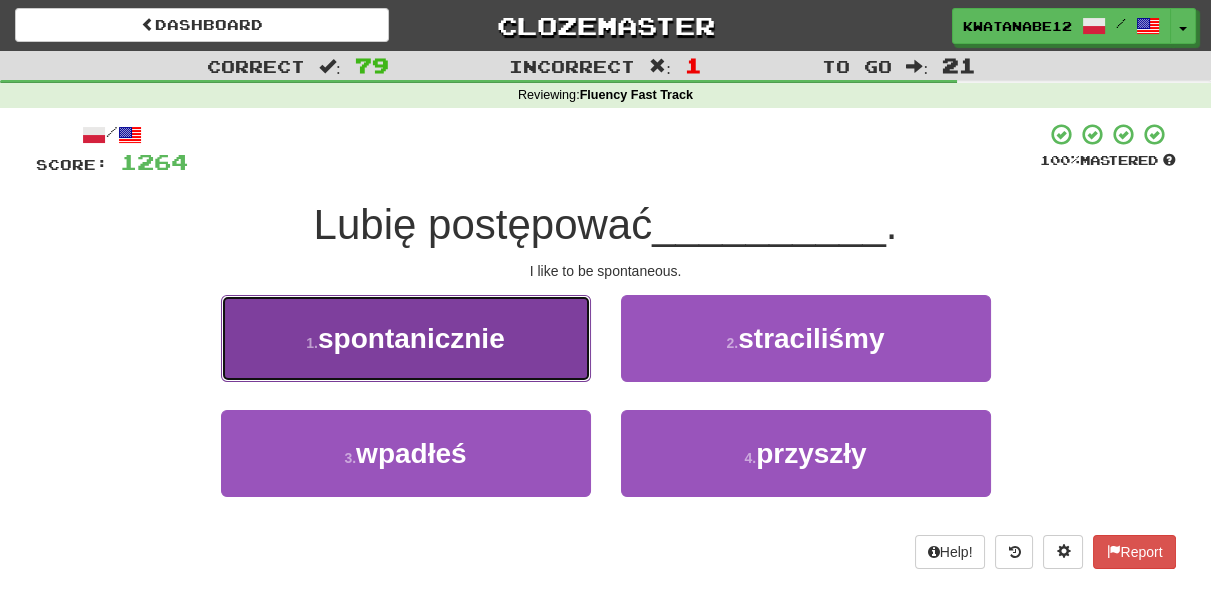 click on "[NUMBER] . [ADVERB]" at bounding box center (406, 338) 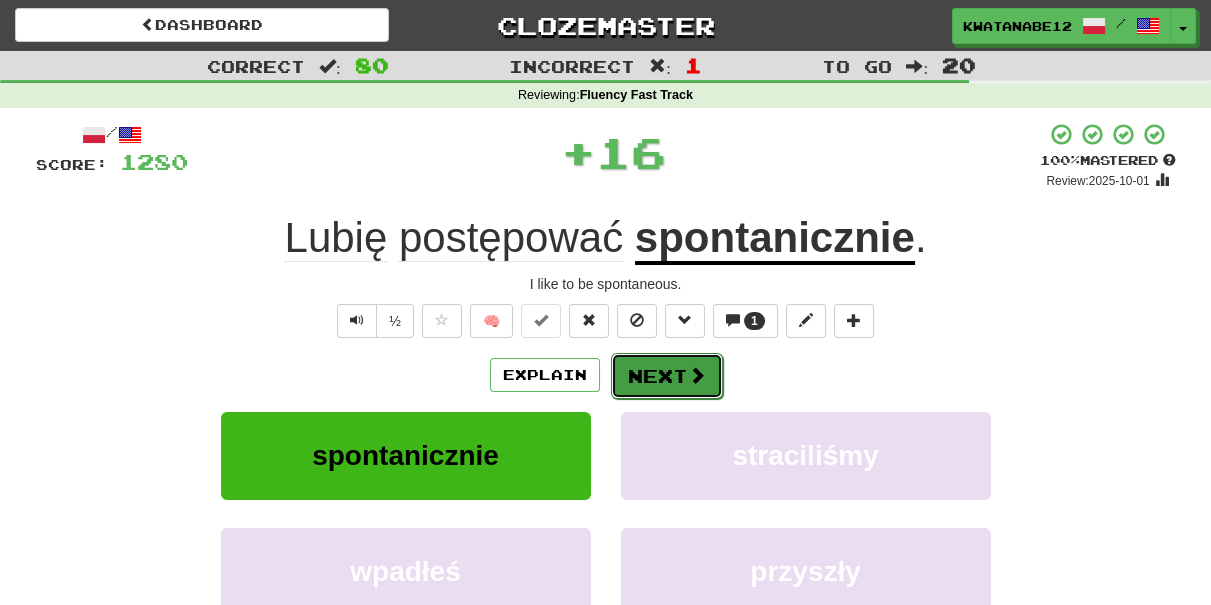 click at bounding box center (697, 375) 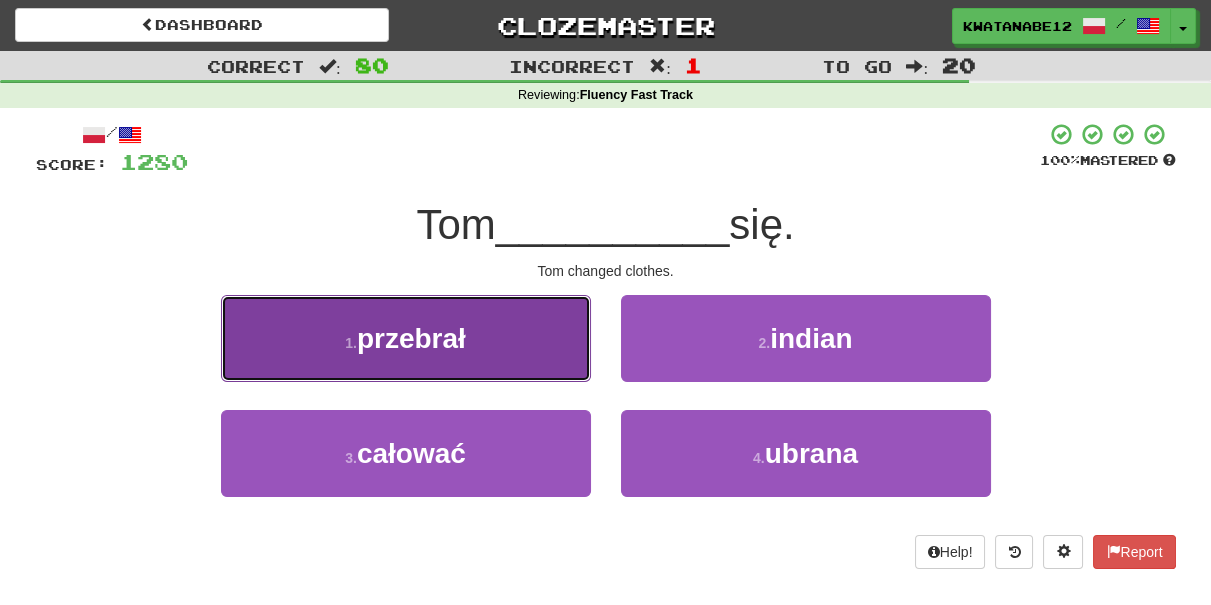 click on "[NUMBER] . [VERB]" at bounding box center [406, 338] 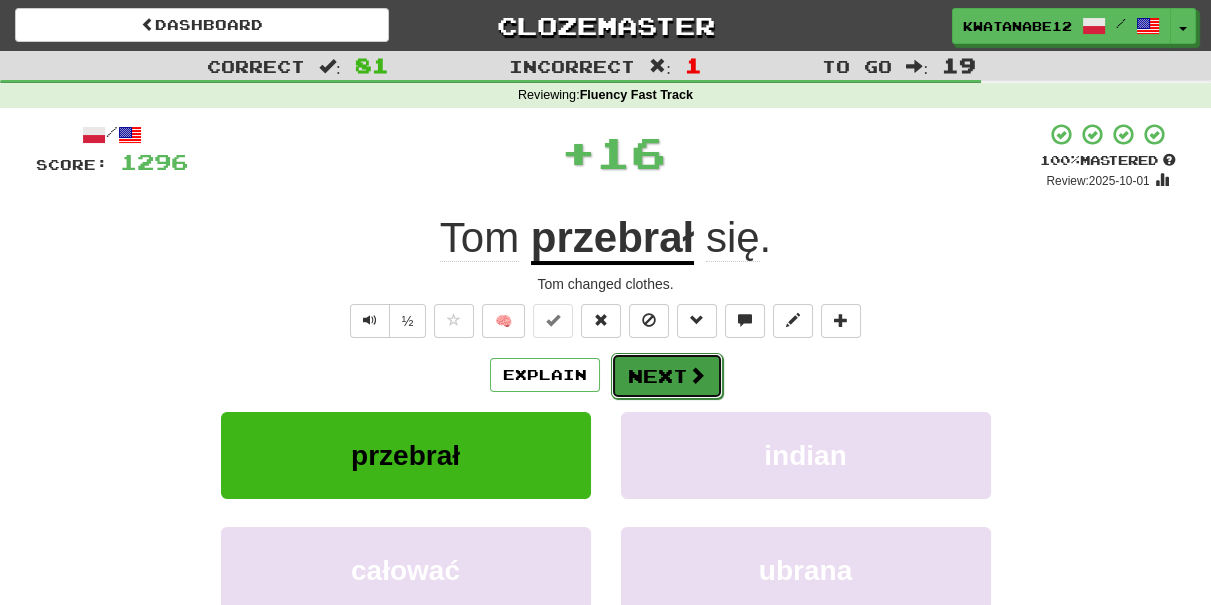 click on "Next" at bounding box center (667, 376) 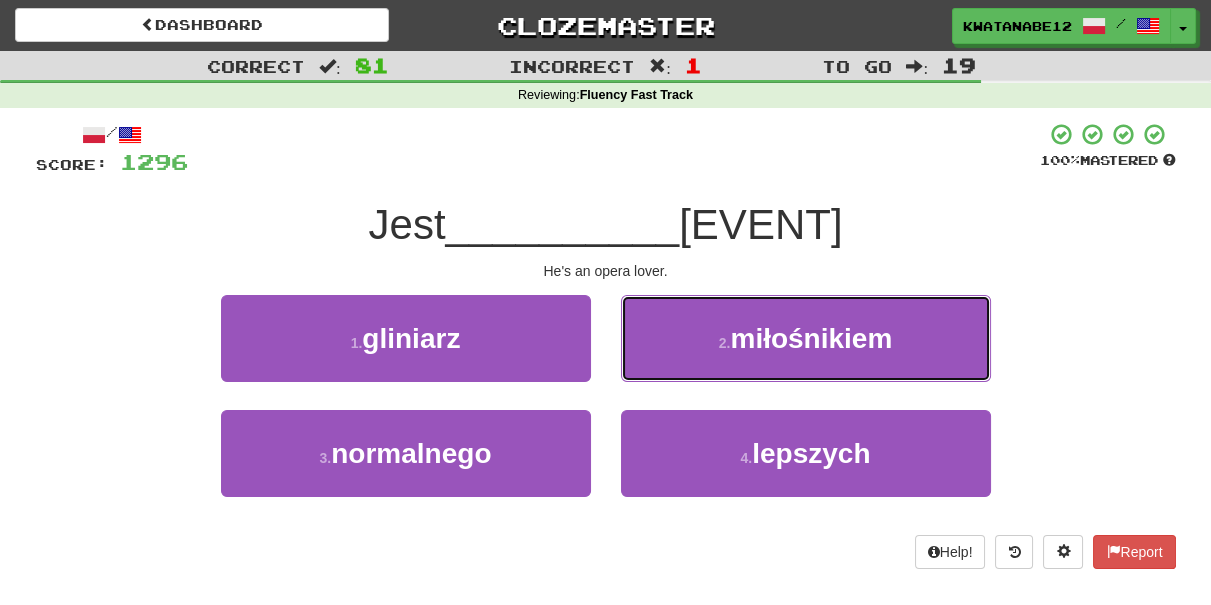 click on "[NUMBER] . [NOUN]" at bounding box center (806, 338) 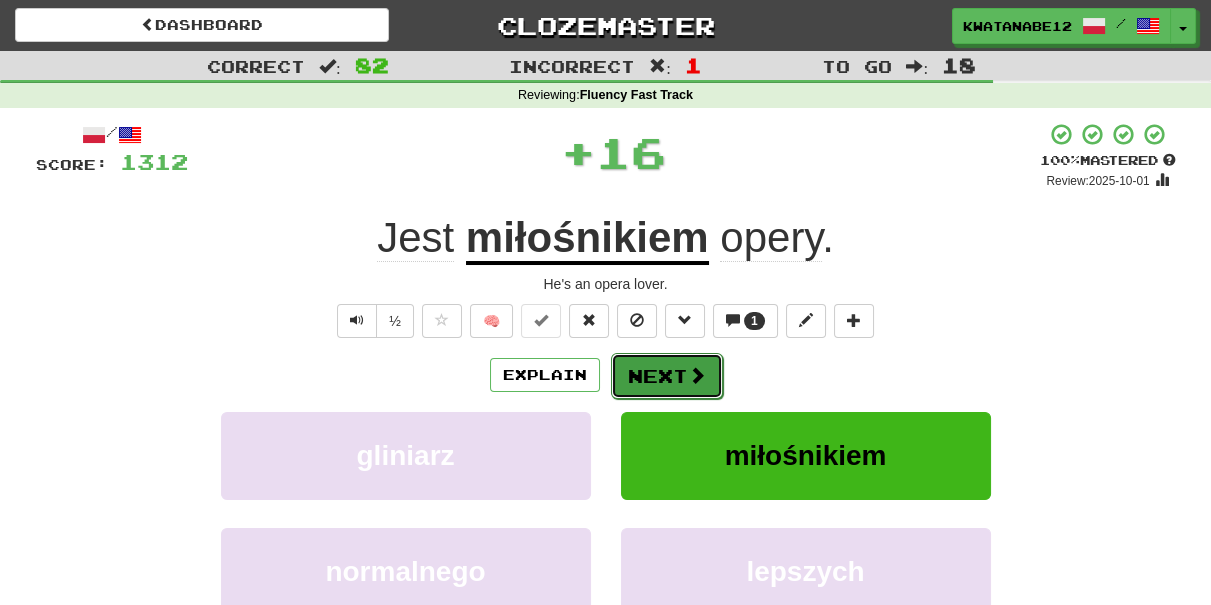click on "Next" at bounding box center (667, 376) 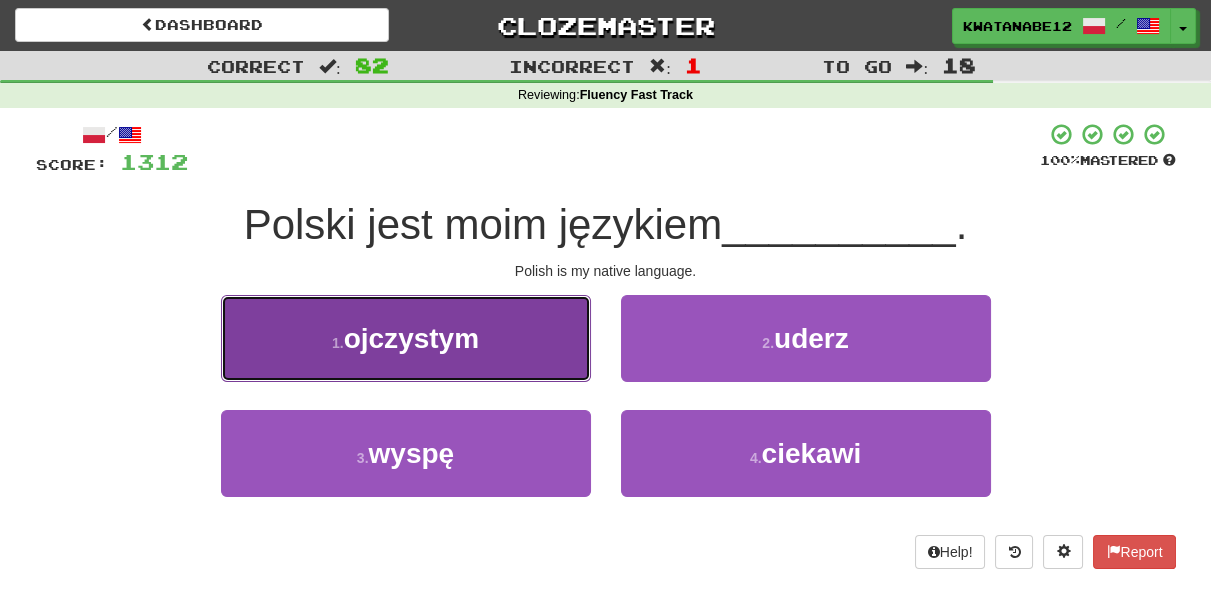 click on "1 . ojczystym" at bounding box center [406, 338] 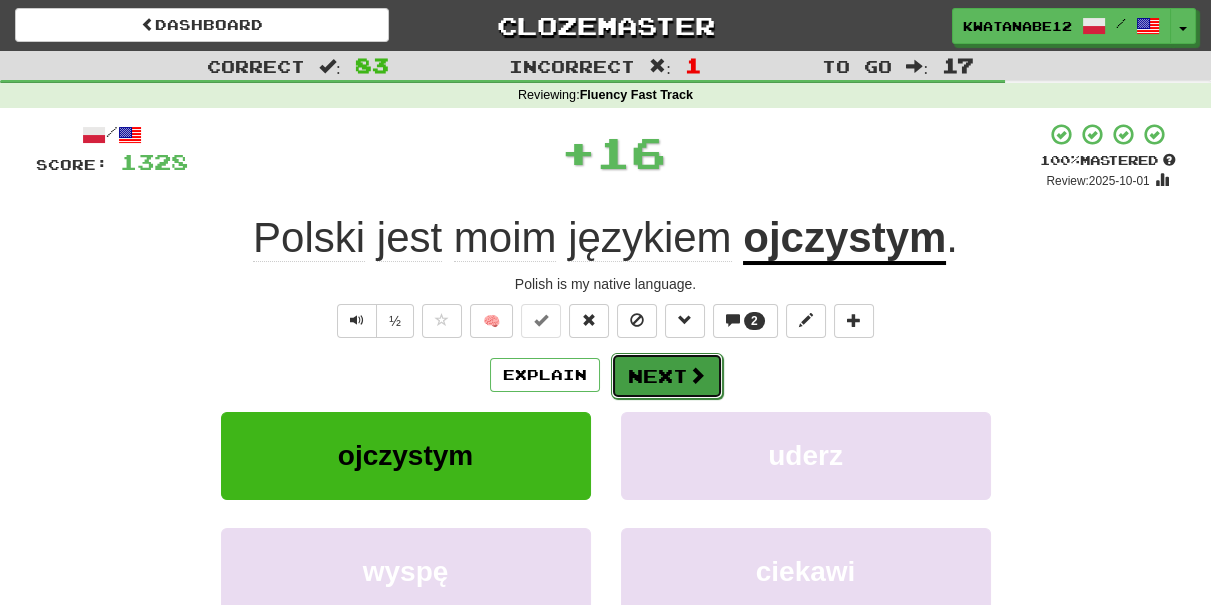 click on "Next" at bounding box center (667, 376) 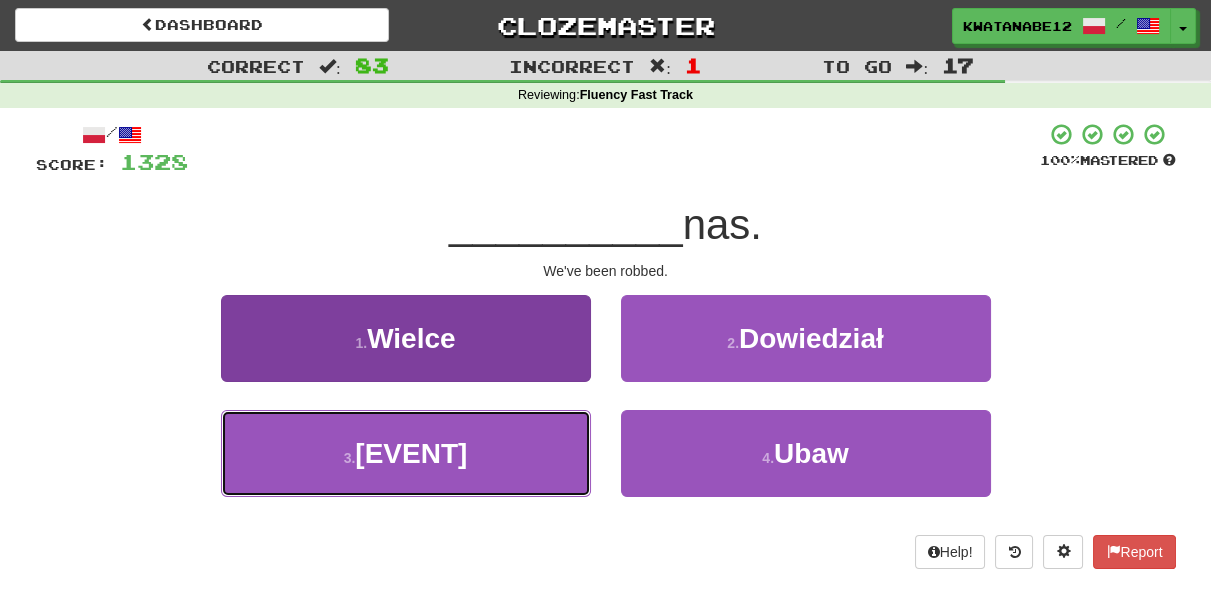 drag, startPoint x: 496, startPoint y: 433, endPoint x: 529, endPoint y: 434, distance: 33.01515 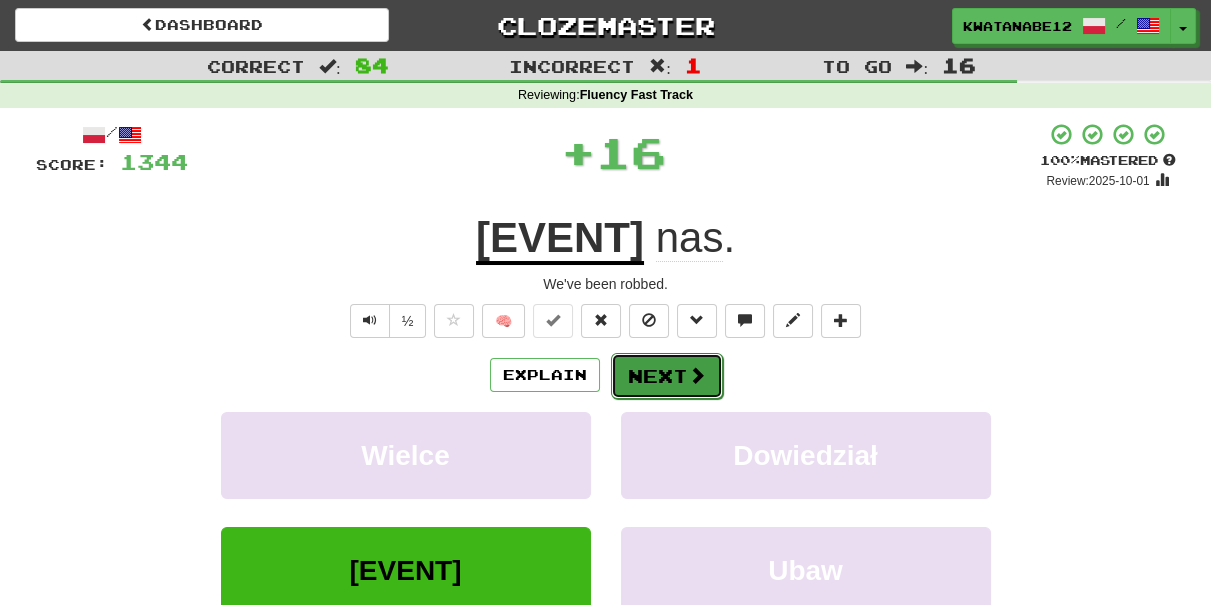 click on "Next" at bounding box center [667, 376] 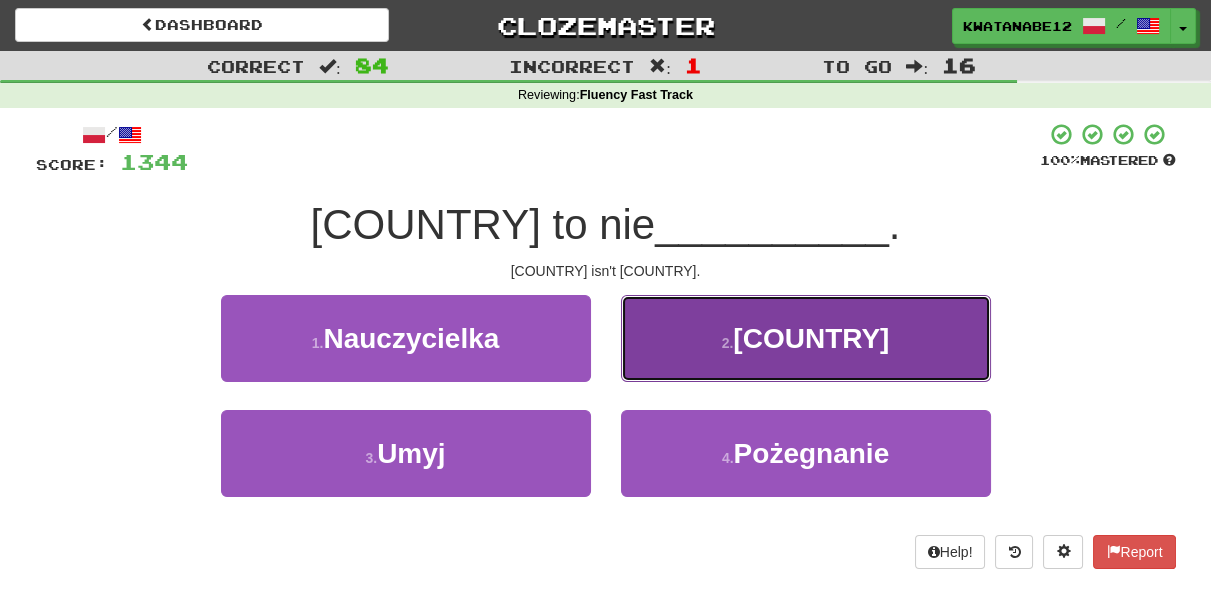 click on "2 . Grecja" at bounding box center [806, 338] 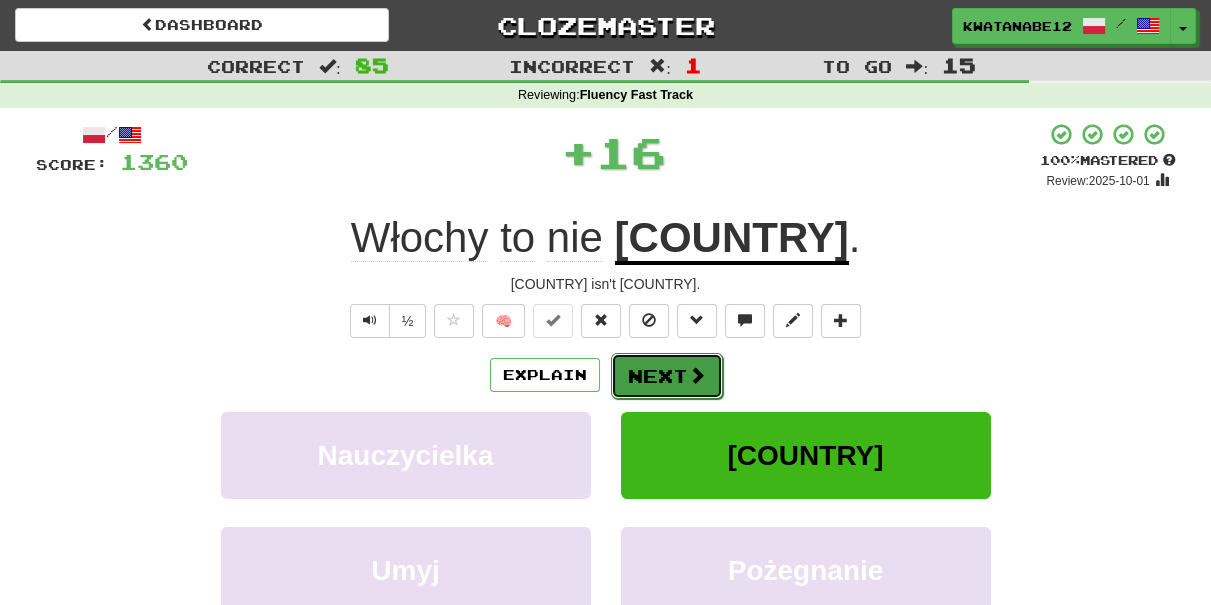 click on "Next" at bounding box center (667, 376) 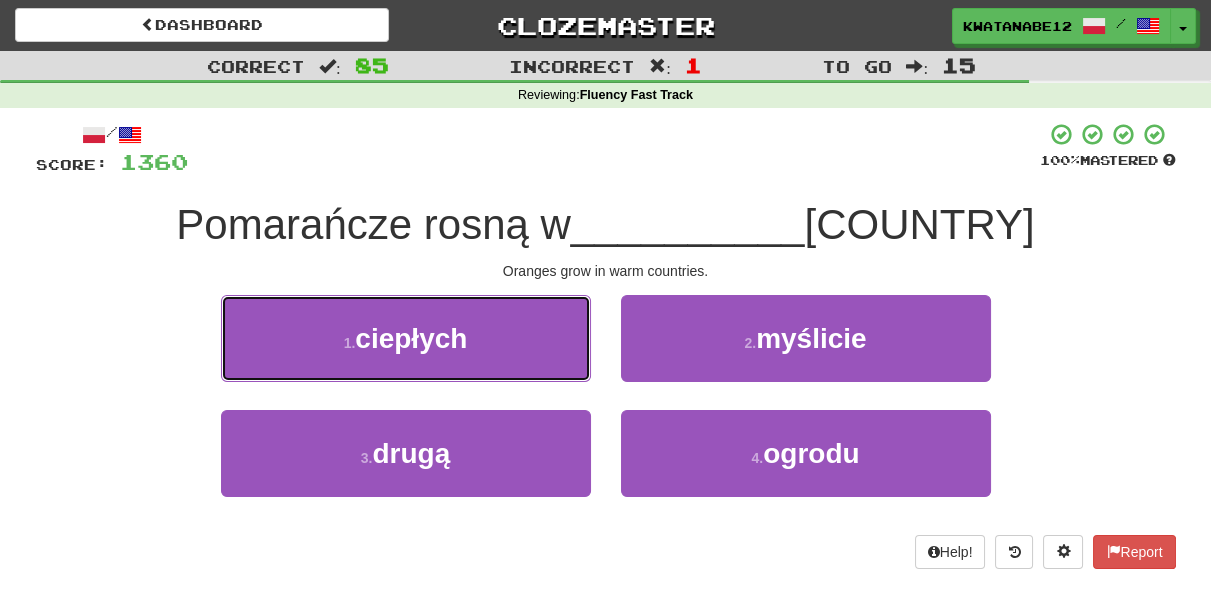 click on "[NUMBER] . [ADJECTIVE]" at bounding box center (406, 338) 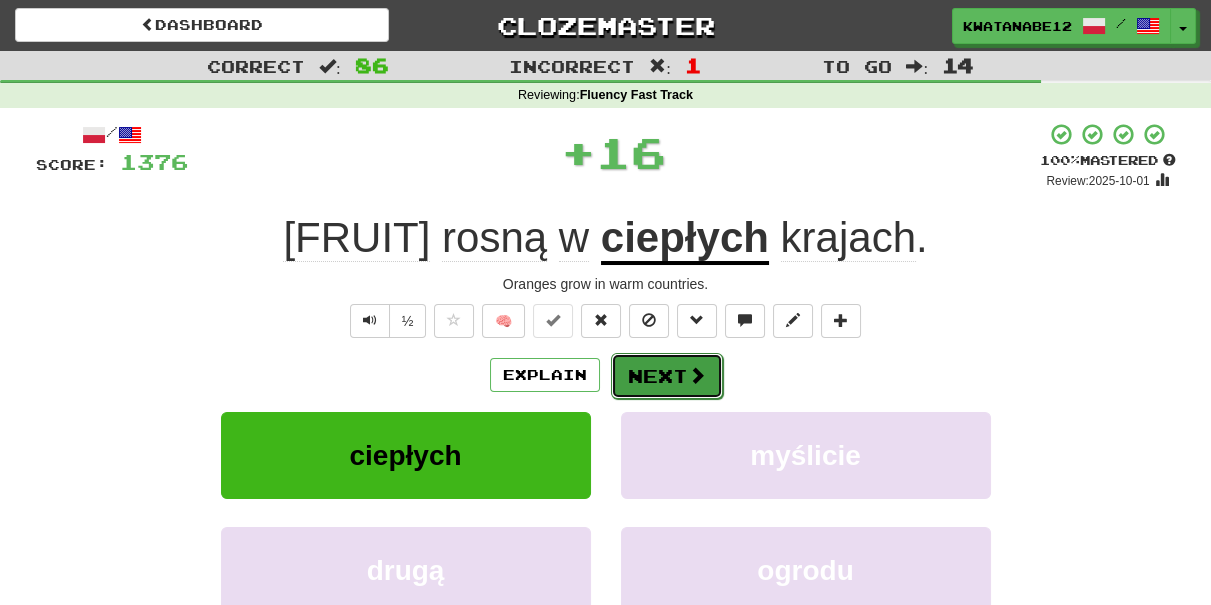 click on "Next" at bounding box center (667, 376) 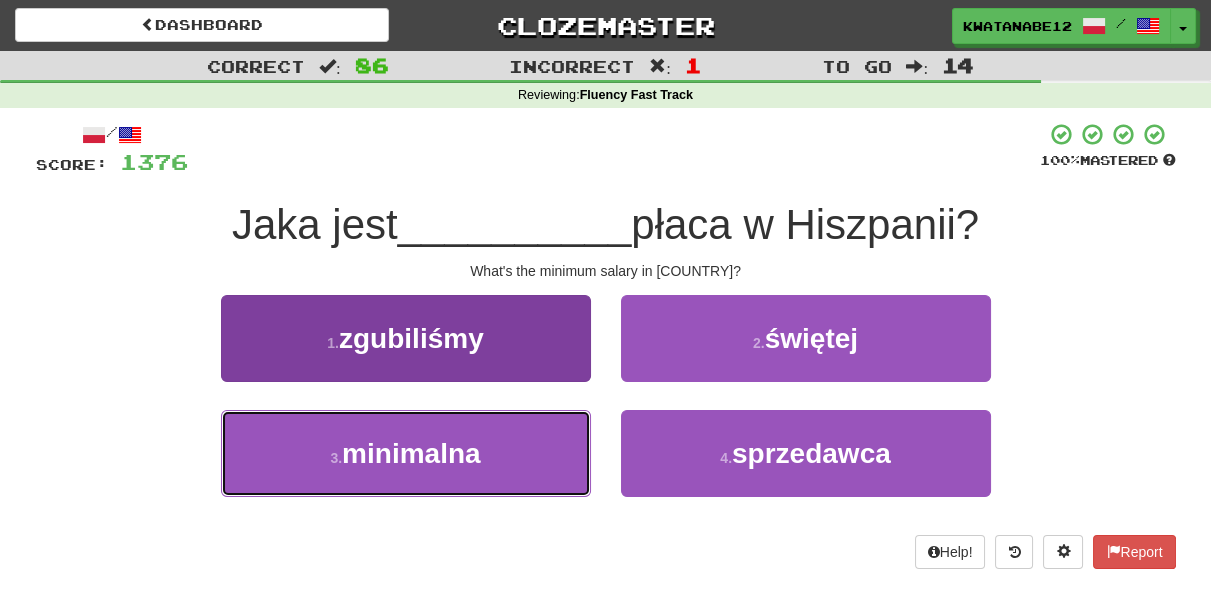 drag, startPoint x: 542, startPoint y: 444, endPoint x: 567, endPoint y: 421, distance: 33.970577 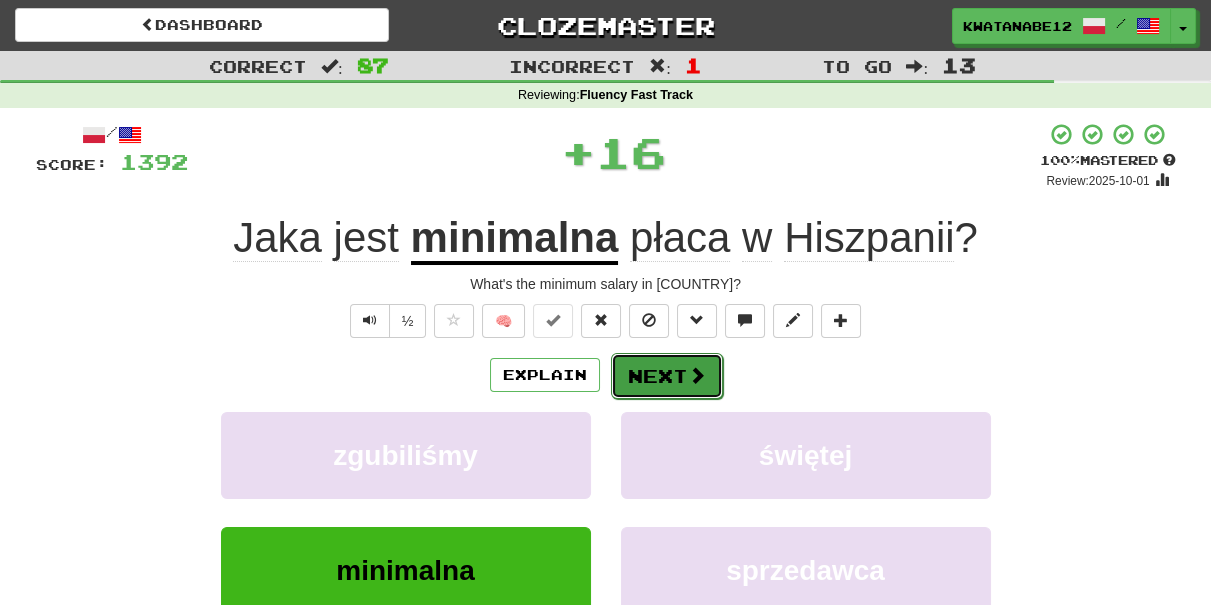 click on "Next" at bounding box center [667, 376] 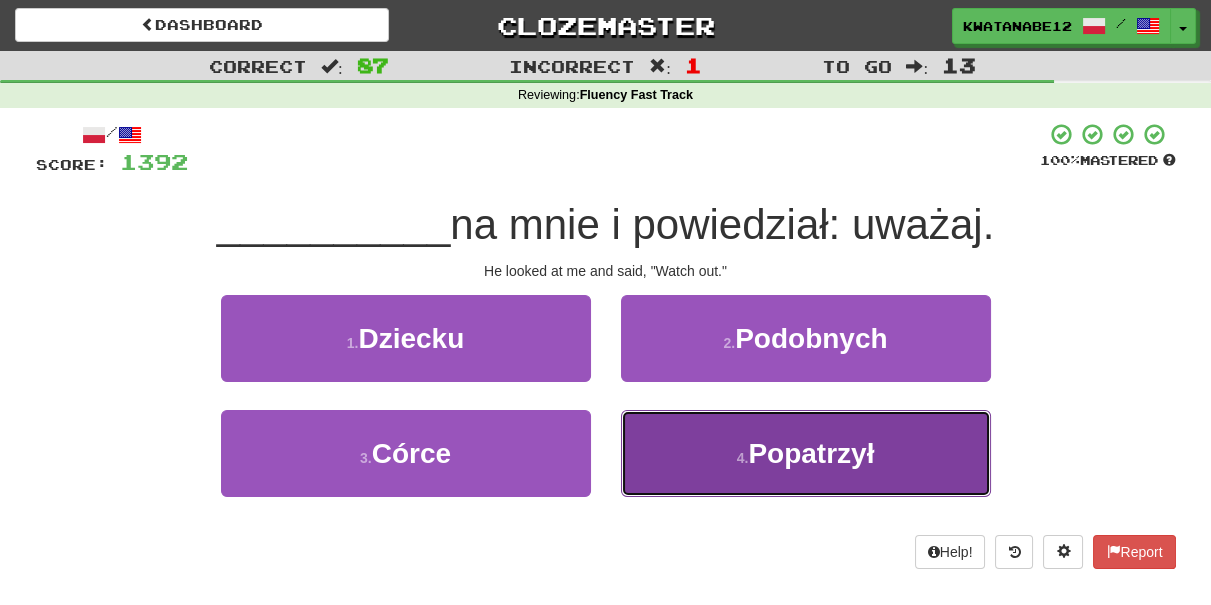 click on "[NUMBER] . [VERB]" at bounding box center [806, 453] 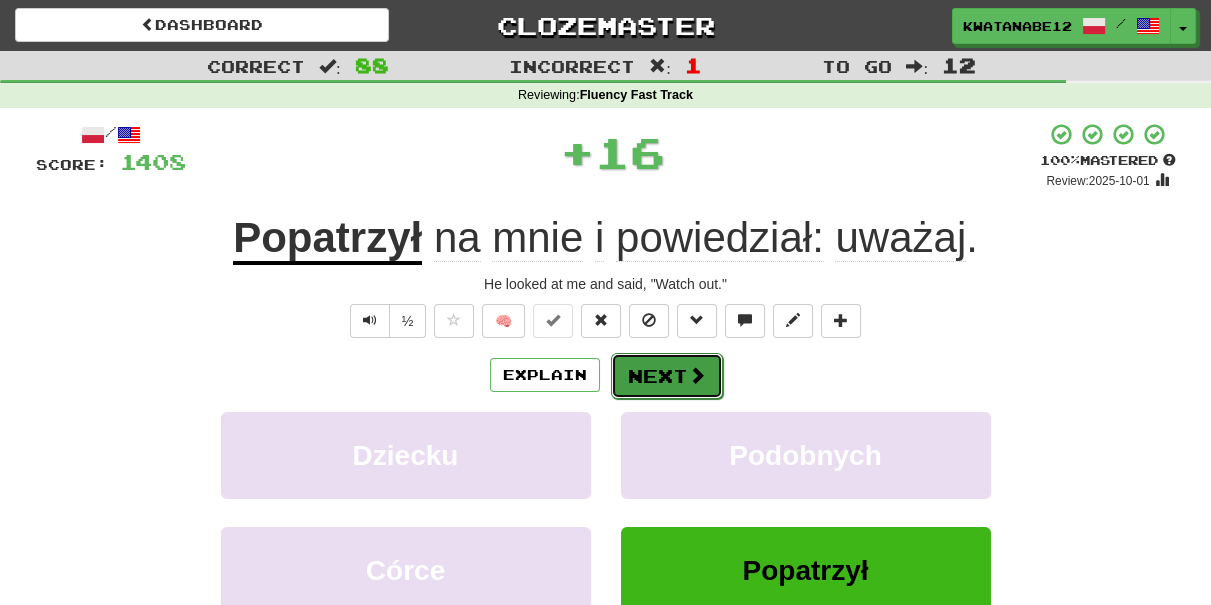 click on "Next" at bounding box center [667, 376] 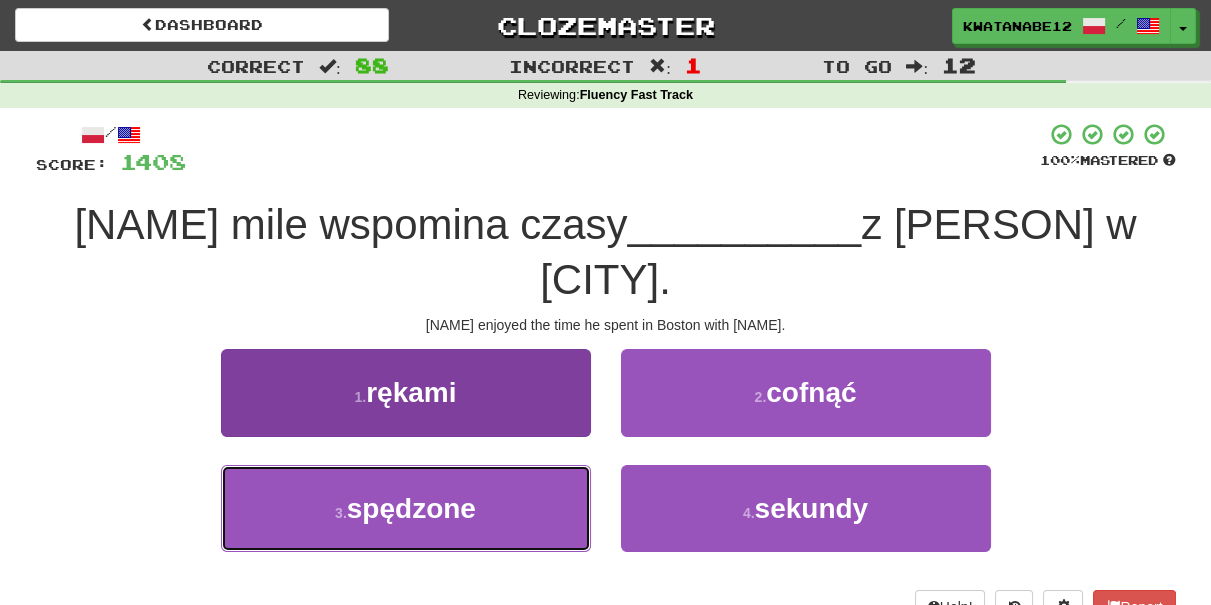 drag, startPoint x: 543, startPoint y: 442, endPoint x: 580, endPoint y: 419, distance: 43.56604 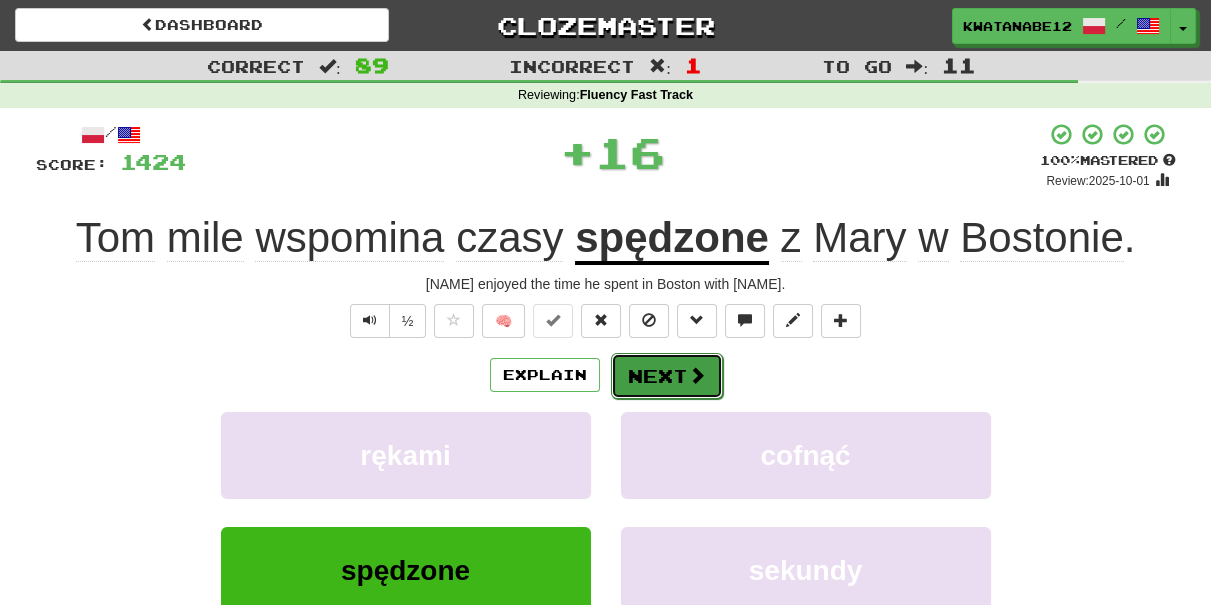 click on "Next" at bounding box center [667, 376] 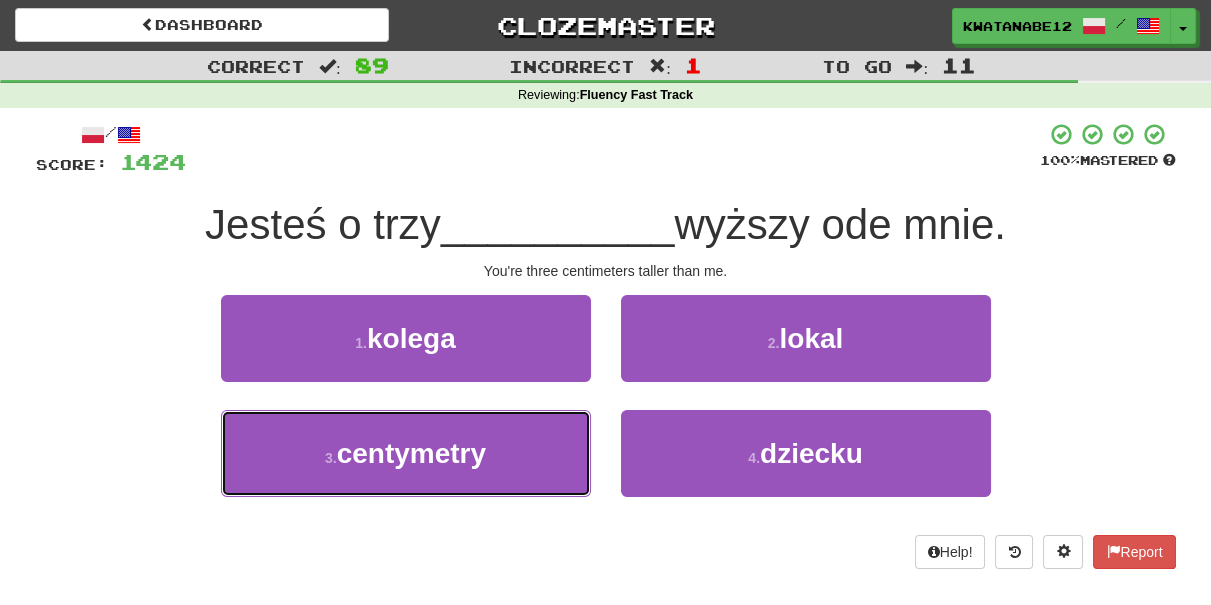 drag, startPoint x: 516, startPoint y: 452, endPoint x: 632, endPoint y: 398, distance: 127.95312 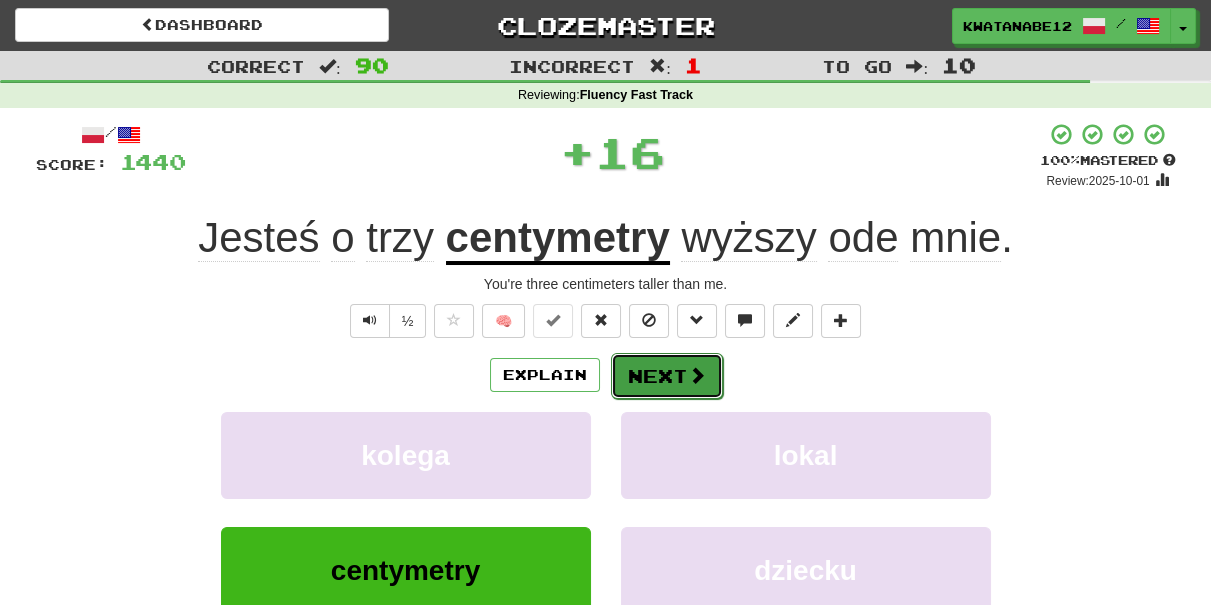 click on "Next" at bounding box center (667, 376) 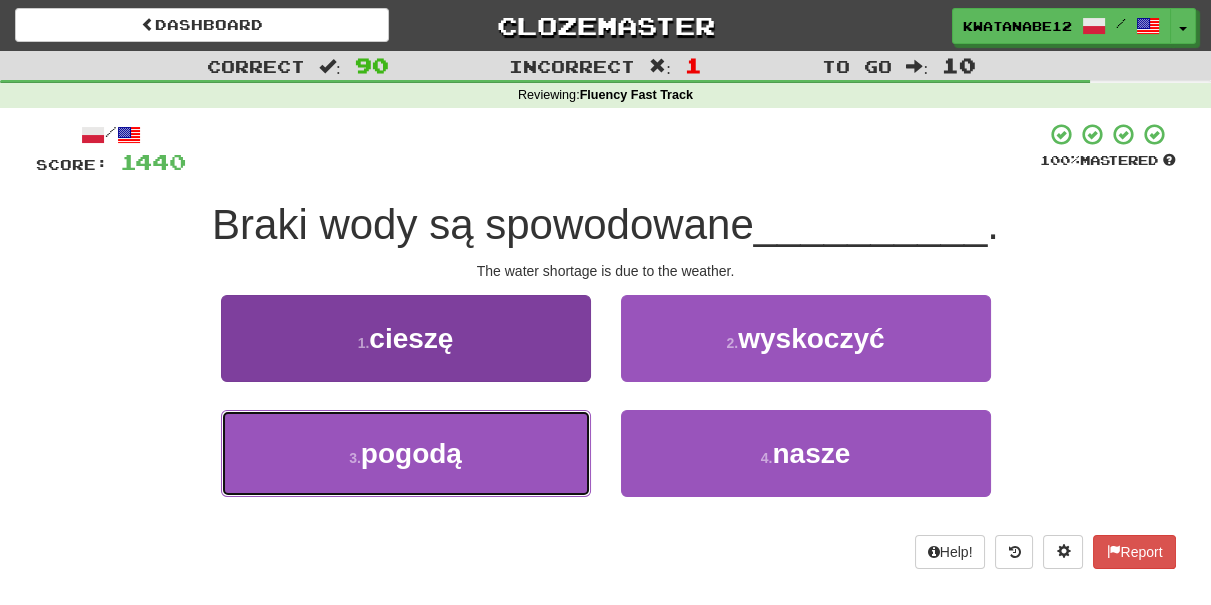 drag, startPoint x: 494, startPoint y: 440, endPoint x: 553, endPoint y: 418, distance: 62.968246 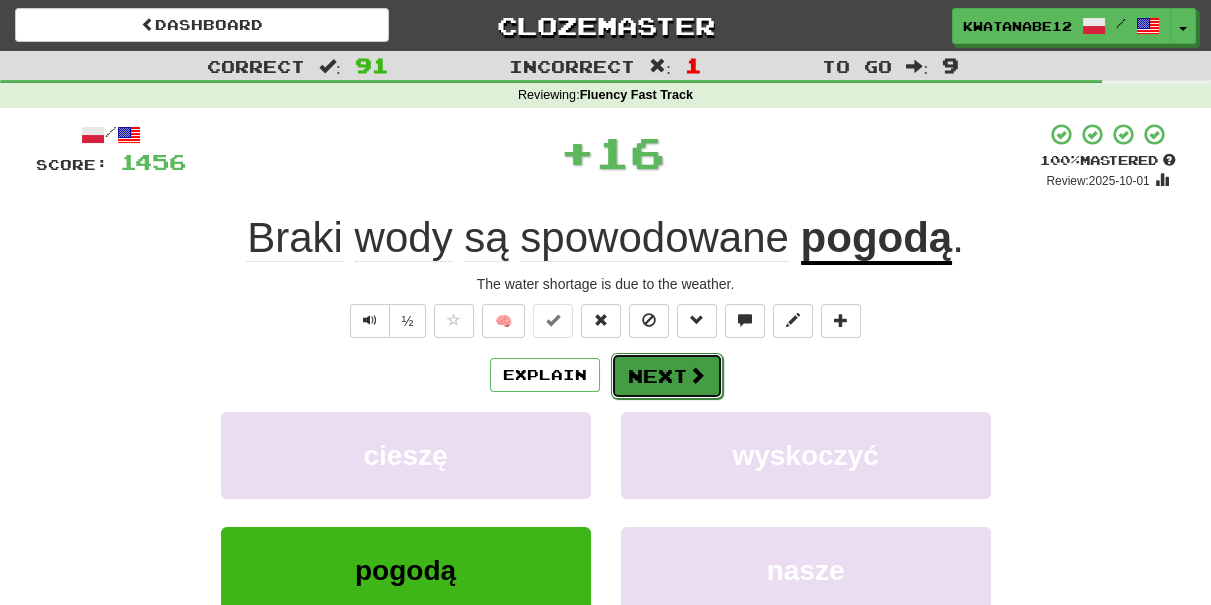drag, startPoint x: 638, startPoint y: 362, endPoint x: 648, endPoint y: 359, distance: 10.440307 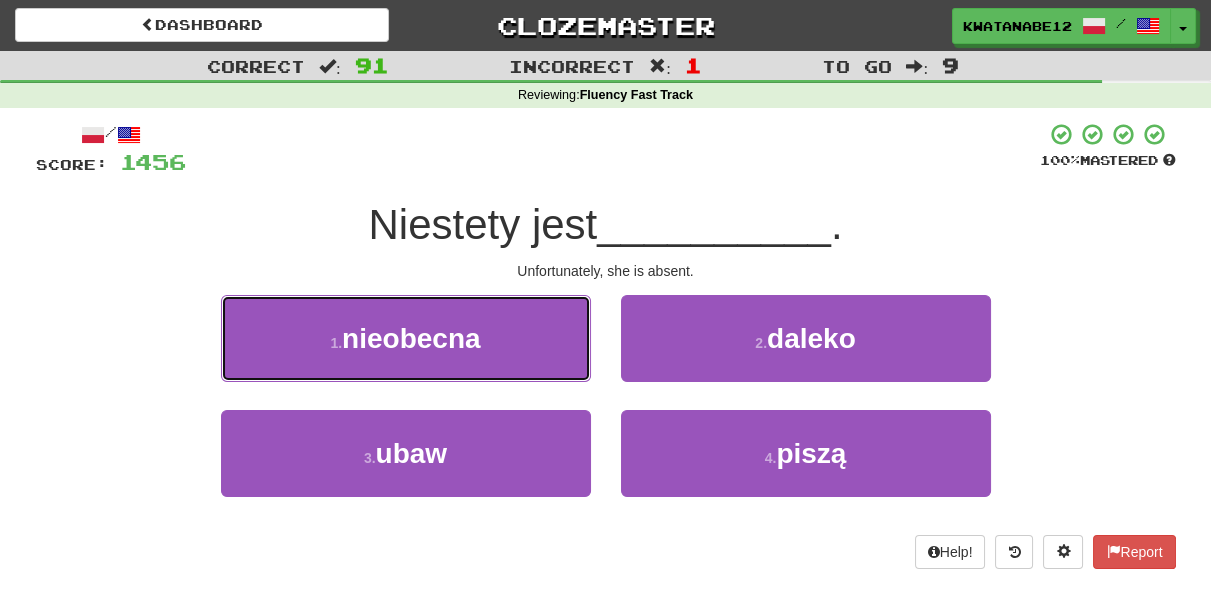 drag, startPoint x: 499, startPoint y: 362, endPoint x: 541, endPoint y: 348, distance: 44.27189 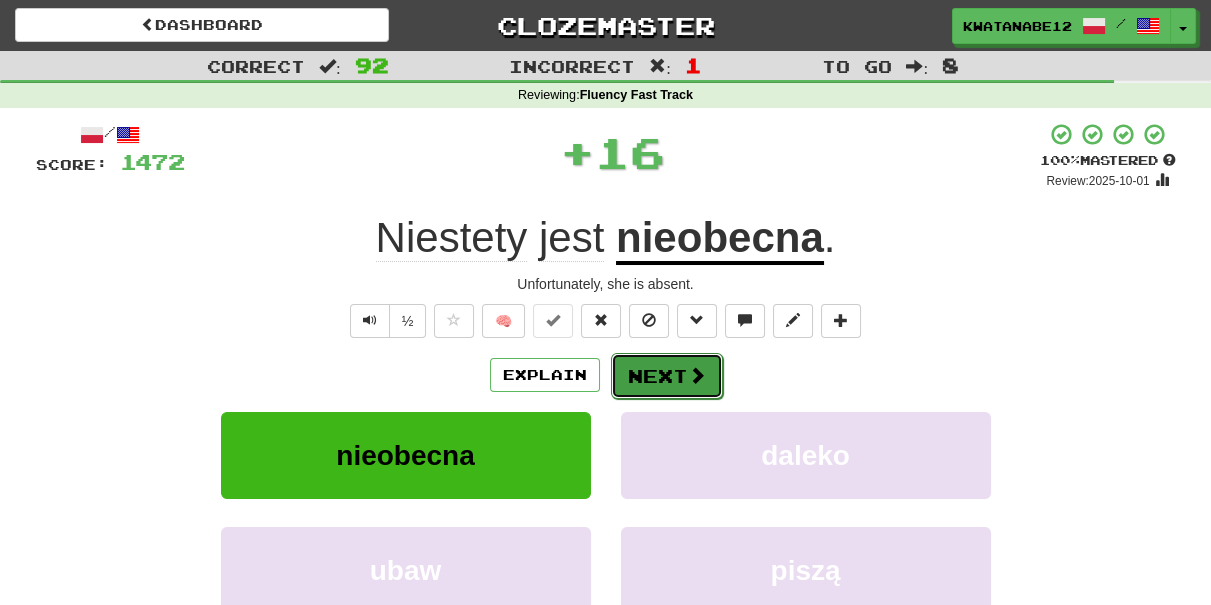 click on "Next" at bounding box center [667, 376] 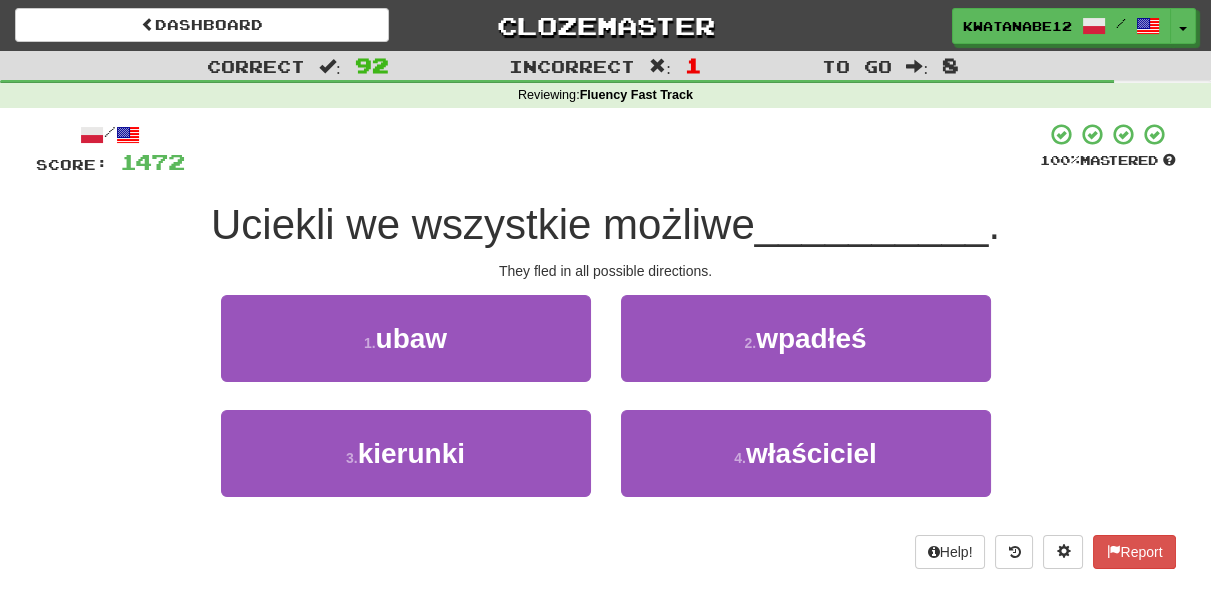 click on "1 . ubaw" at bounding box center [406, 352] 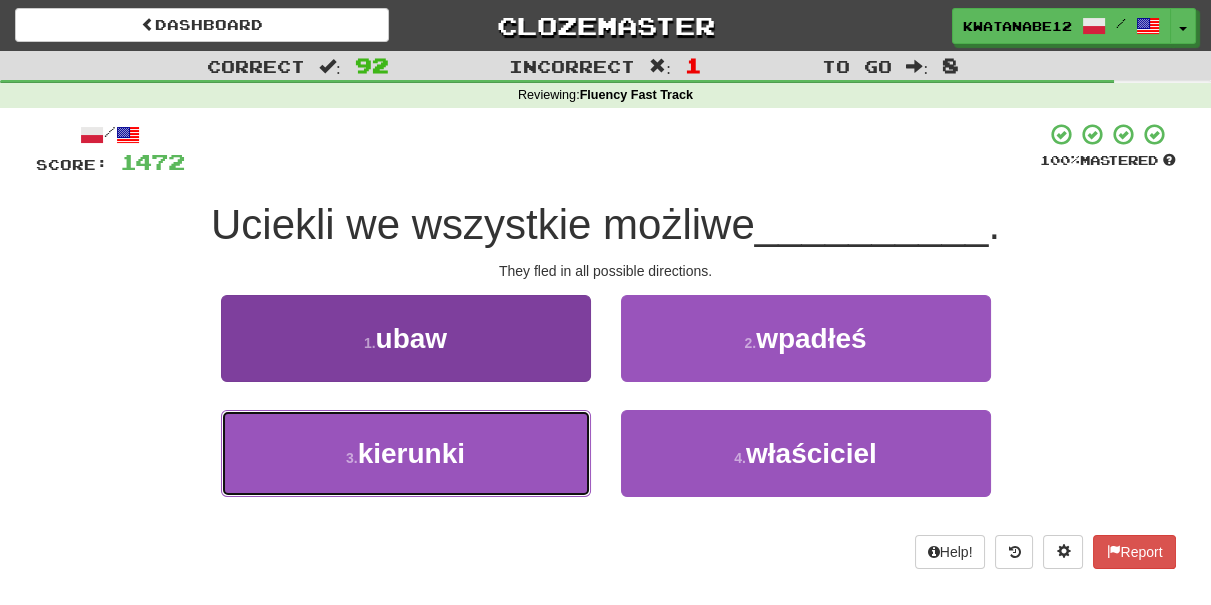 click on "3 . kierunki" at bounding box center (406, 453) 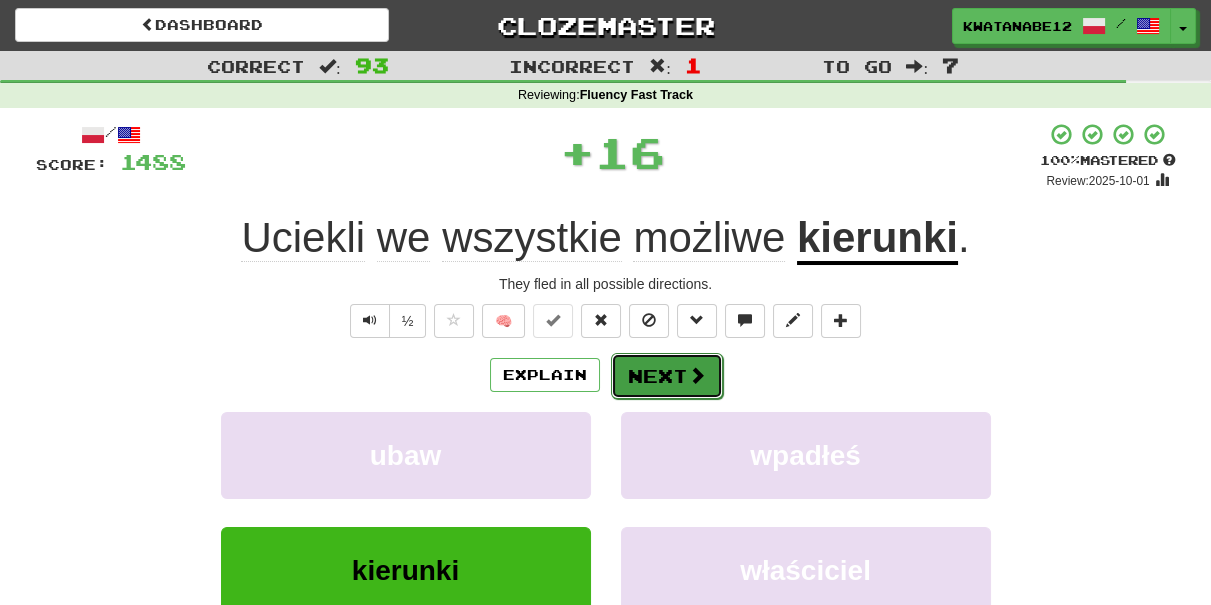 click on "Next" at bounding box center [667, 376] 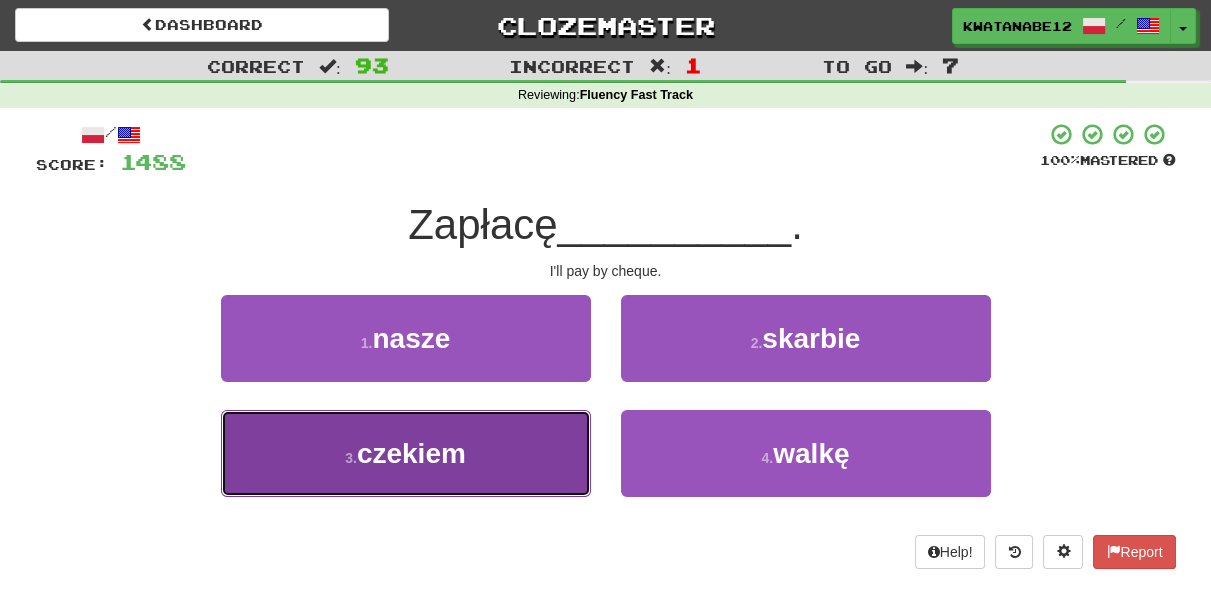 drag, startPoint x: 556, startPoint y: 450, endPoint x: 587, endPoint y: 449, distance: 31.016125 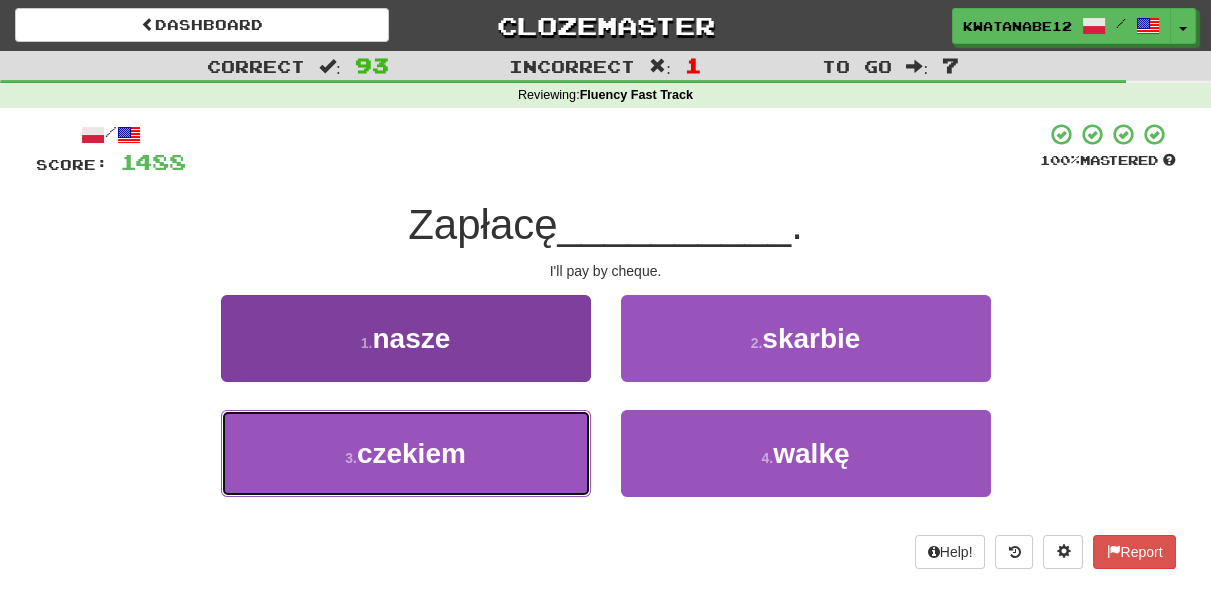 click on "3 . czekiem" at bounding box center [406, 453] 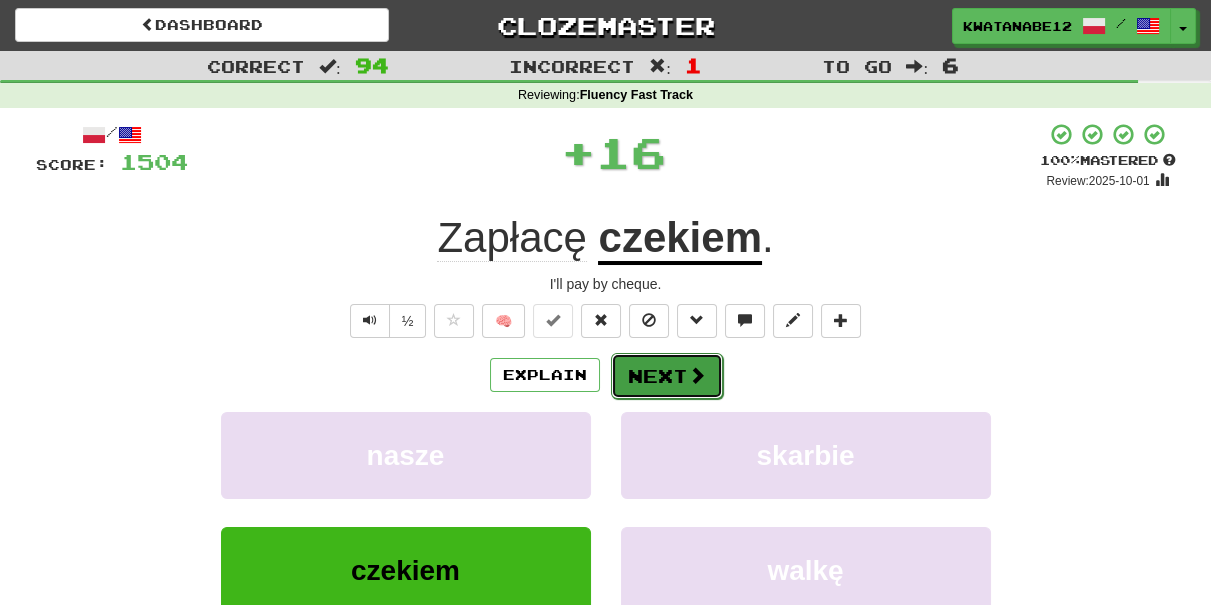 click on "Next" at bounding box center [667, 376] 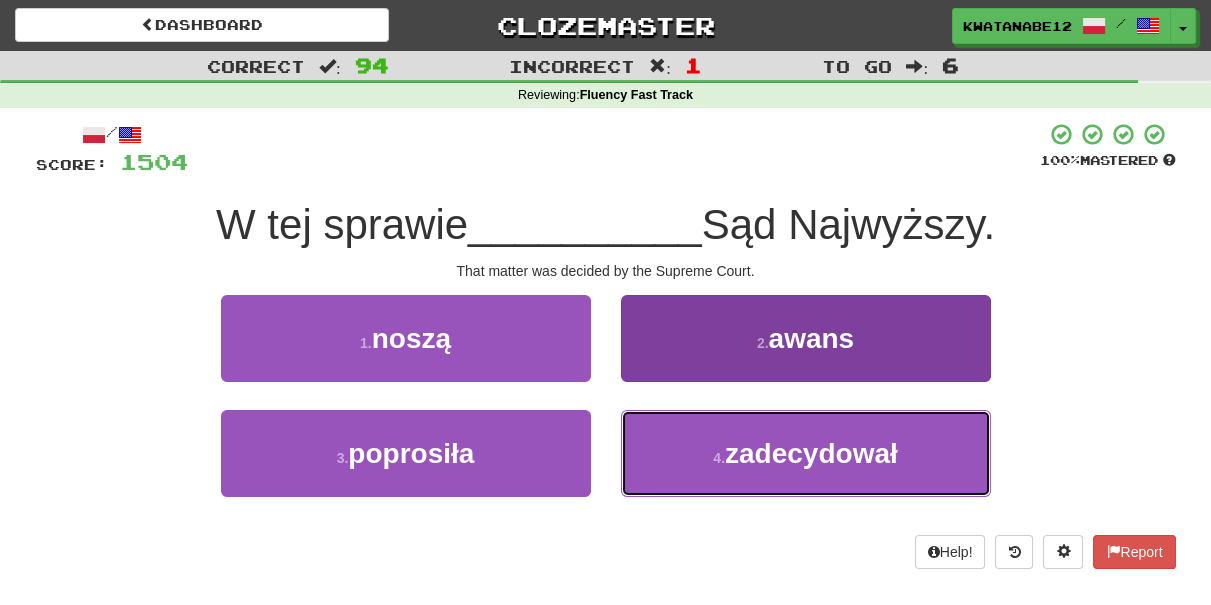 drag, startPoint x: 693, startPoint y: 470, endPoint x: 669, endPoint y: 418, distance: 57.271286 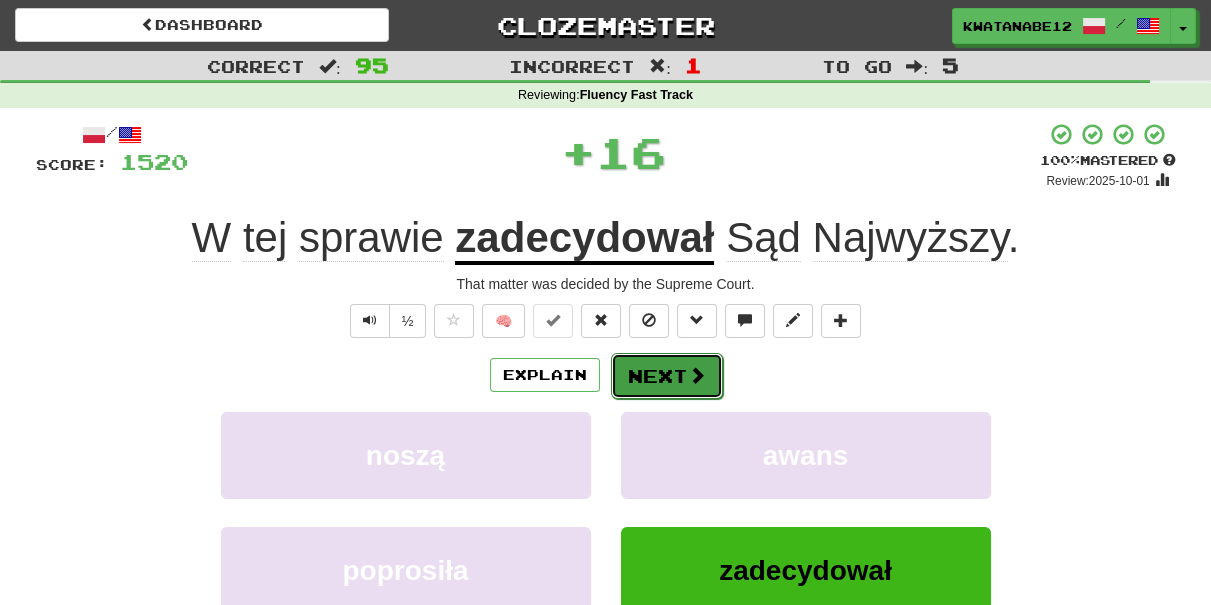 click on "Next" at bounding box center (667, 376) 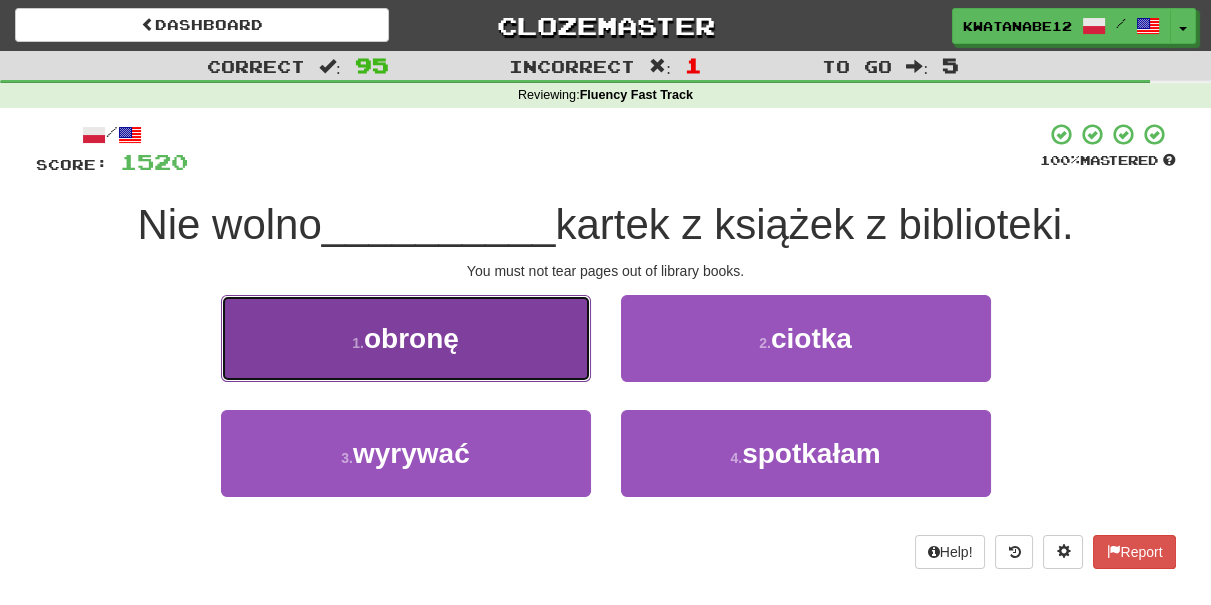 click on "1 . obronę" at bounding box center [406, 338] 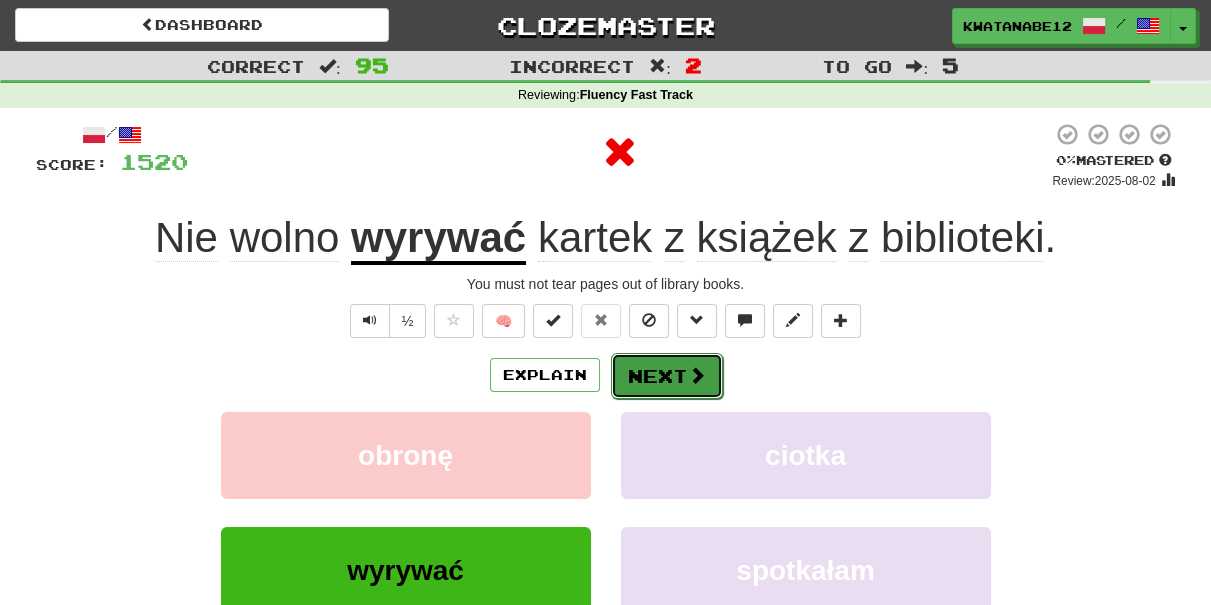 click at bounding box center [697, 375] 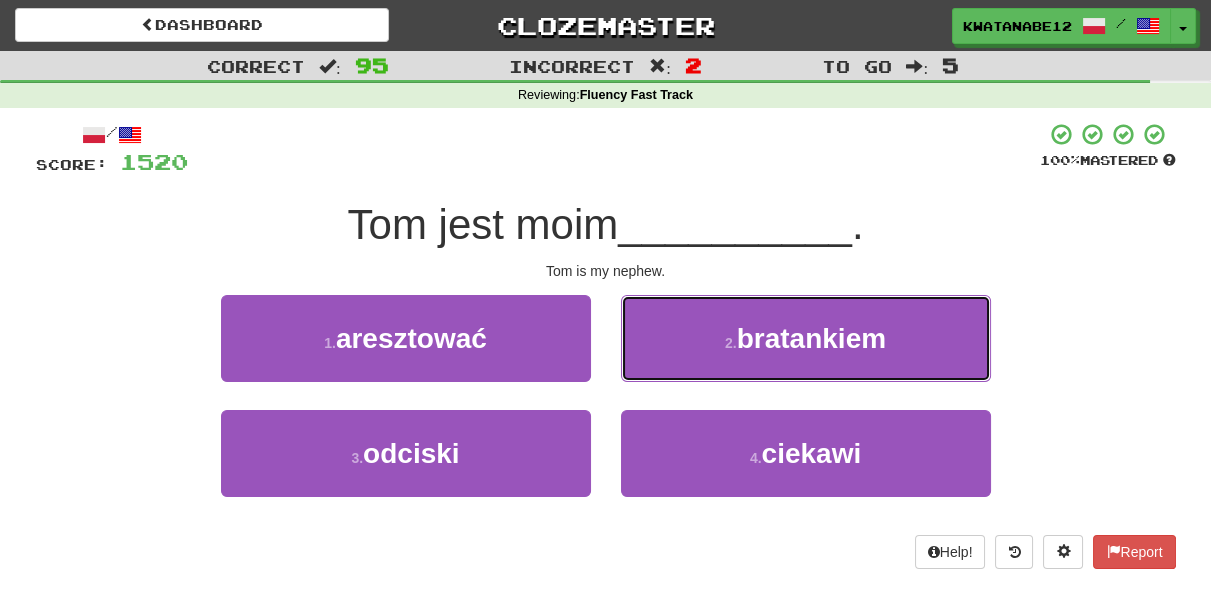 drag, startPoint x: 688, startPoint y: 322, endPoint x: 678, endPoint y: 345, distance: 25.079872 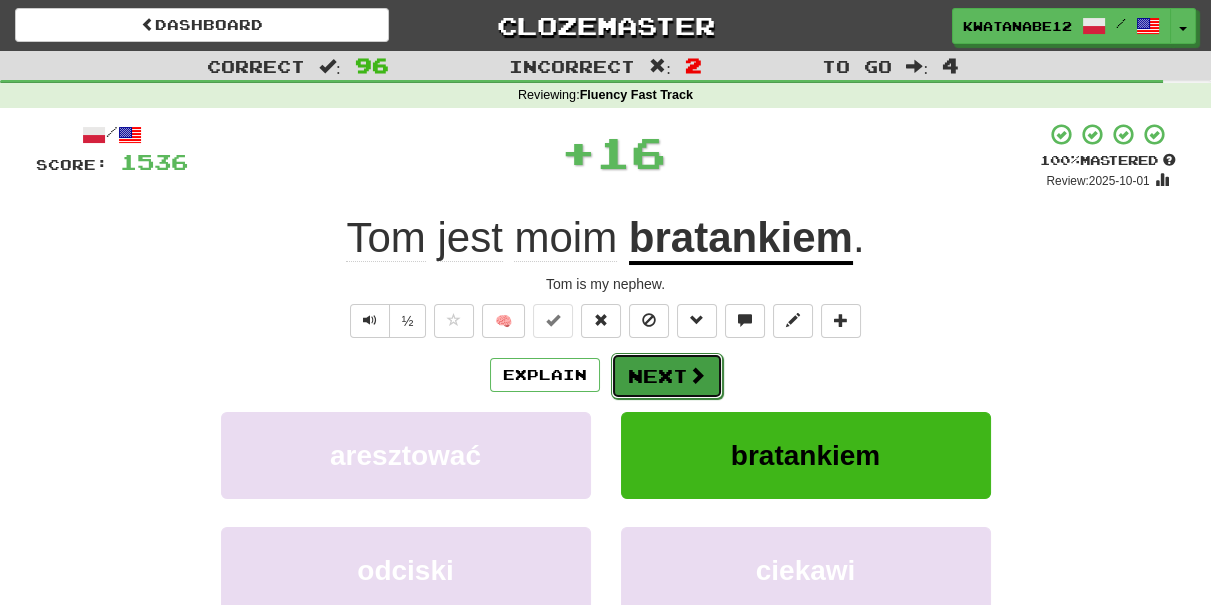 click on "Next" at bounding box center [667, 376] 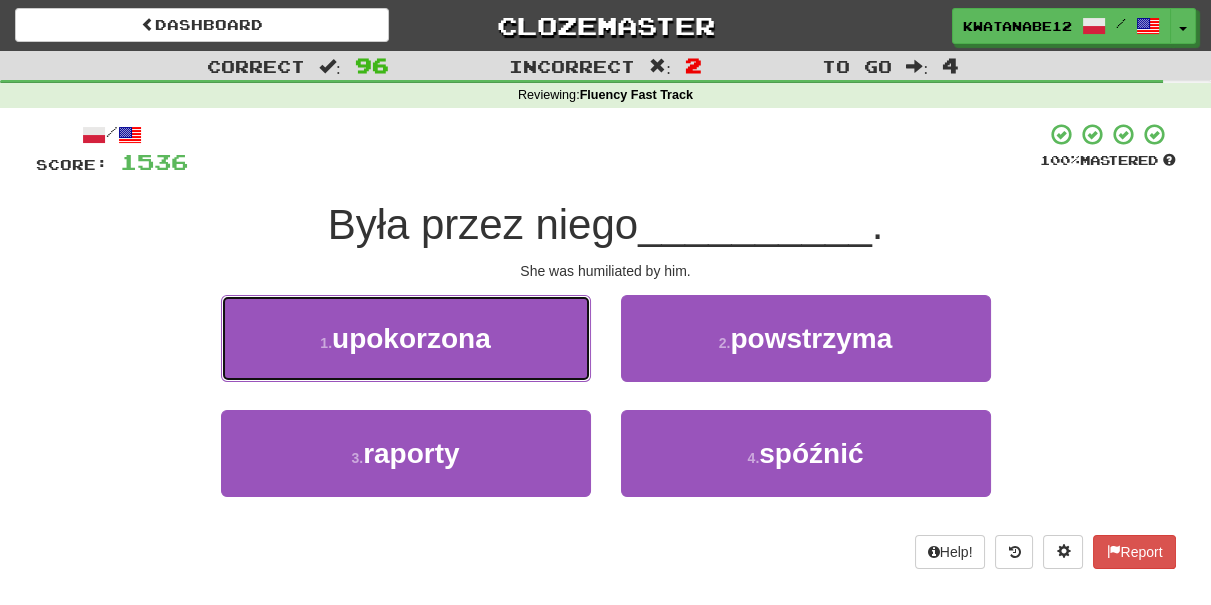 click on "1 . upokorzona" at bounding box center [406, 338] 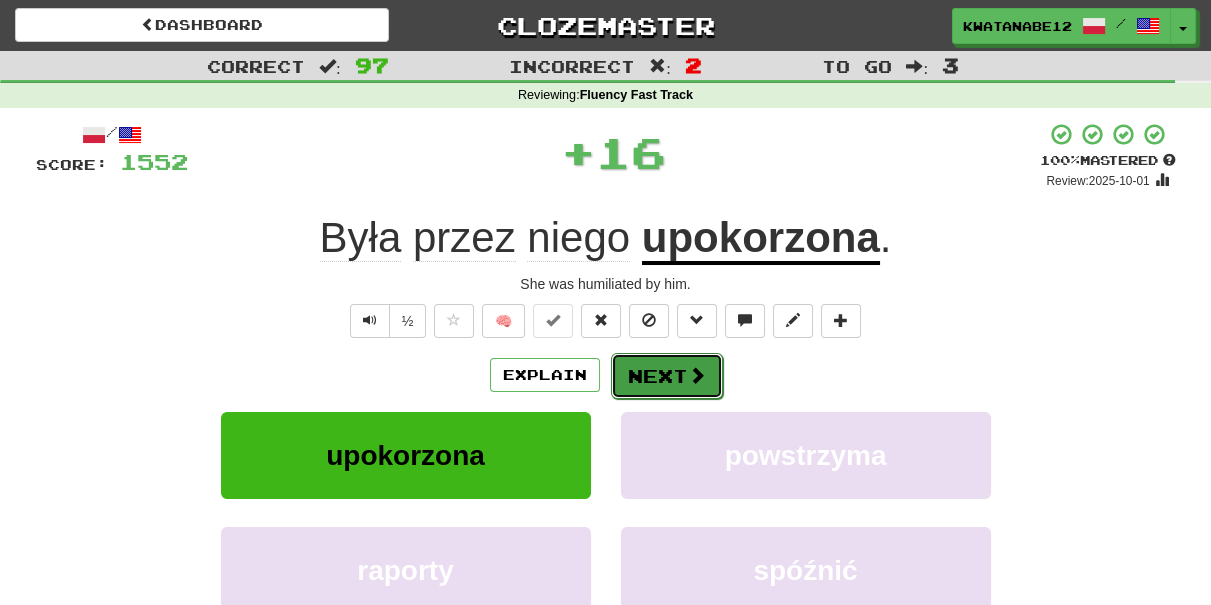 click on "Next" at bounding box center [667, 376] 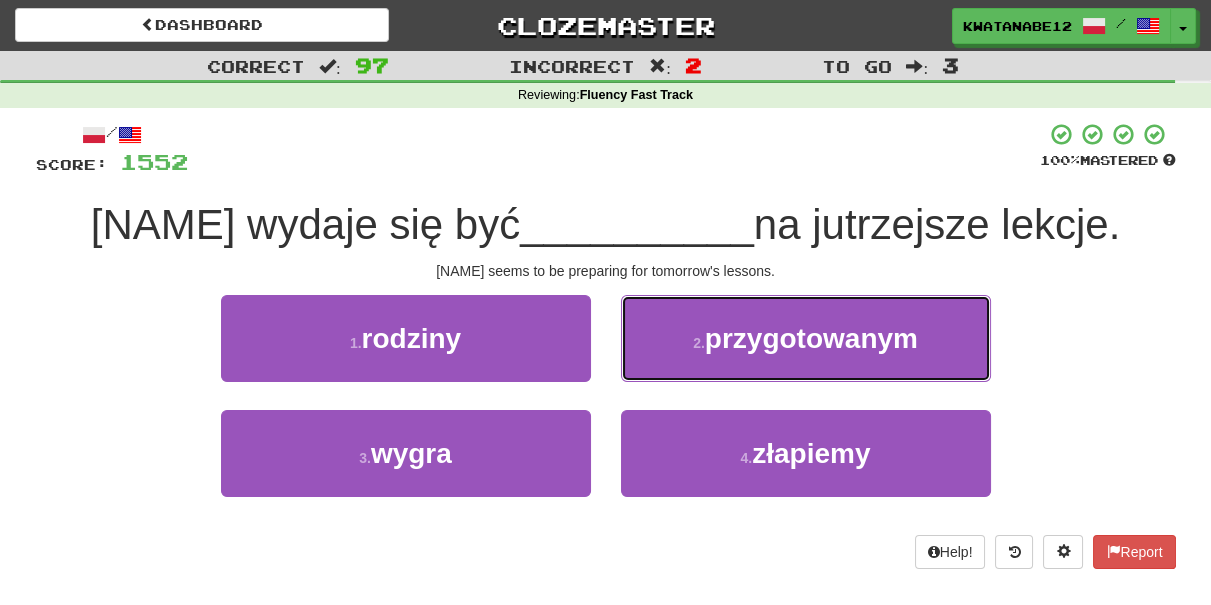 drag, startPoint x: 660, startPoint y: 321, endPoint x: 645, endPoint y: 348, distance: 30.88689 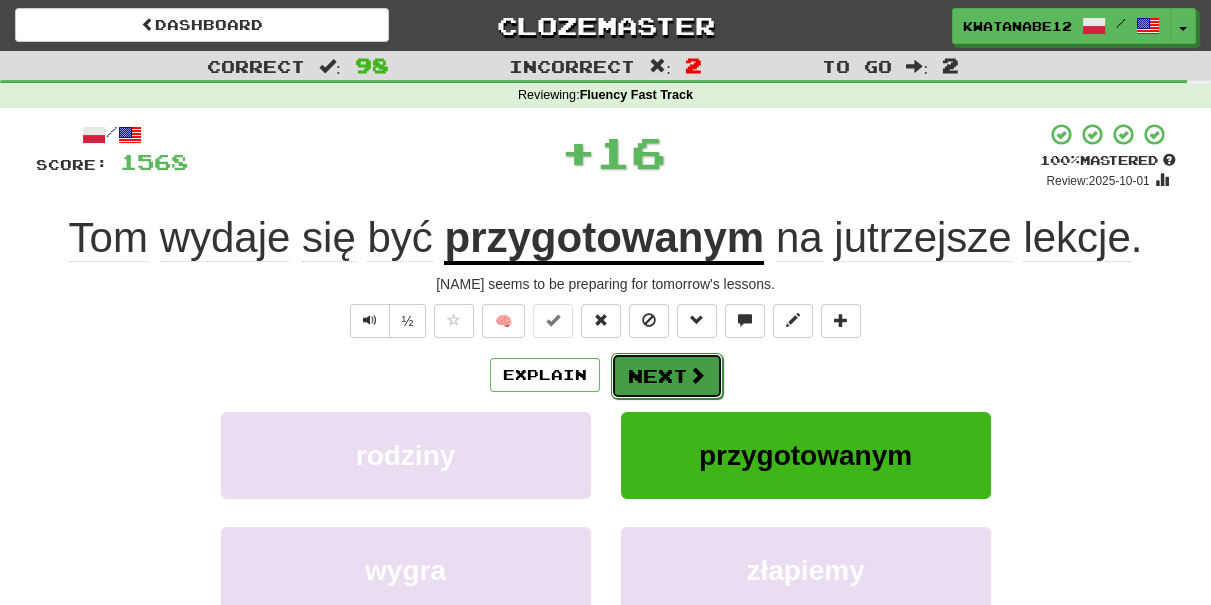 click on "Next" at bounding box center (667, 376) 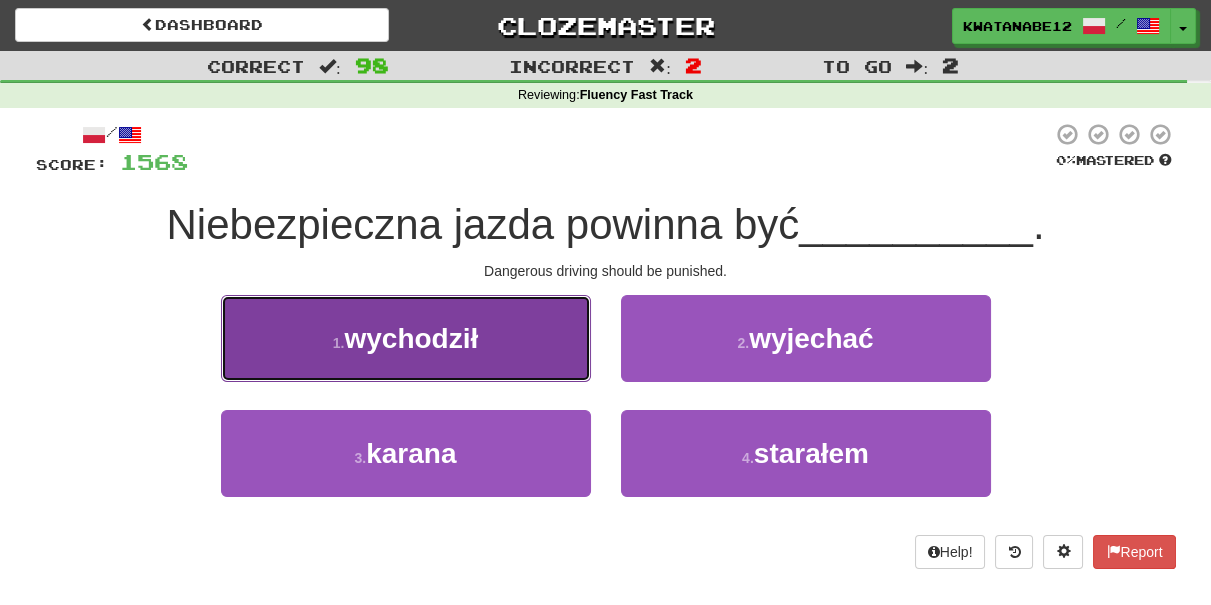 click on "[NUMBER] . [VERB]" at bounding box center (406, 338) 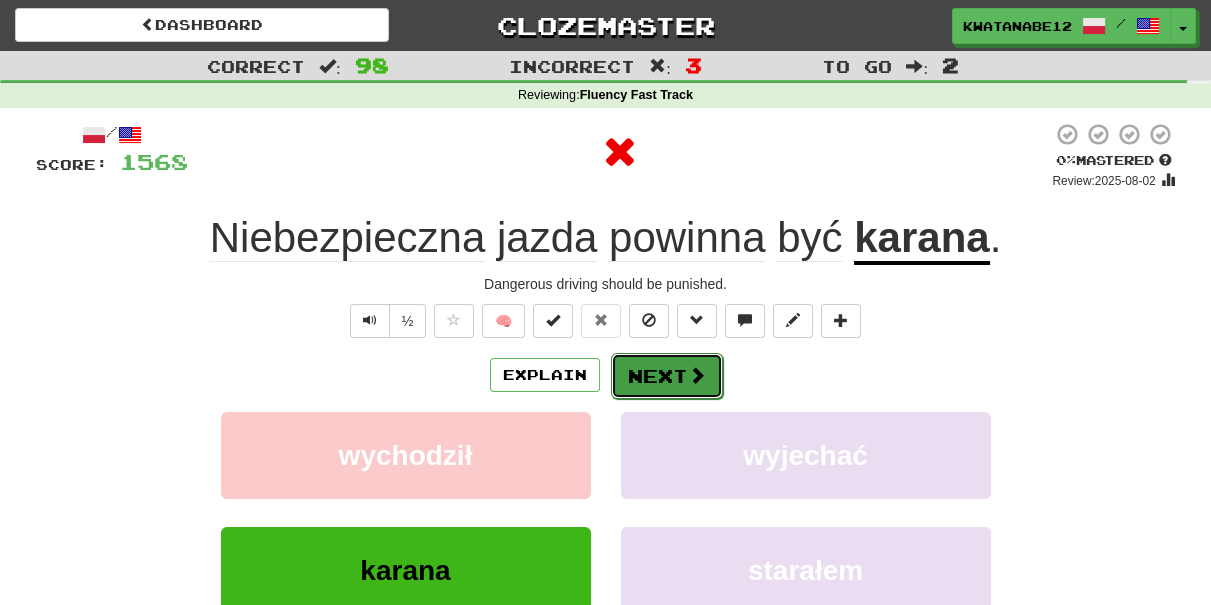 click on "Next" at bounding box center [667, 376] 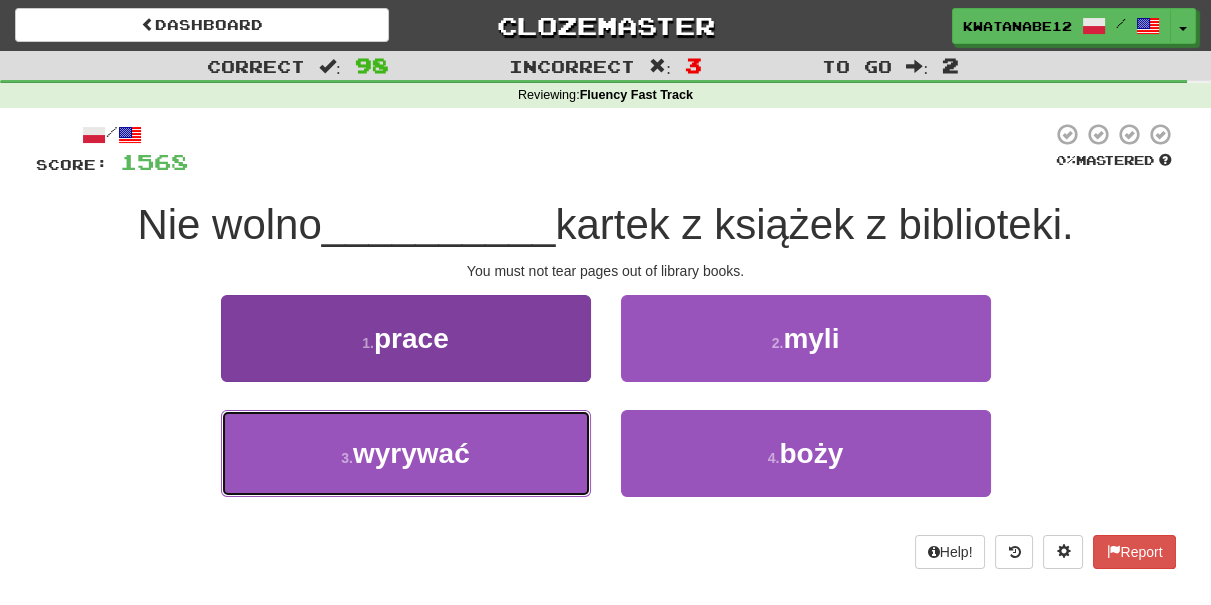 drag, startPoint x: 535, startPoint y: 425, endPoint x: 576, endPoint y: 423, distance: 41.04875 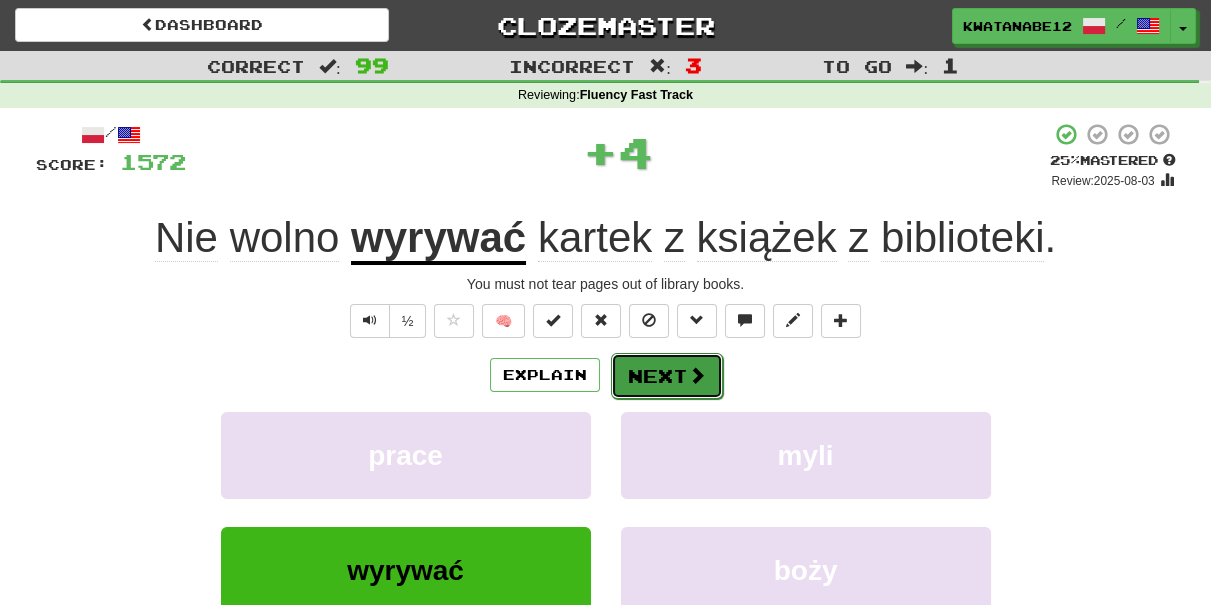 click on "Next" at bounding box center [667, 376] 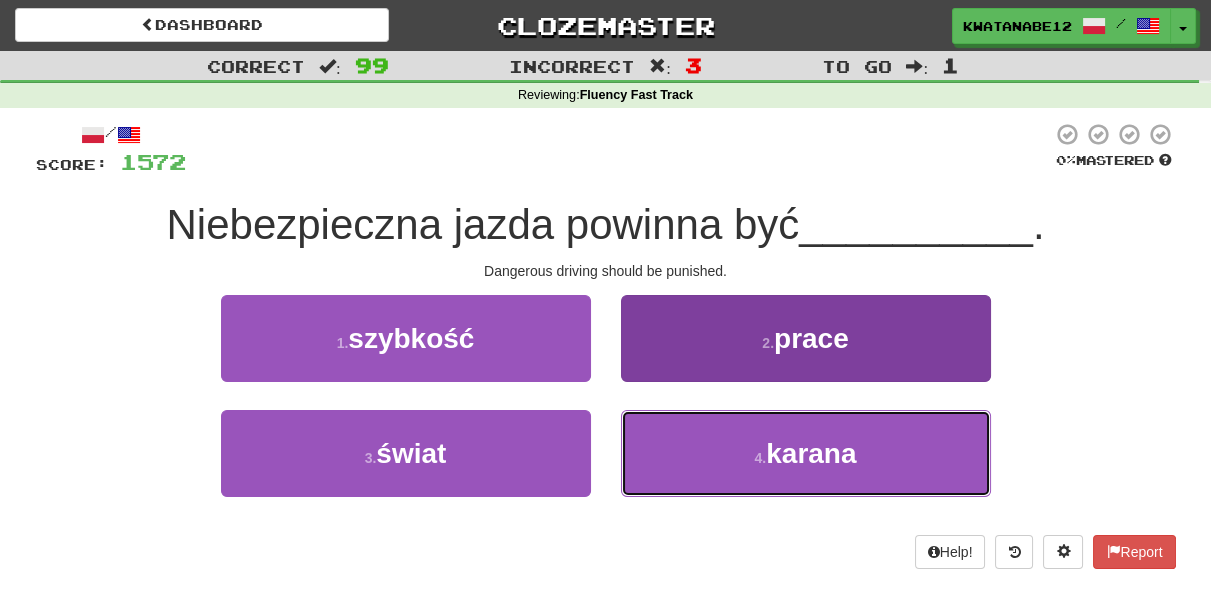 click on "4 . karana" at bounding box center [806, 453] 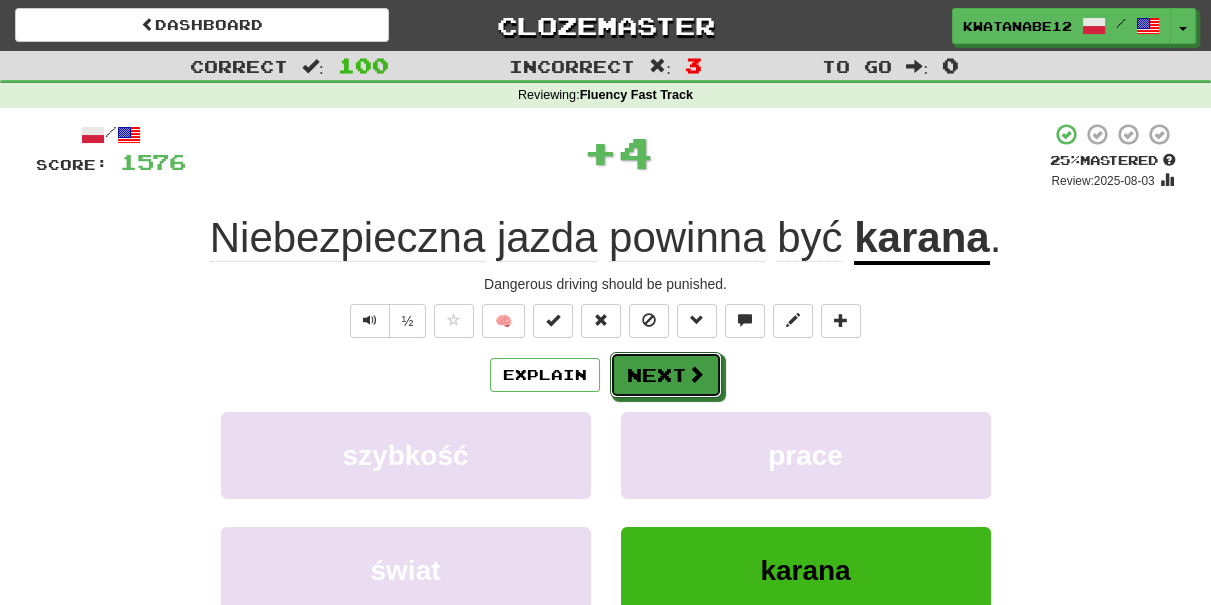 drag, startPoint x: 651, startPoint y: 364, endPoint x: 525, endPoint y: 189, distance: 215.6409 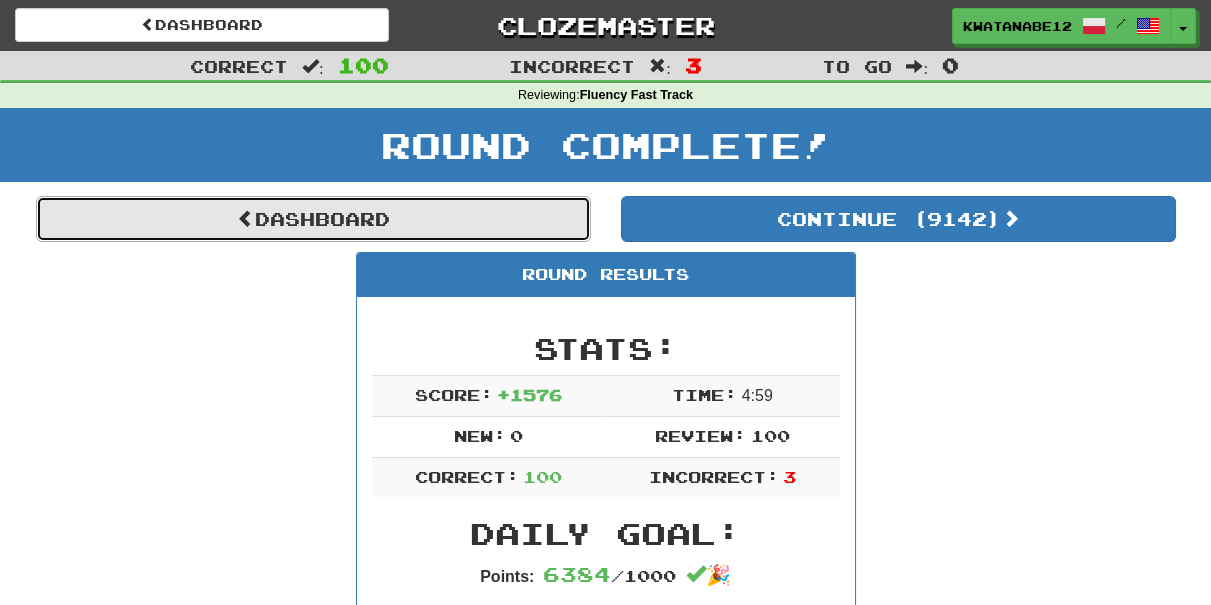click on "Dashboard" at bounding box center [313, 219] 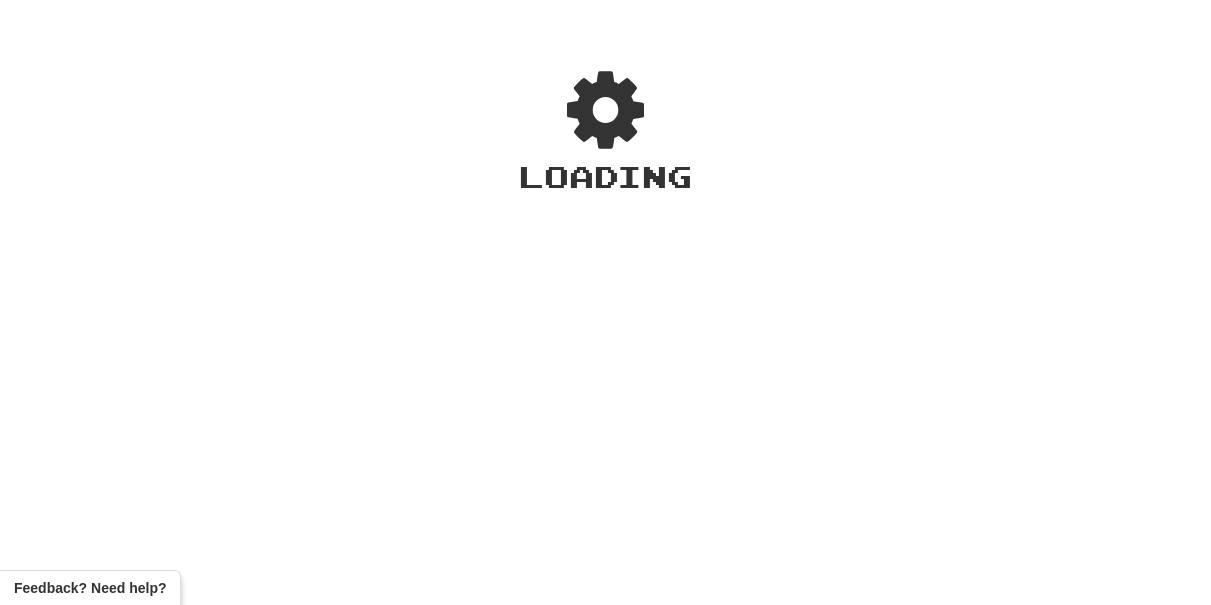 scroll, scrollTop: 0, scrollLeft: 0, axis: both 